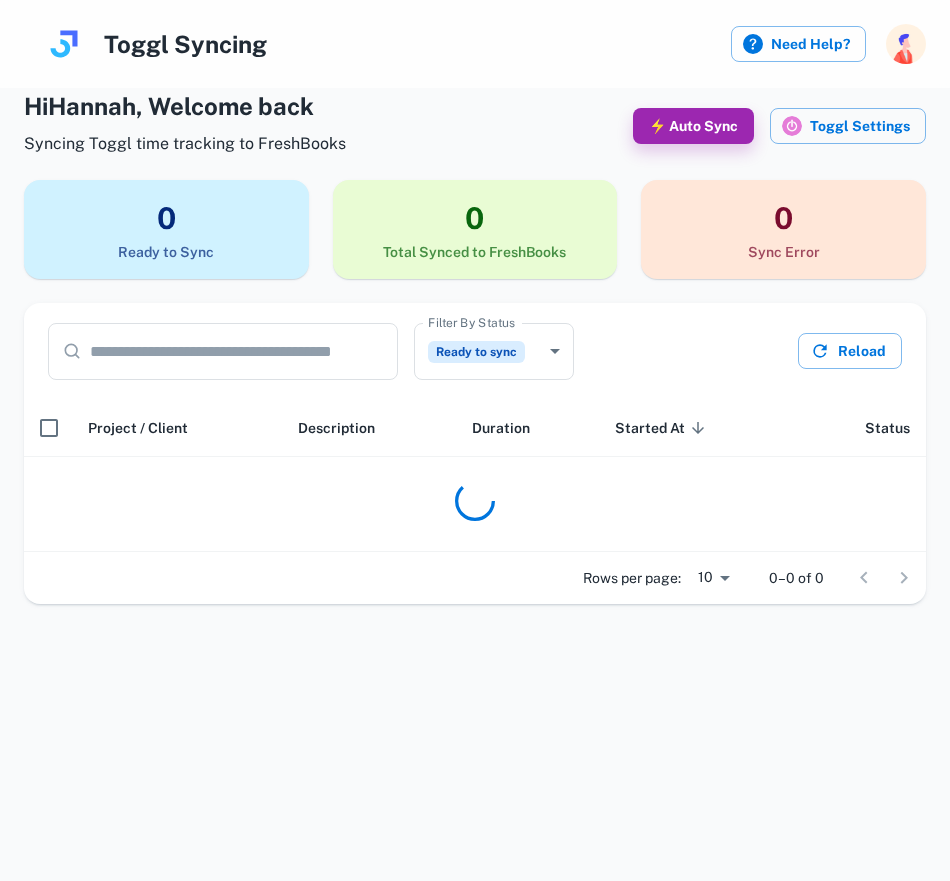 scroll, scrollTop: 0, scrollLeft: 0, axis: both 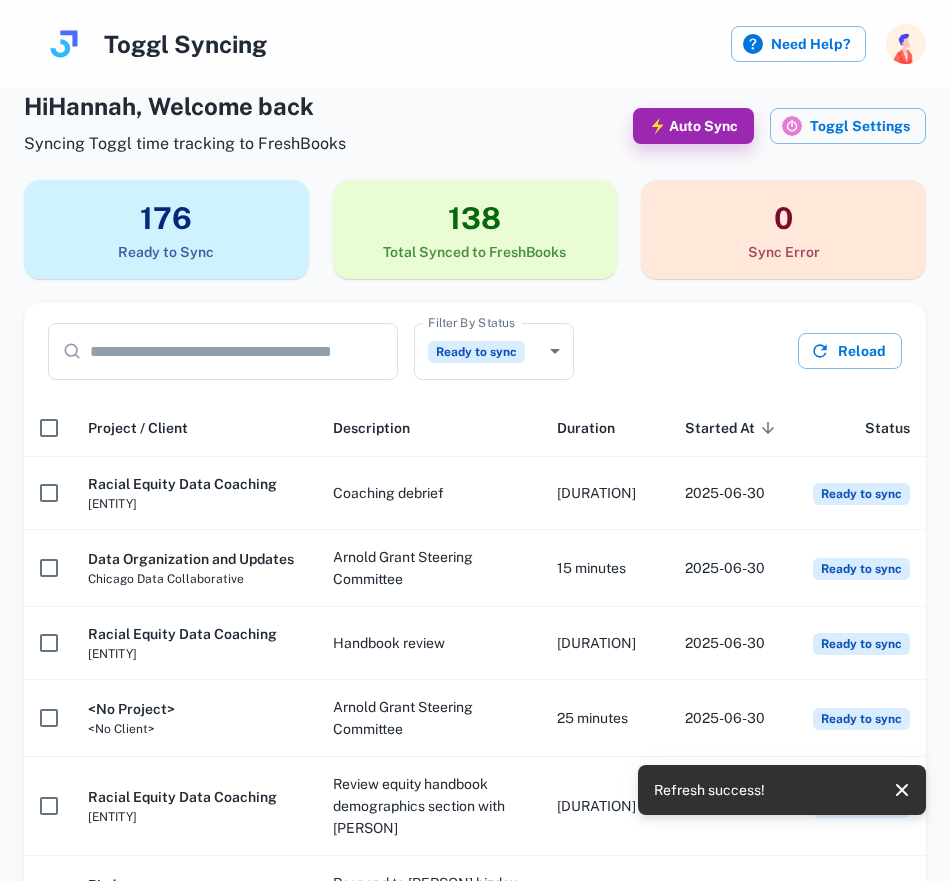 click at bounding box center (244, 351) 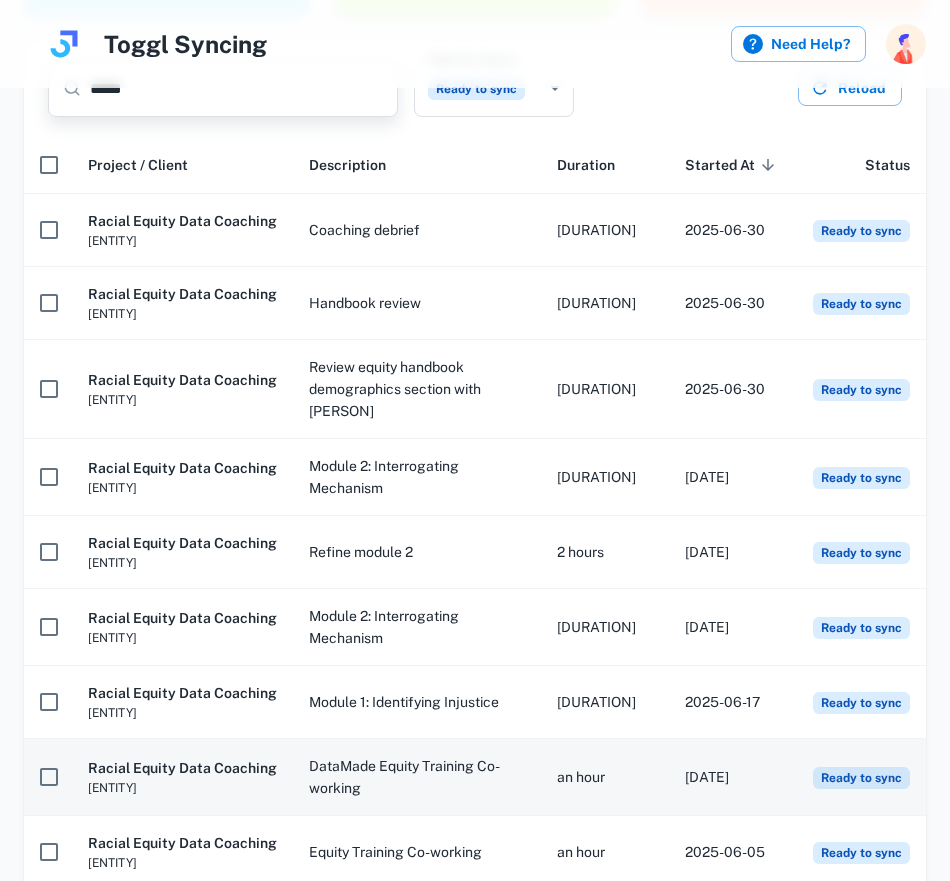 scroll, scrollTop: 0, scrollLeft: 0, axis: both 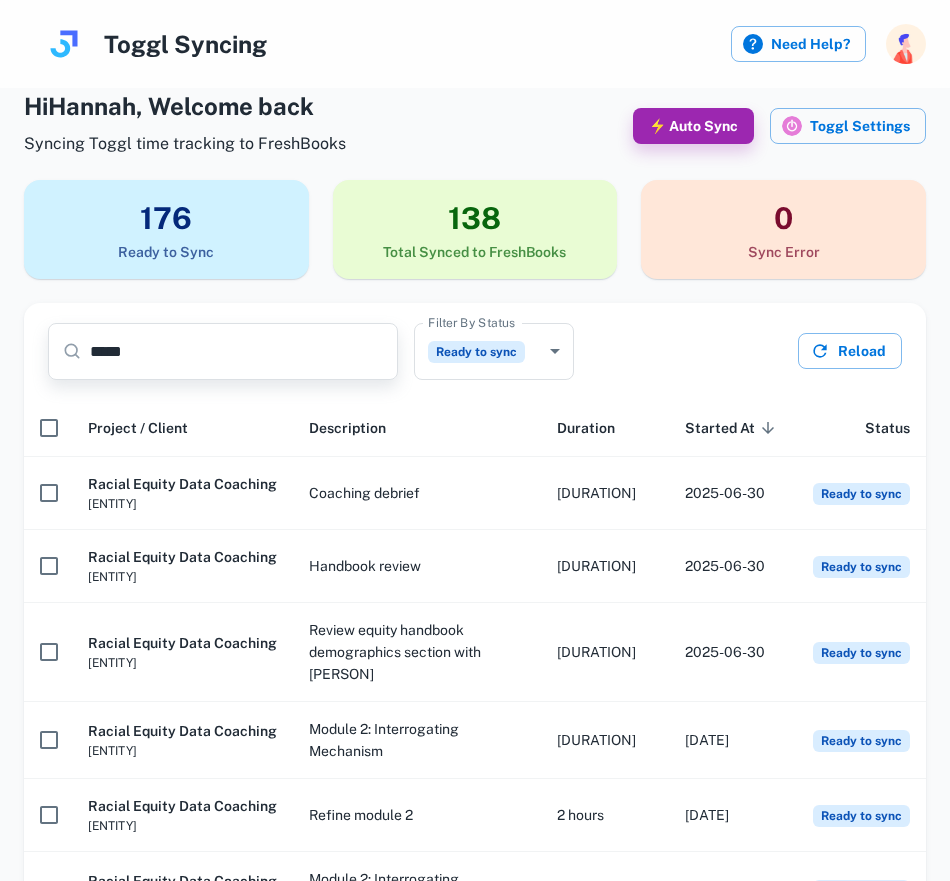 type on "*****" 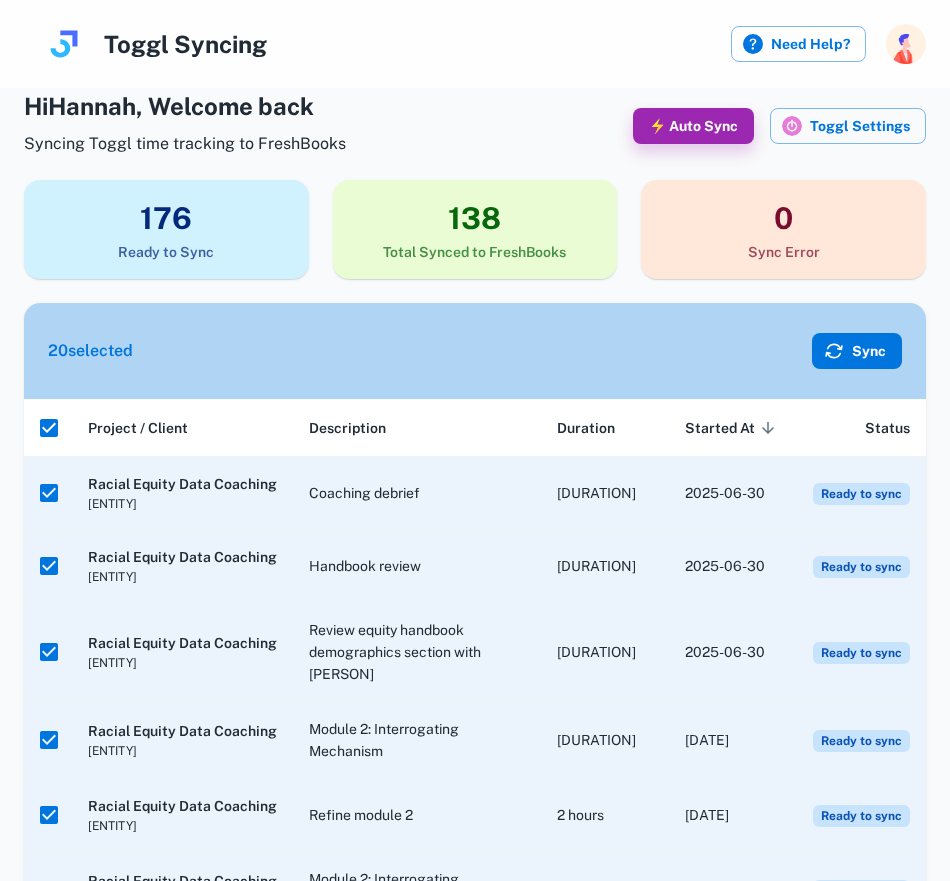 click on "Sync" at bounding box center [857, 351] 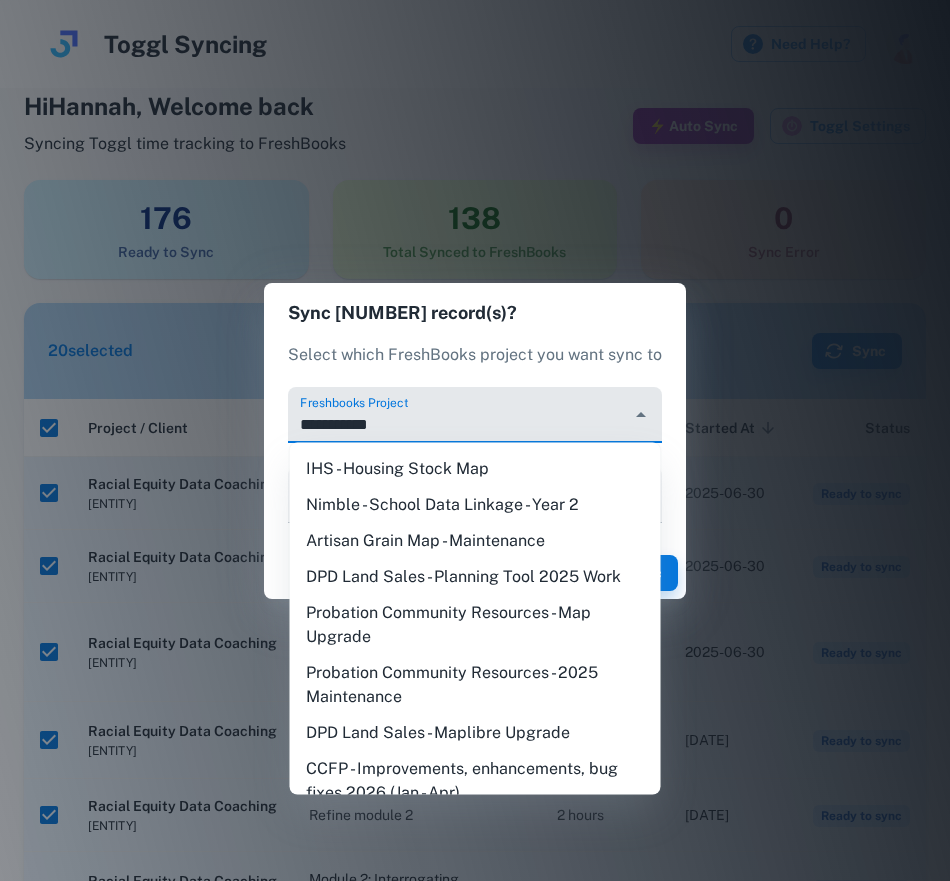 click on "**********" at bounding box center [459, 424] 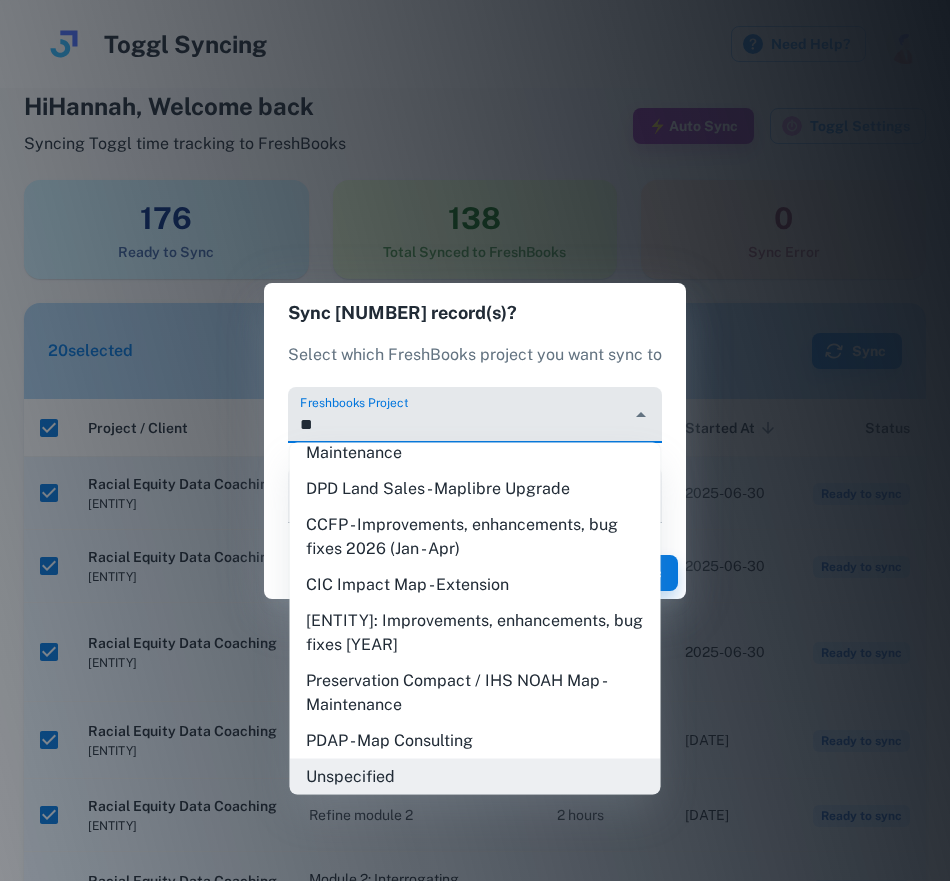 scroll, scrollTop: 0, scrollLeft: 0, axis: both 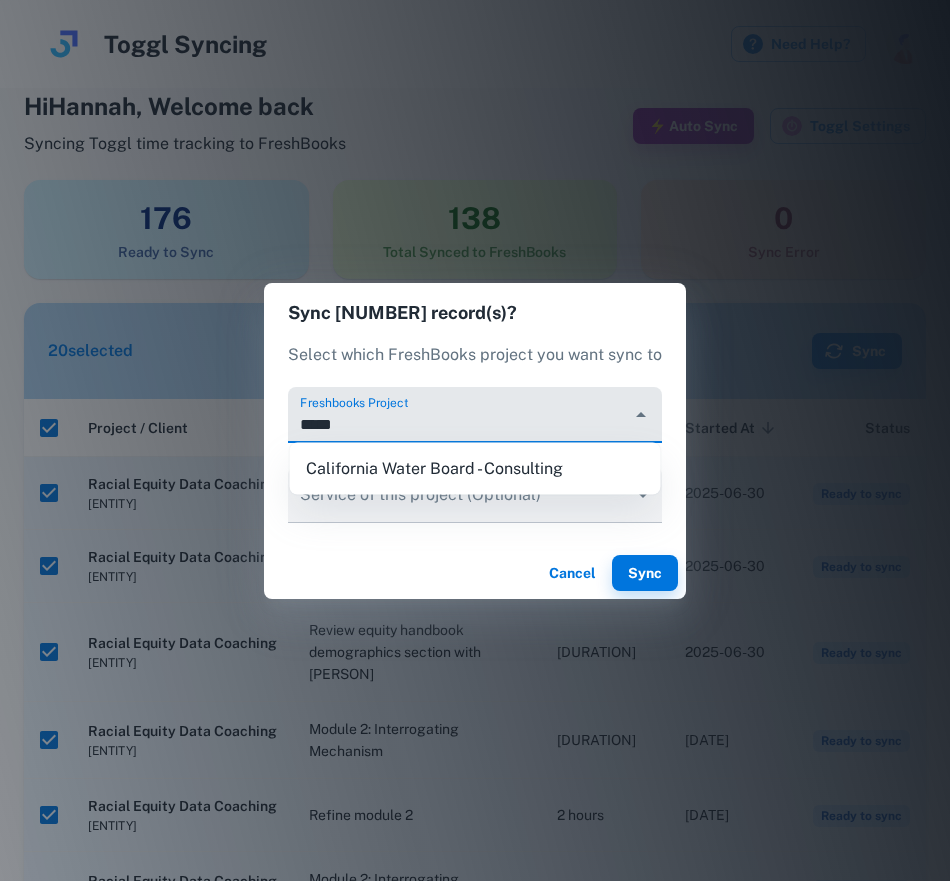 click on "California Water Board - Consulting" at bounding box center (475, 469) 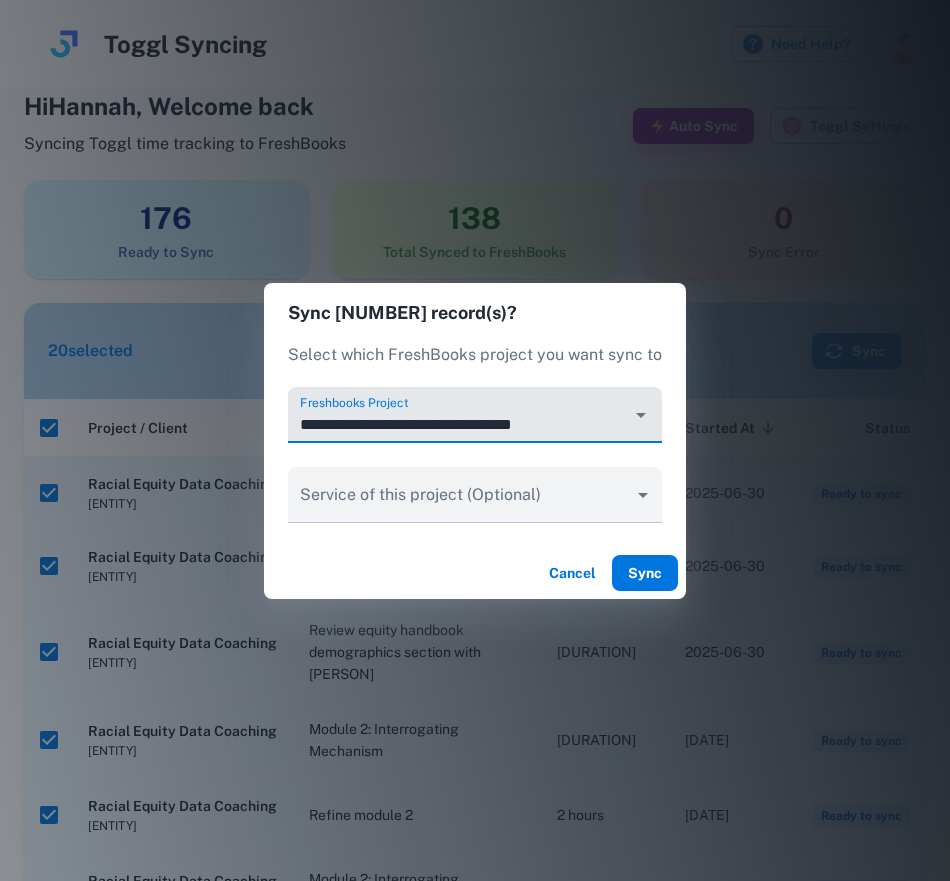 type on "**********" 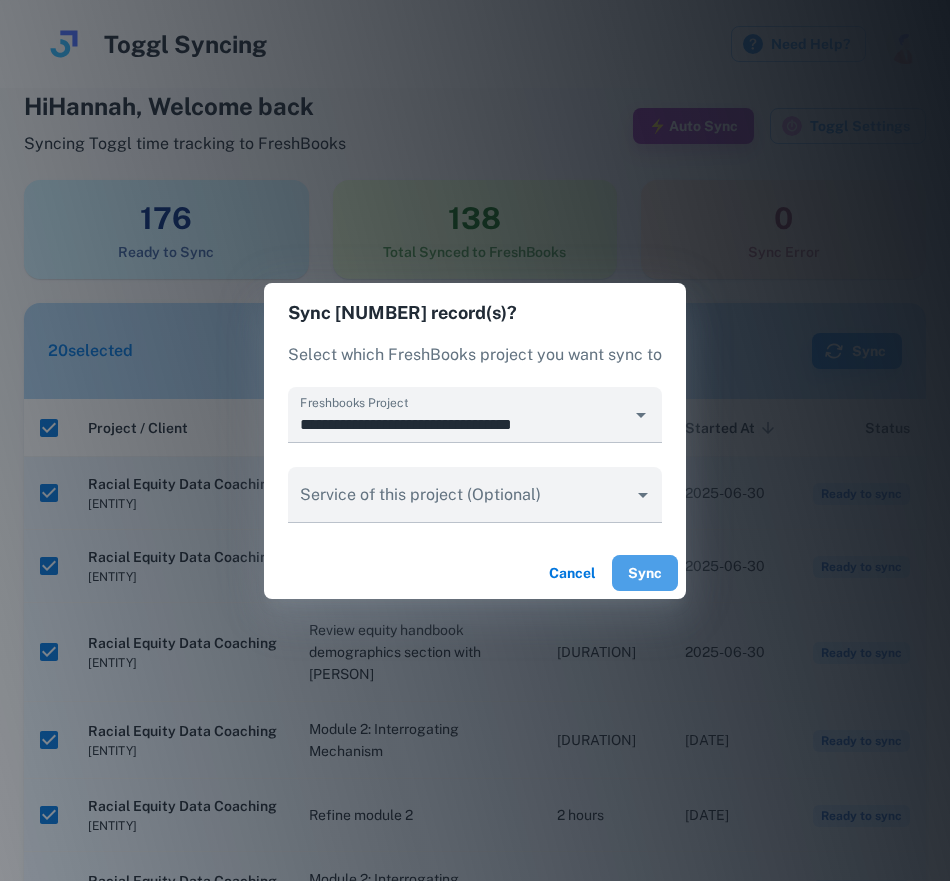 click on "Sync" at bounding box center [645, 573] 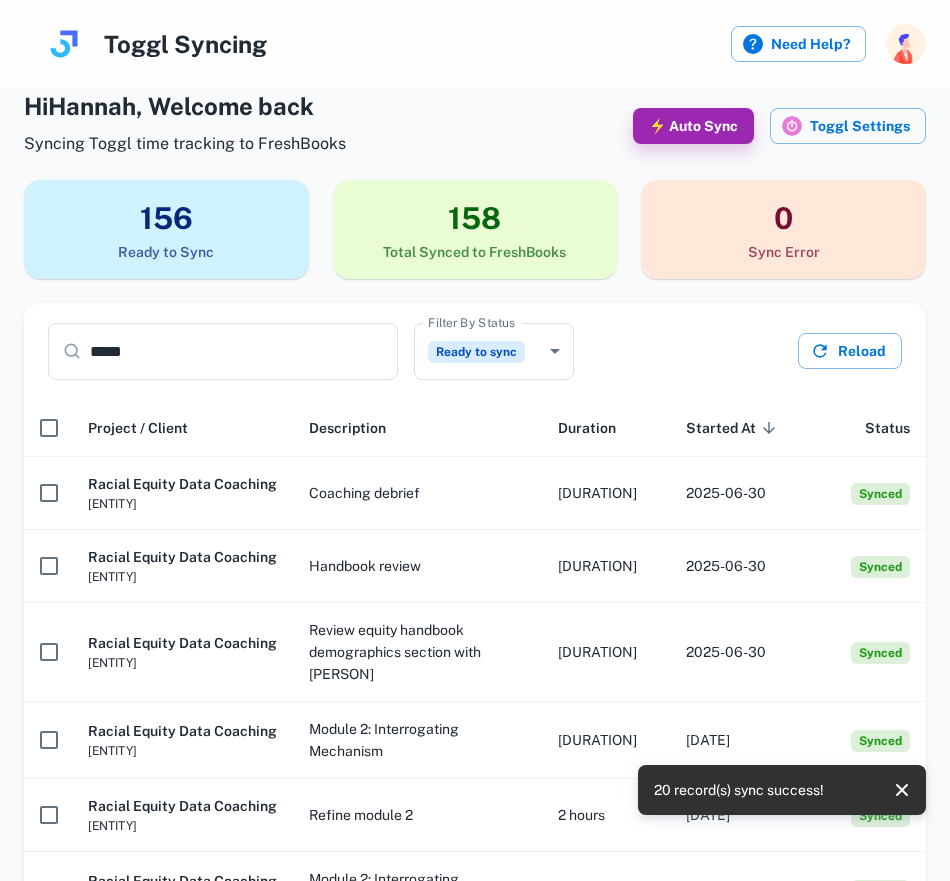 click on "*****" at bounding box center (244, 351) 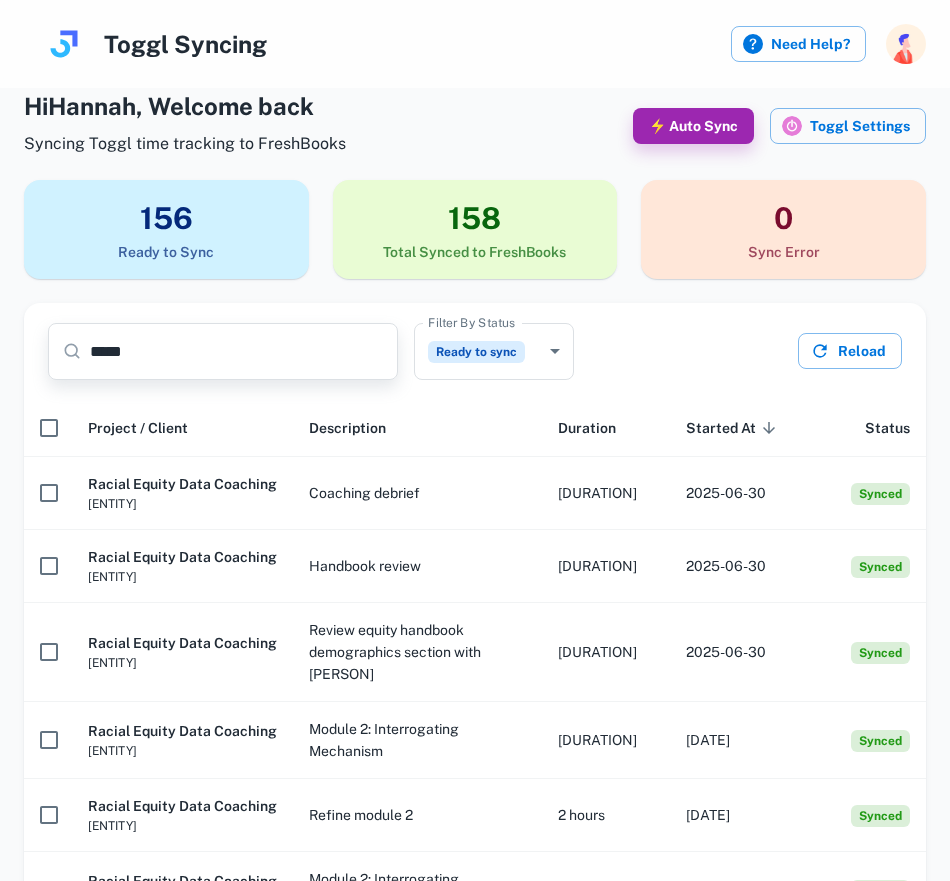 click on "*****" at bounding box center [244, 351] 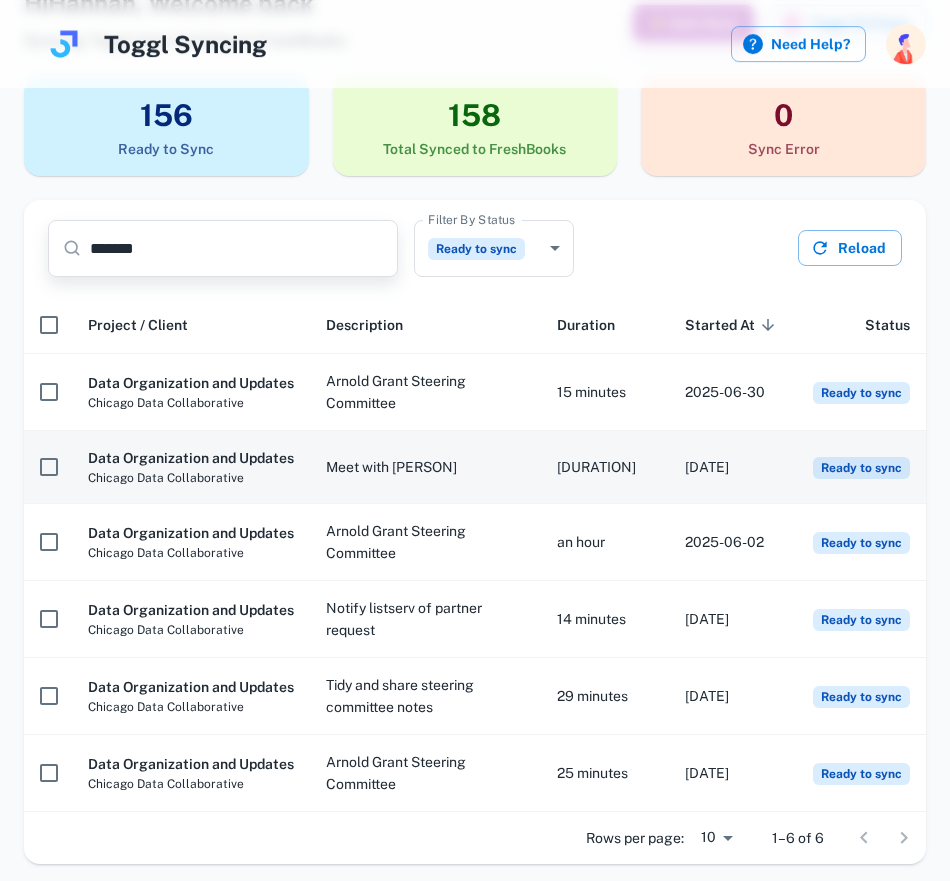 scroll, scrollTop: 99, scrollLeft: 0, axis: vertical 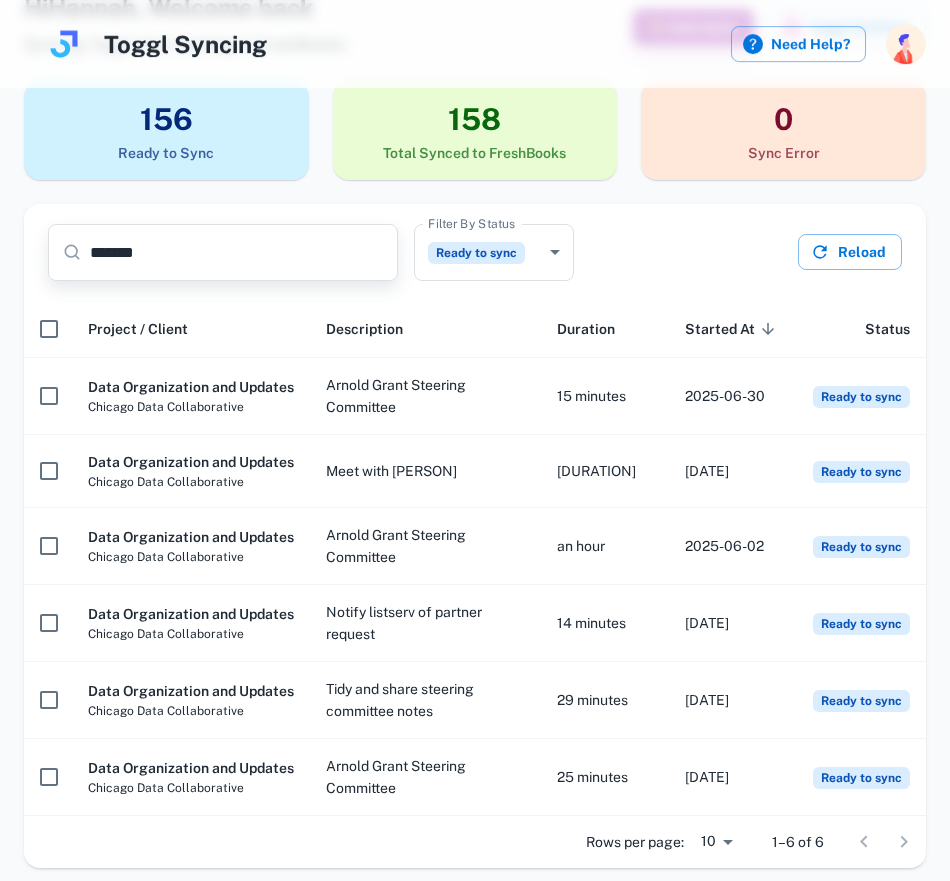 type on "*******" 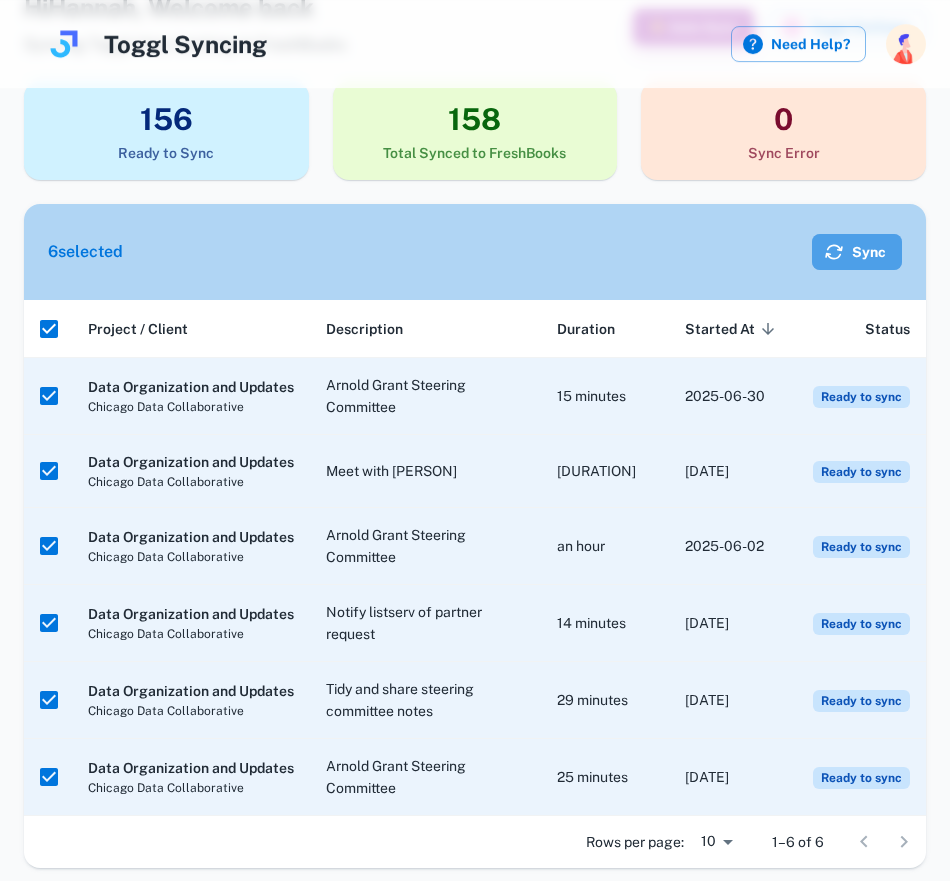 click on "Sync" at bounding box center [857, 252] 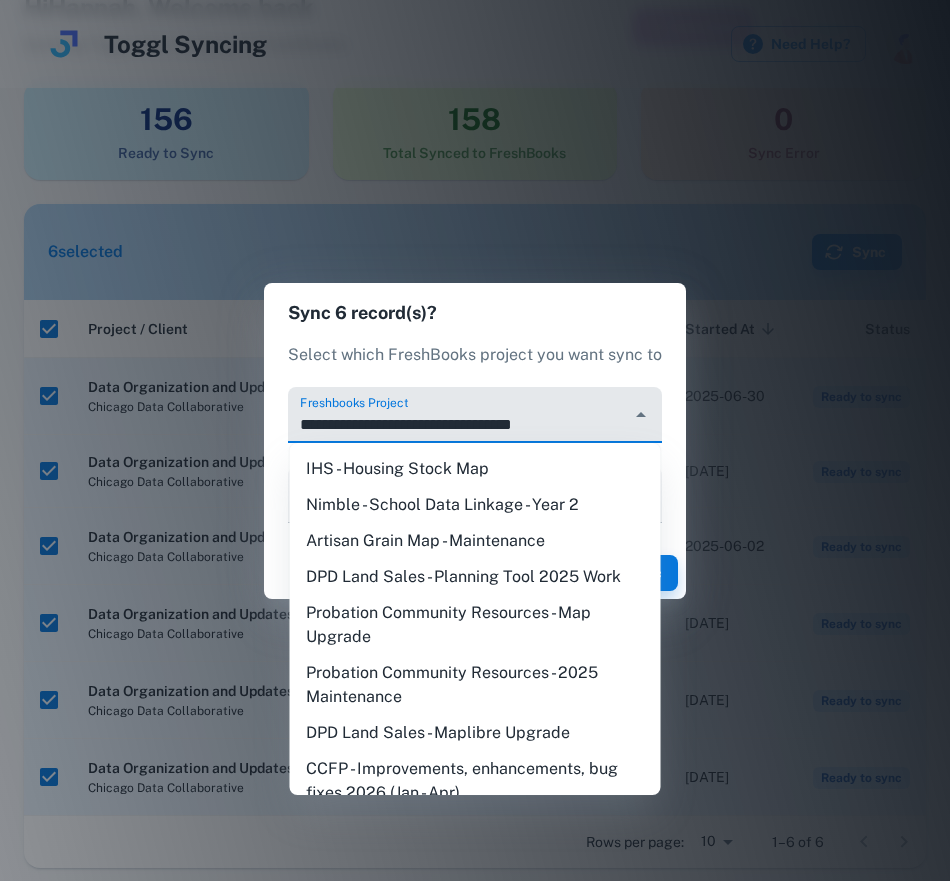 click on "**********" at bounding box center [459, 424] 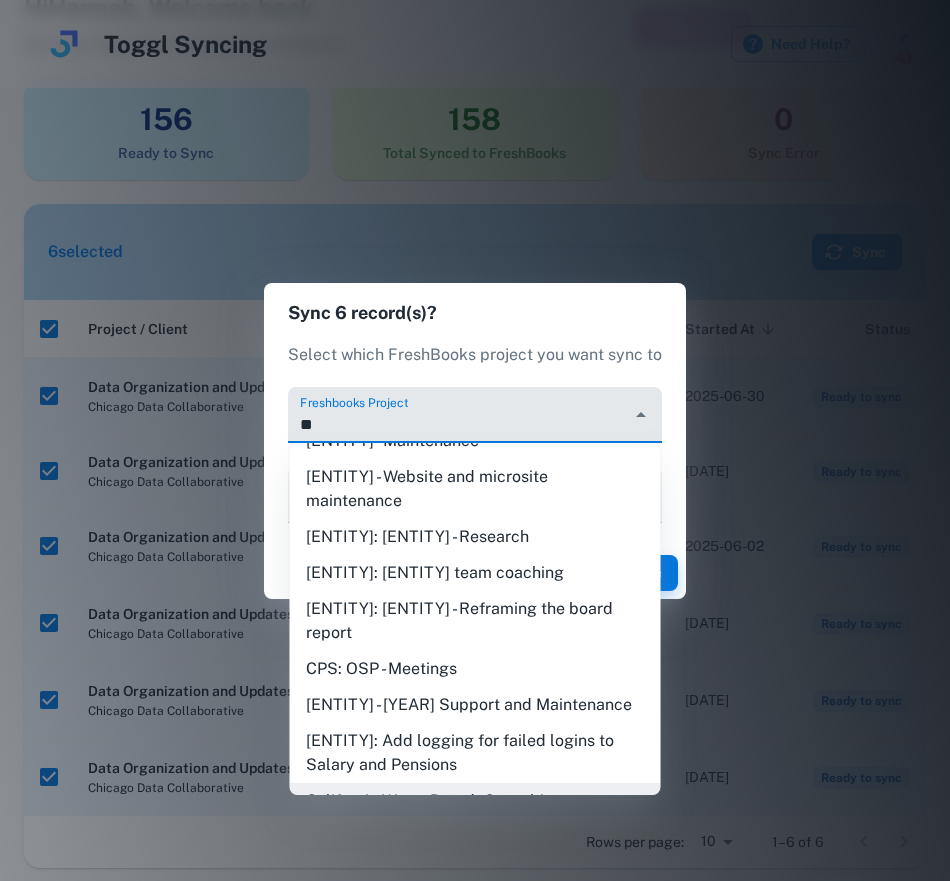 scroll, scrollTop: 0, scrollLeft: 0, axis: both 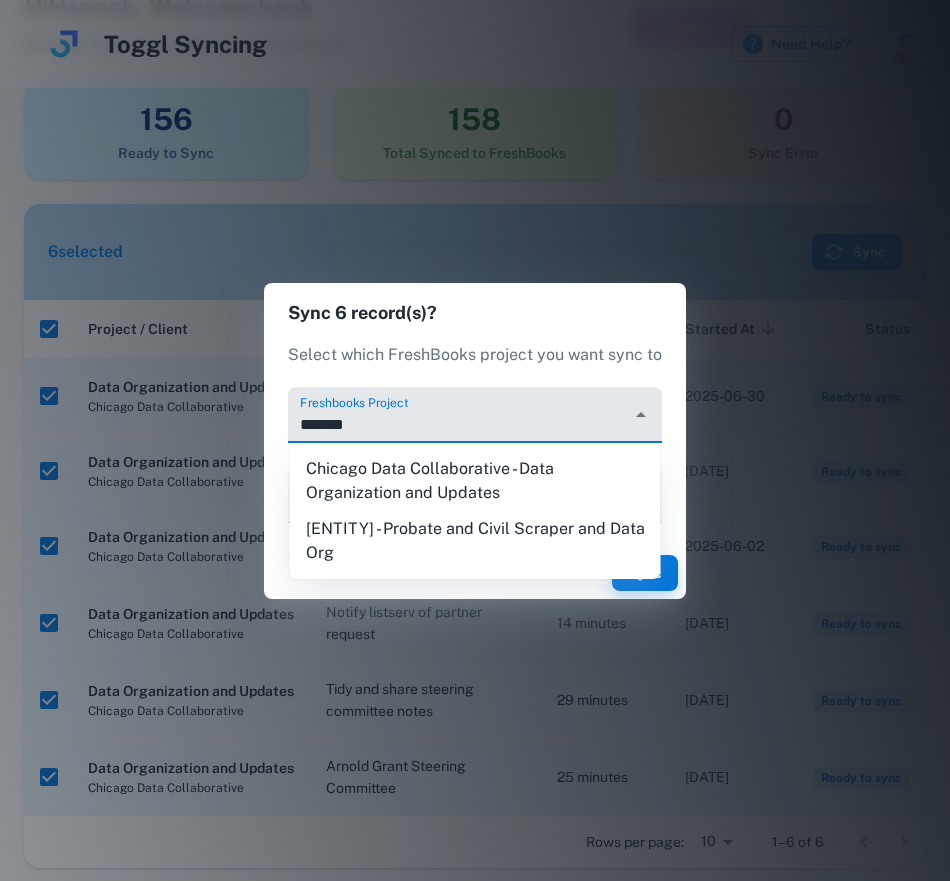 click on "Chicago Data Collaborative - Data Organization and Updates" at bounding box center [475, 481] 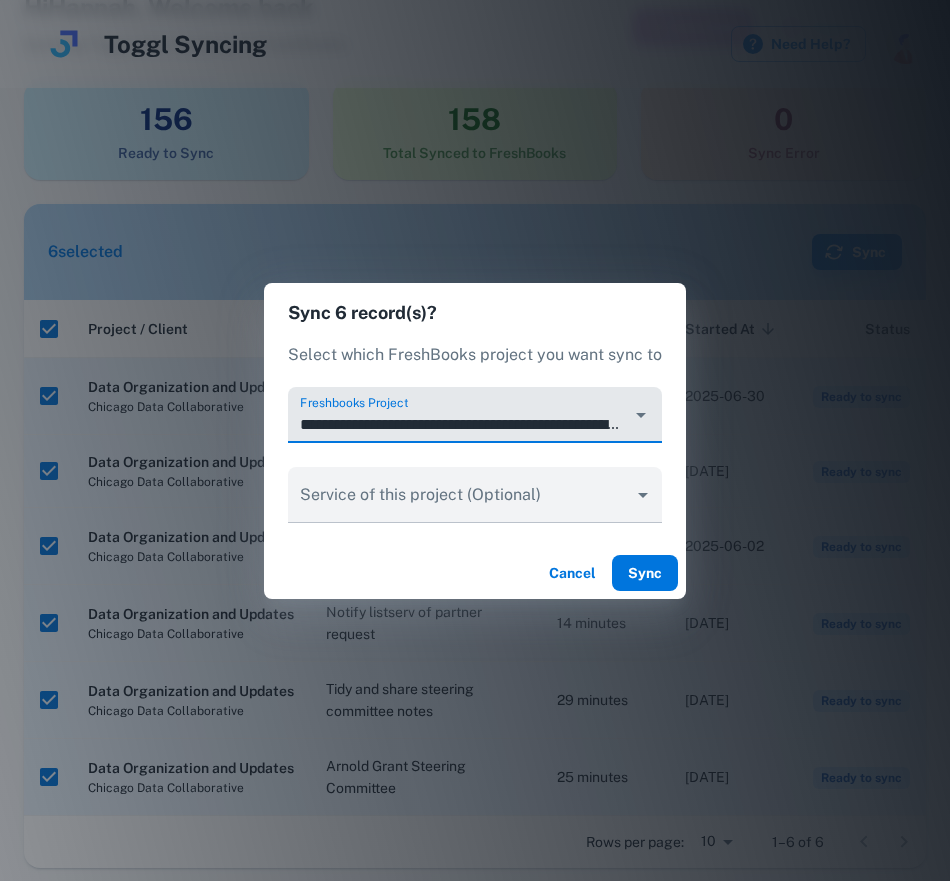 type on "**********" 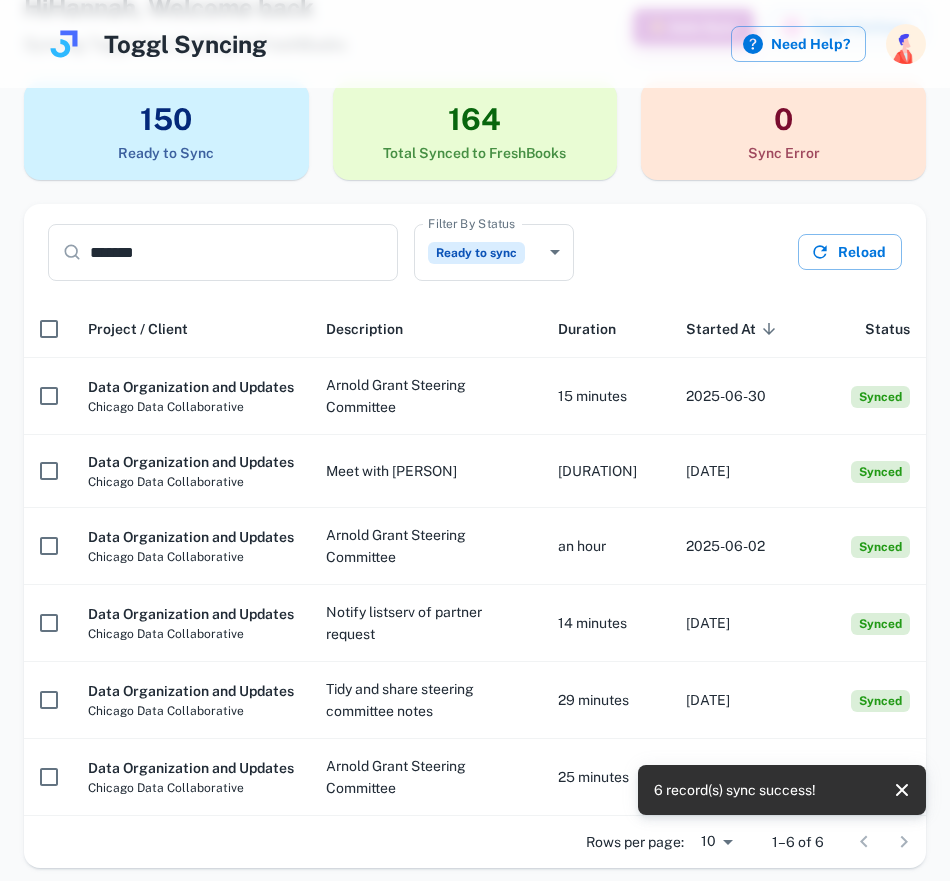 click on "*******" at bounding box center (244, 252) 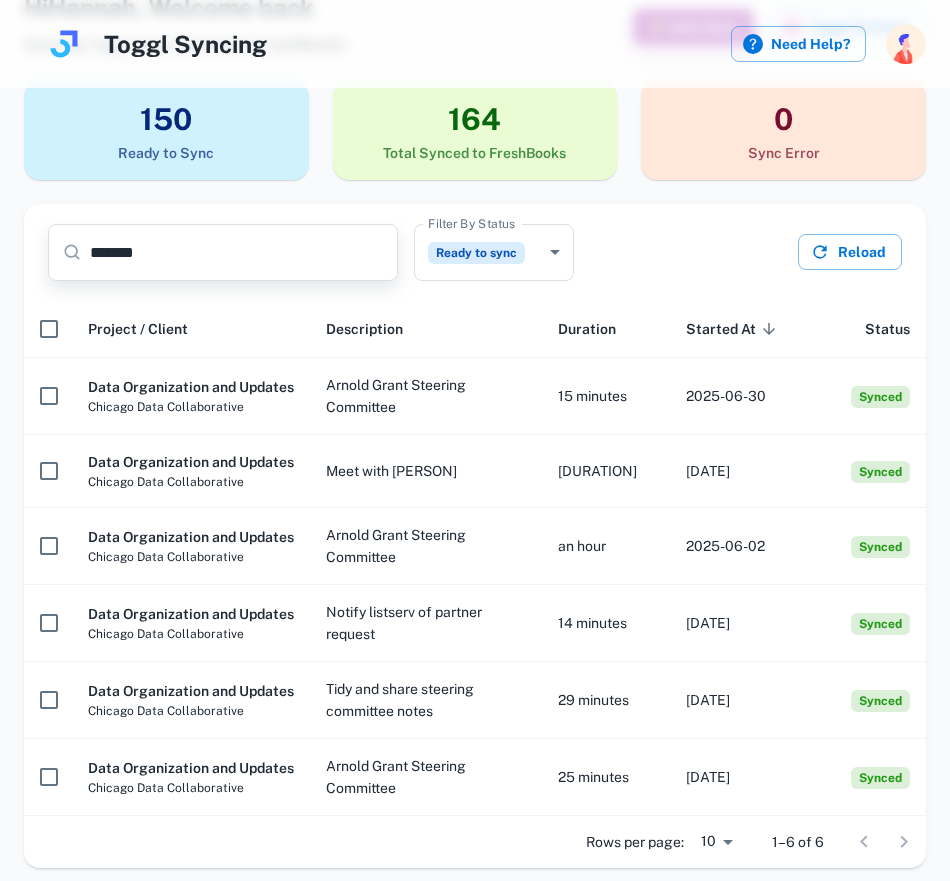 click on "*******" at bounding box center (244, 252) 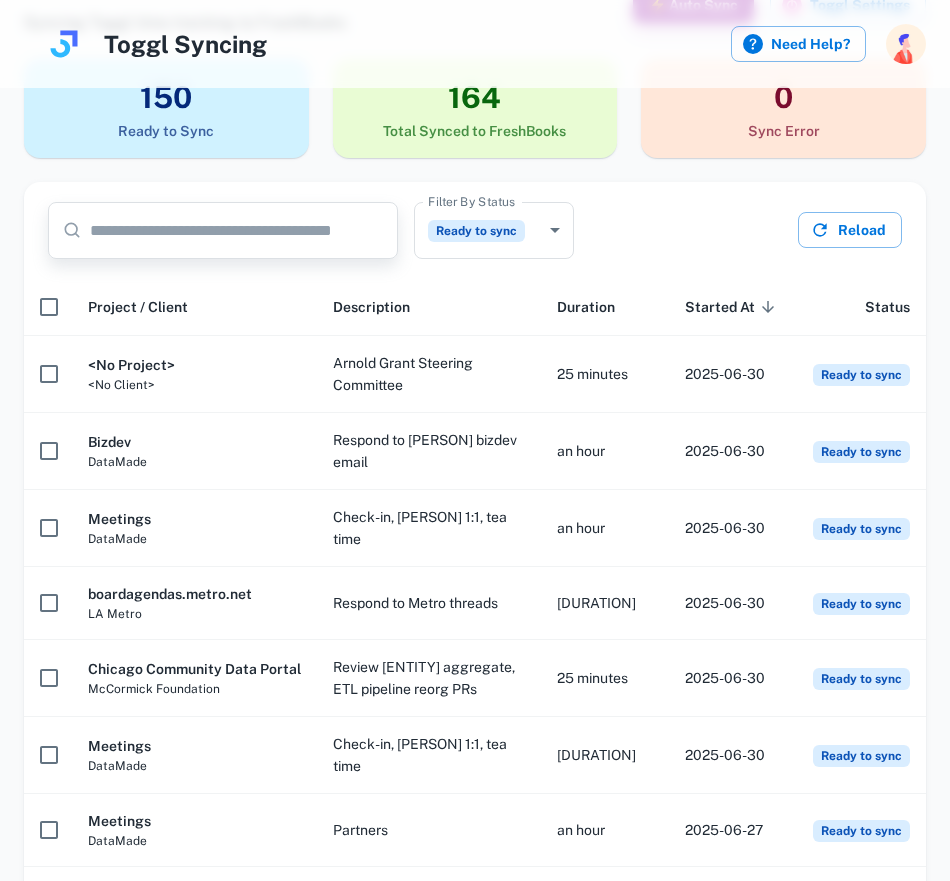 scroll, scrollTop: 122, scrollLeft: 0, axis: vertical 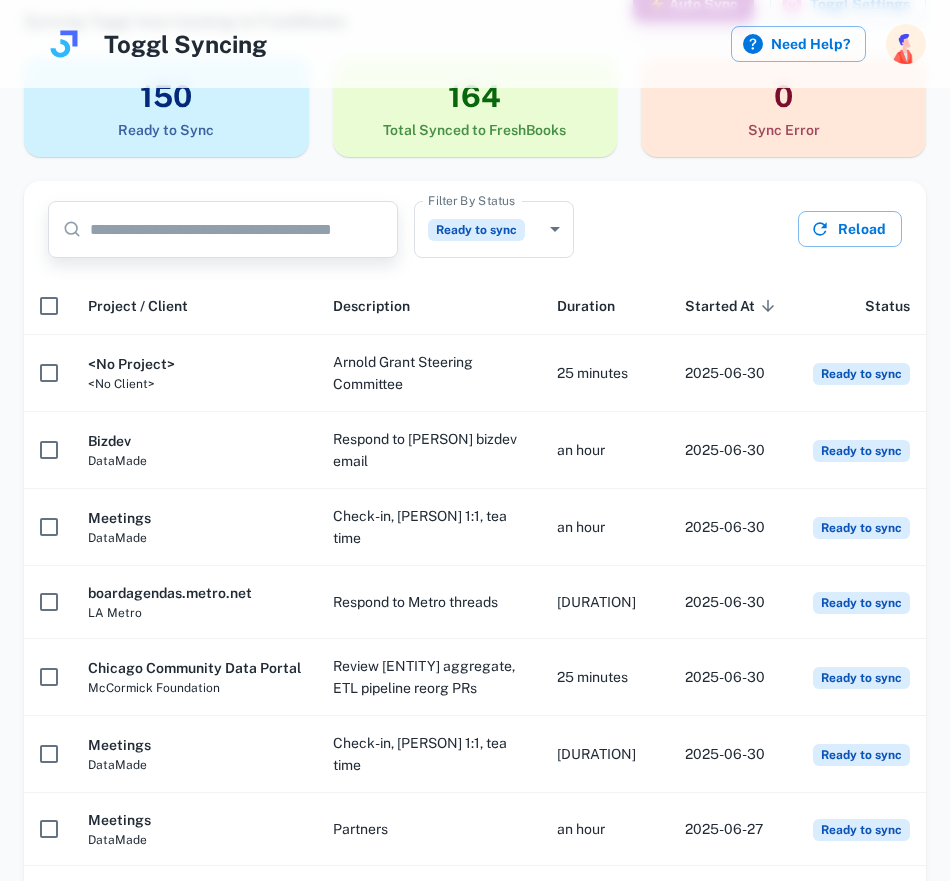 click at bounding box center [244, 229] 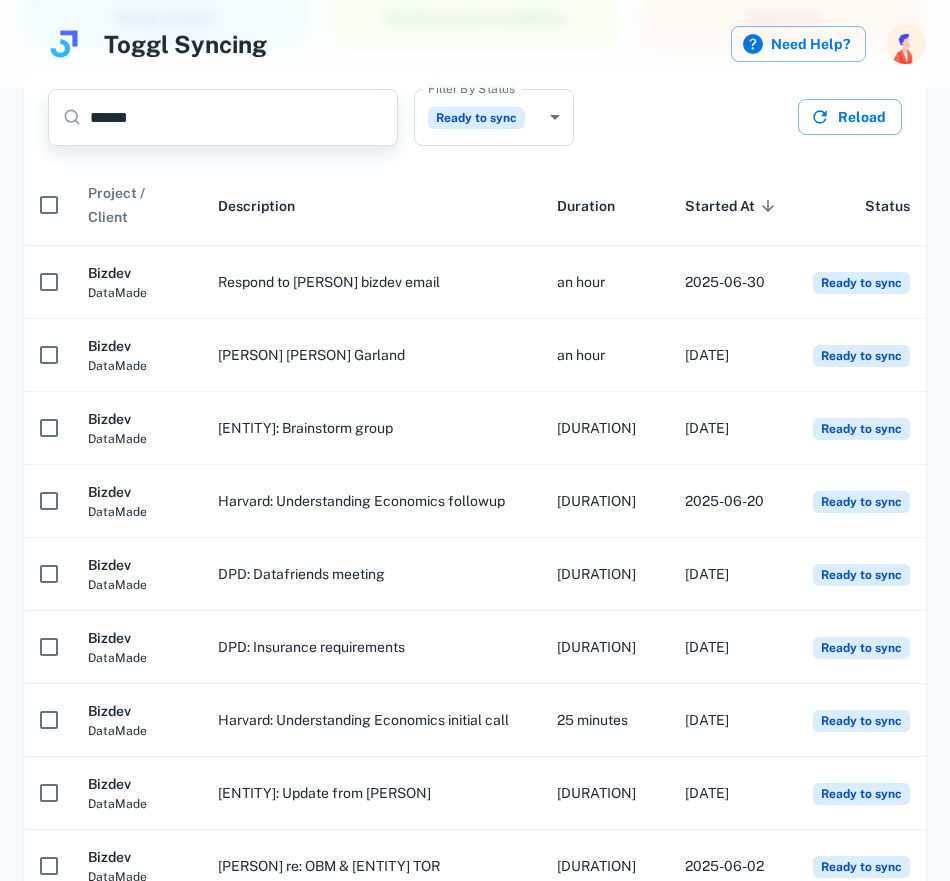 scroll, scrollTop: 210, scrollLeft: 0, axis: vertical 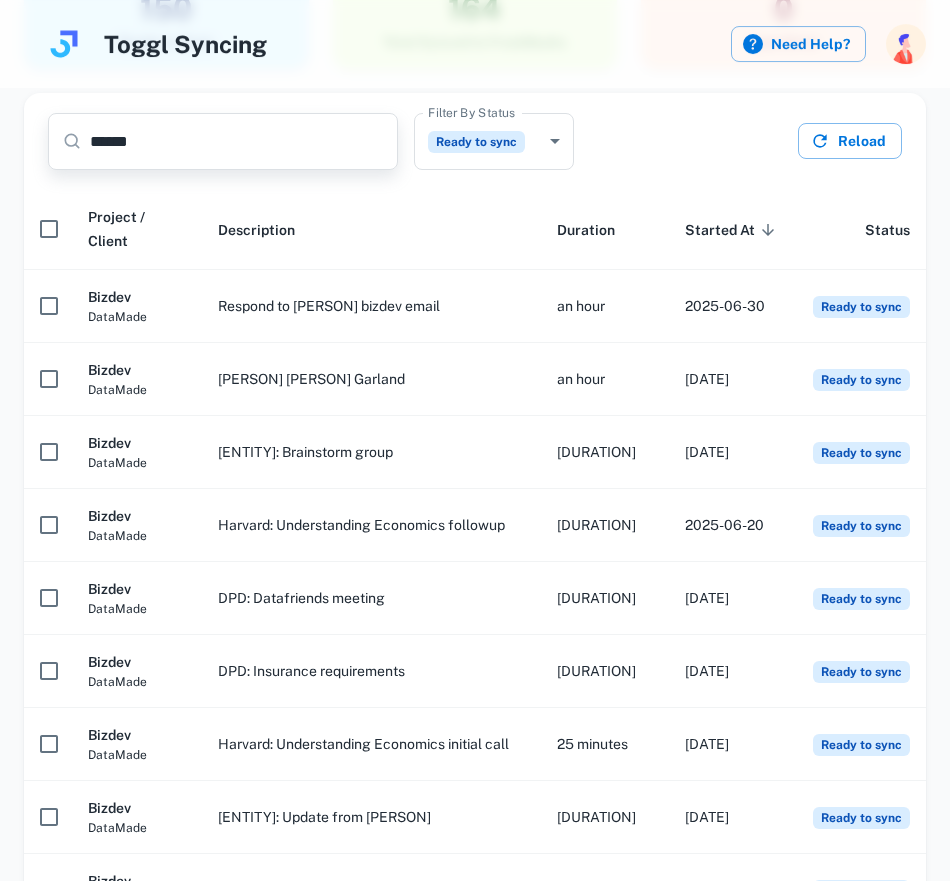 type on "******" 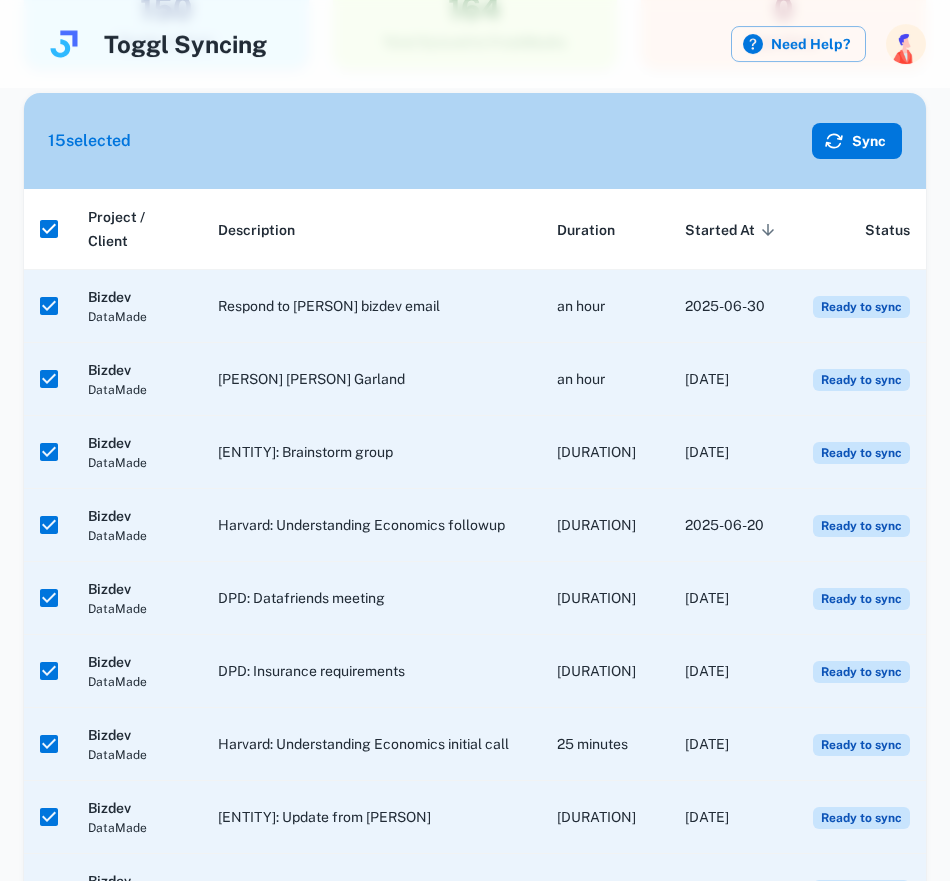 click on "Sync" at bounding box center (857, 141) 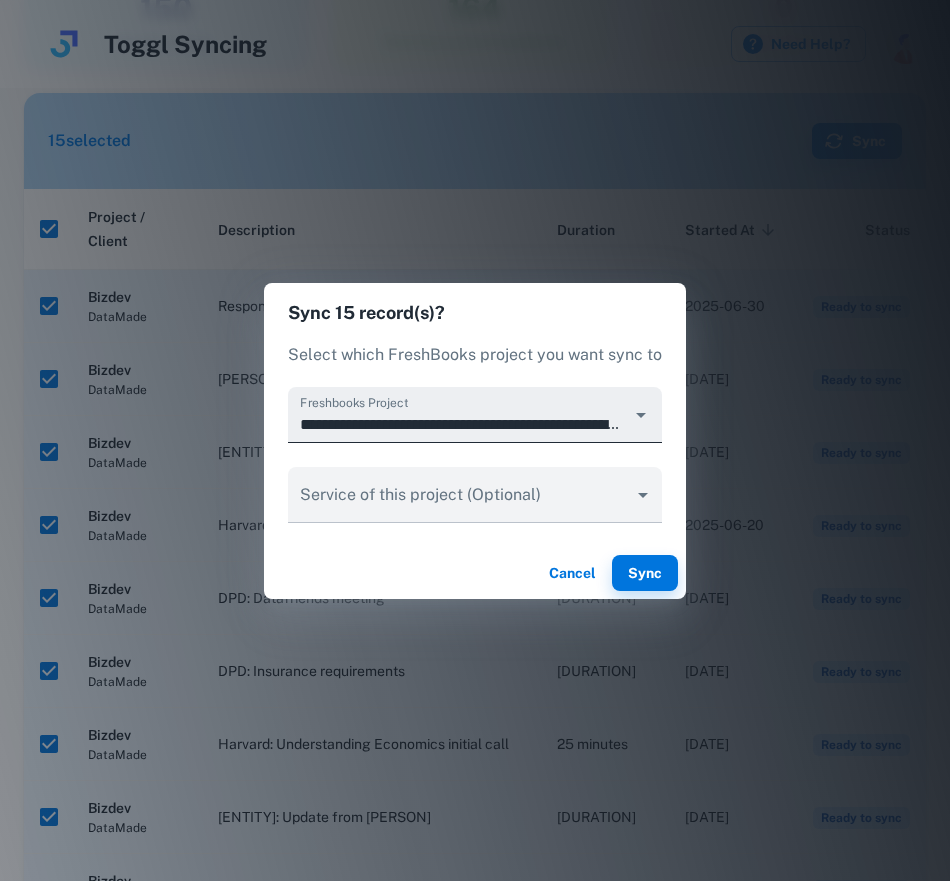click on "**********" at bounding box center [459, 424] 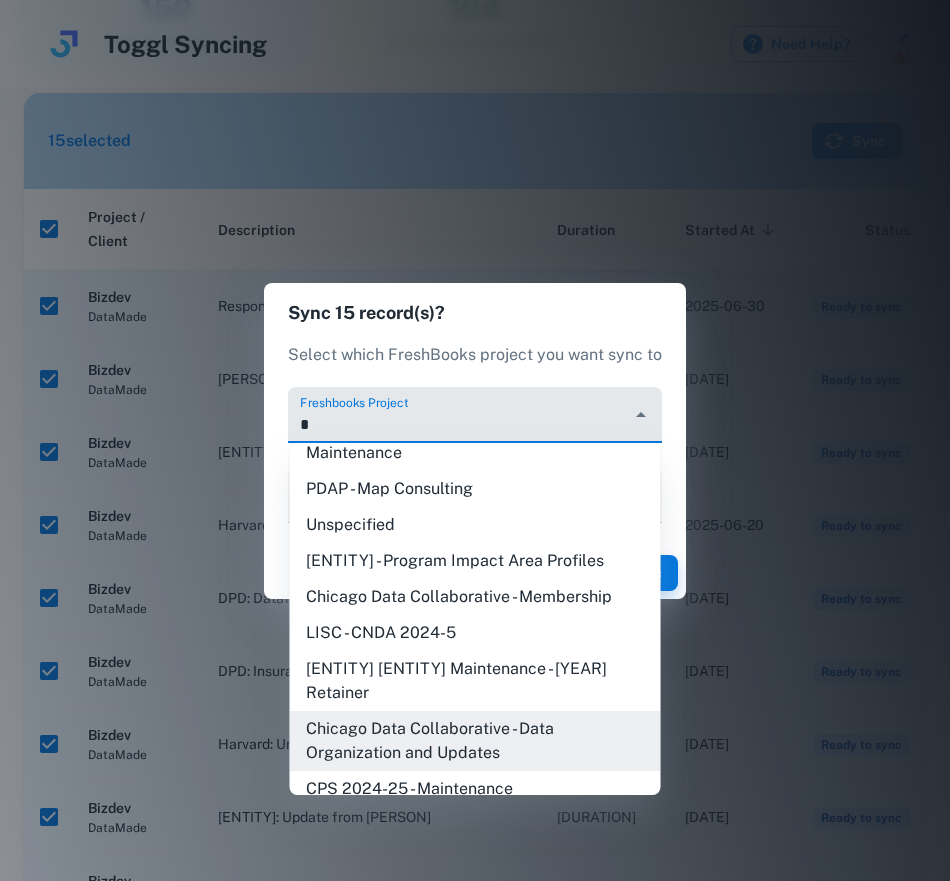 scroll, scrollTop: 356, scrollLeft: 0, axis: vertical 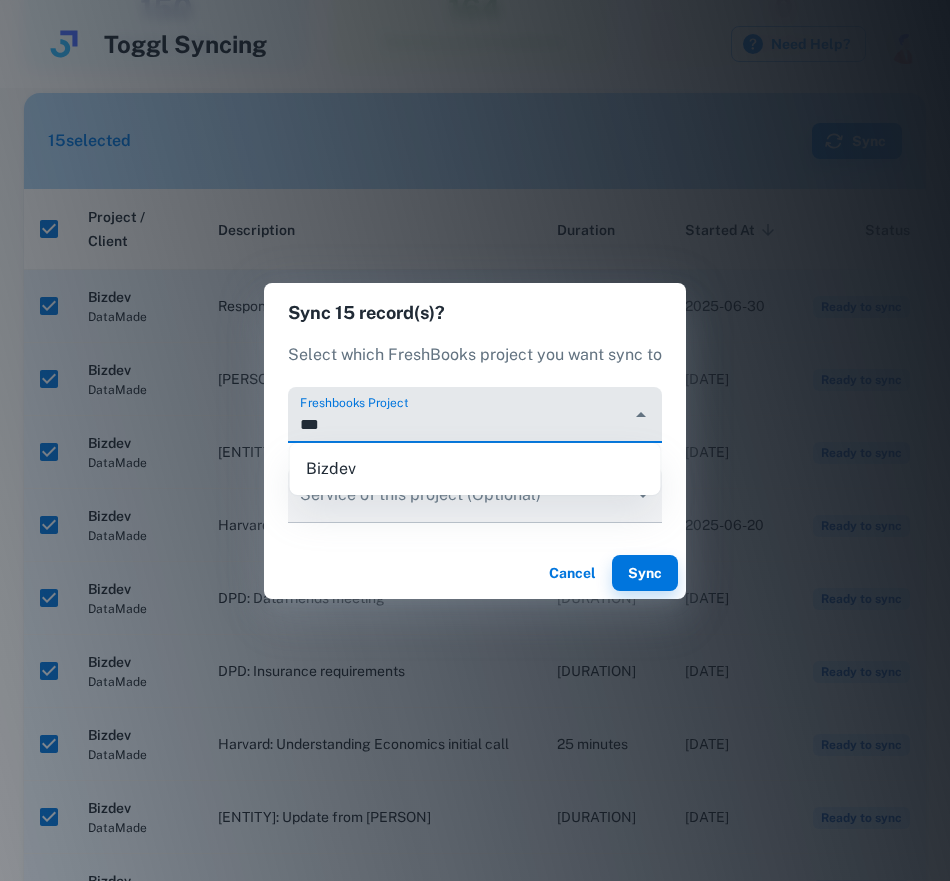 click on "Bizdev" at bounding box center [475, 469] 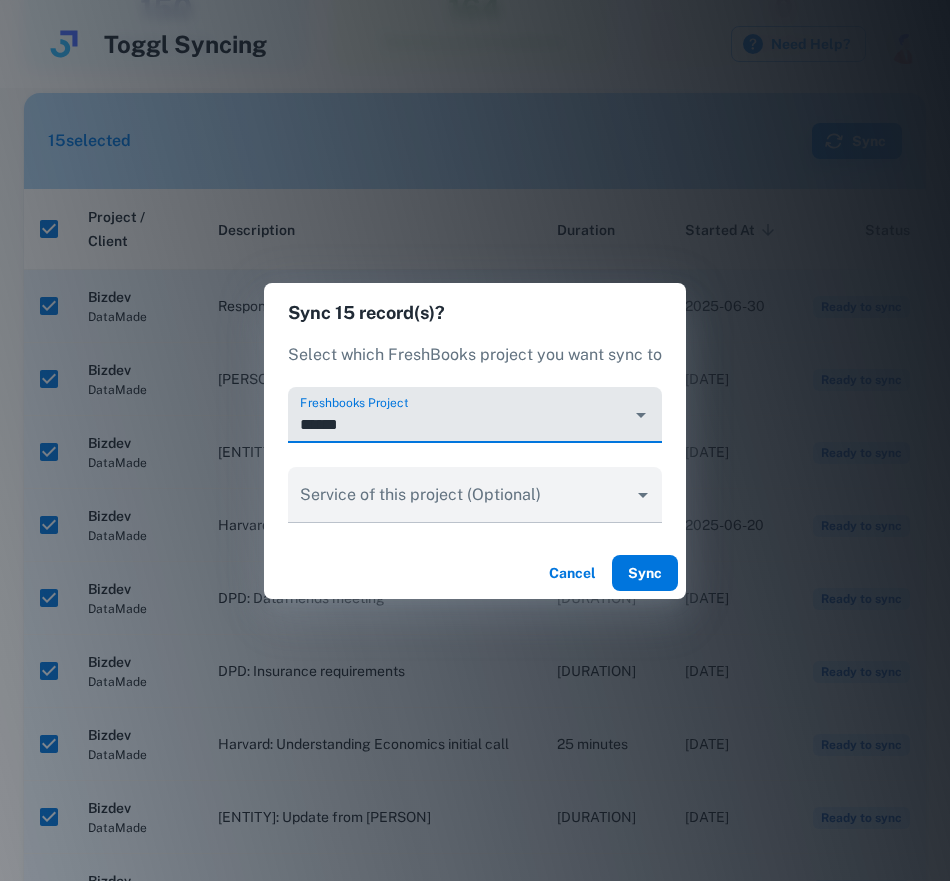 type on "******" 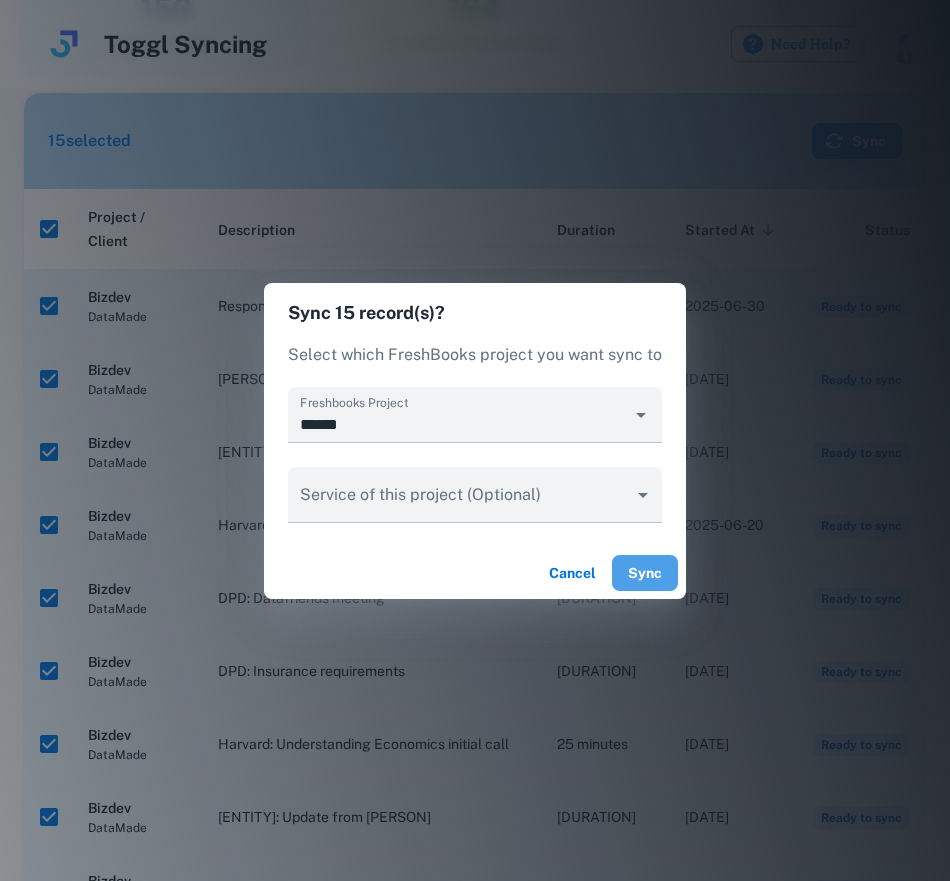 click on "Sync" at bounding box center [645, 573] 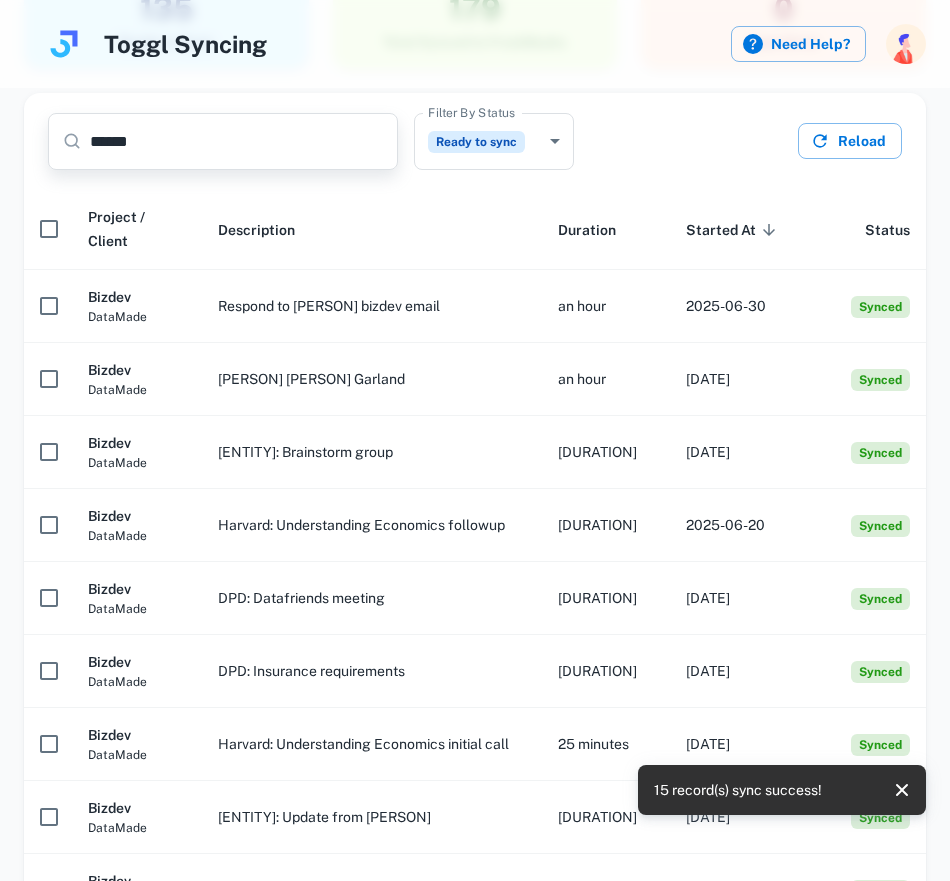 click on "******" at bounding box center (244, 141) 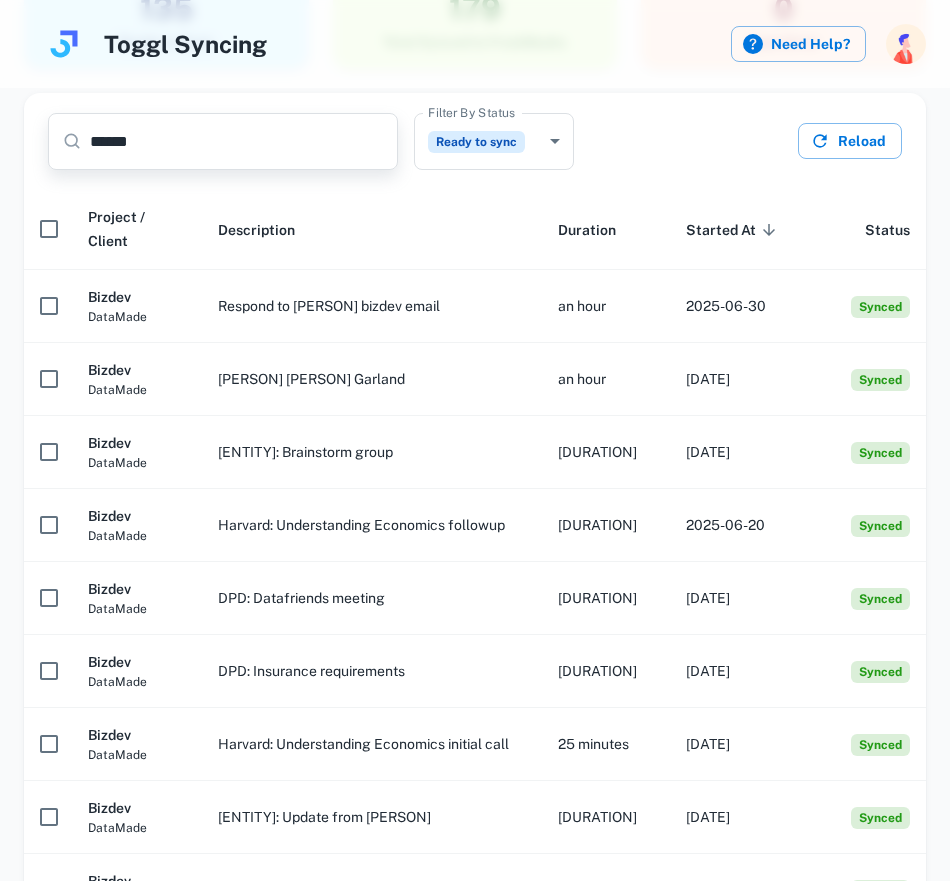 click on "******" at bounding box center [244, 141] 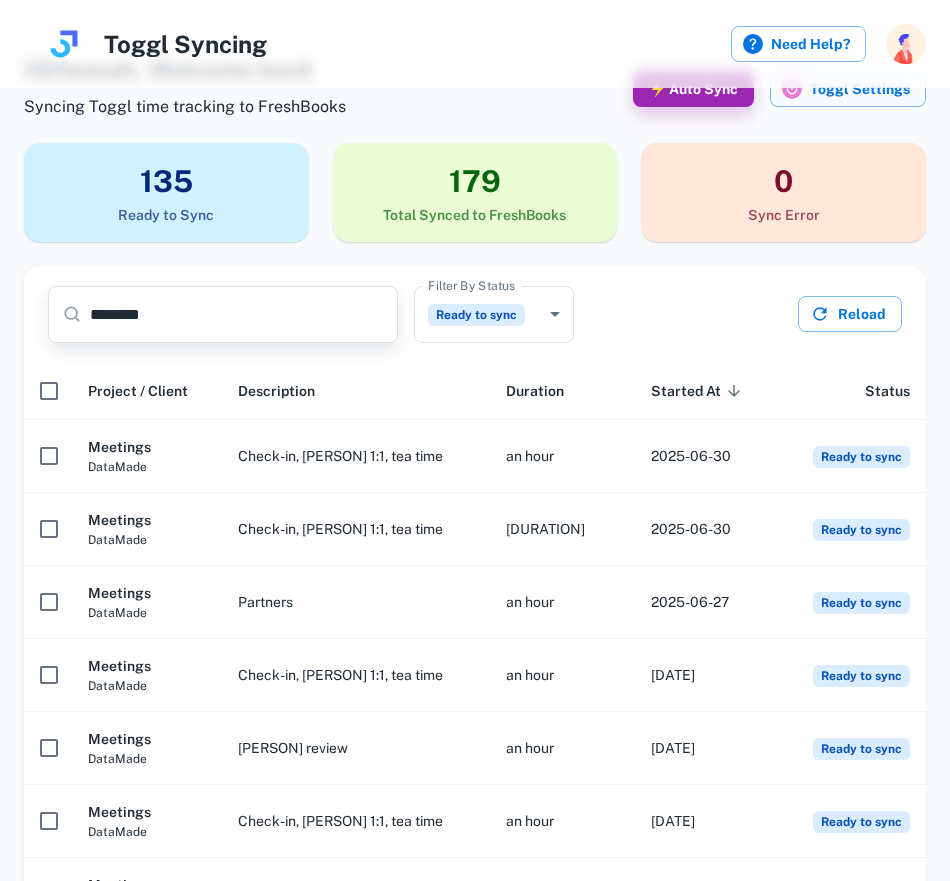 scroll, scrollTop: 0, scrollLeft: 0, axis: both 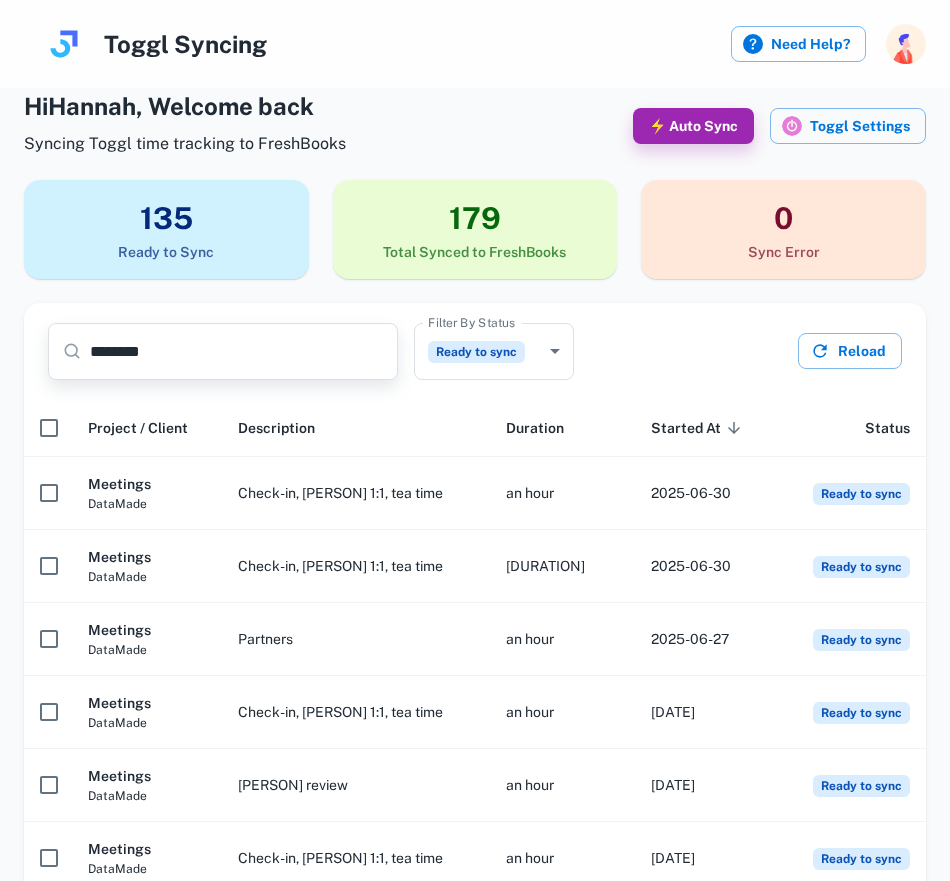 type on "********" 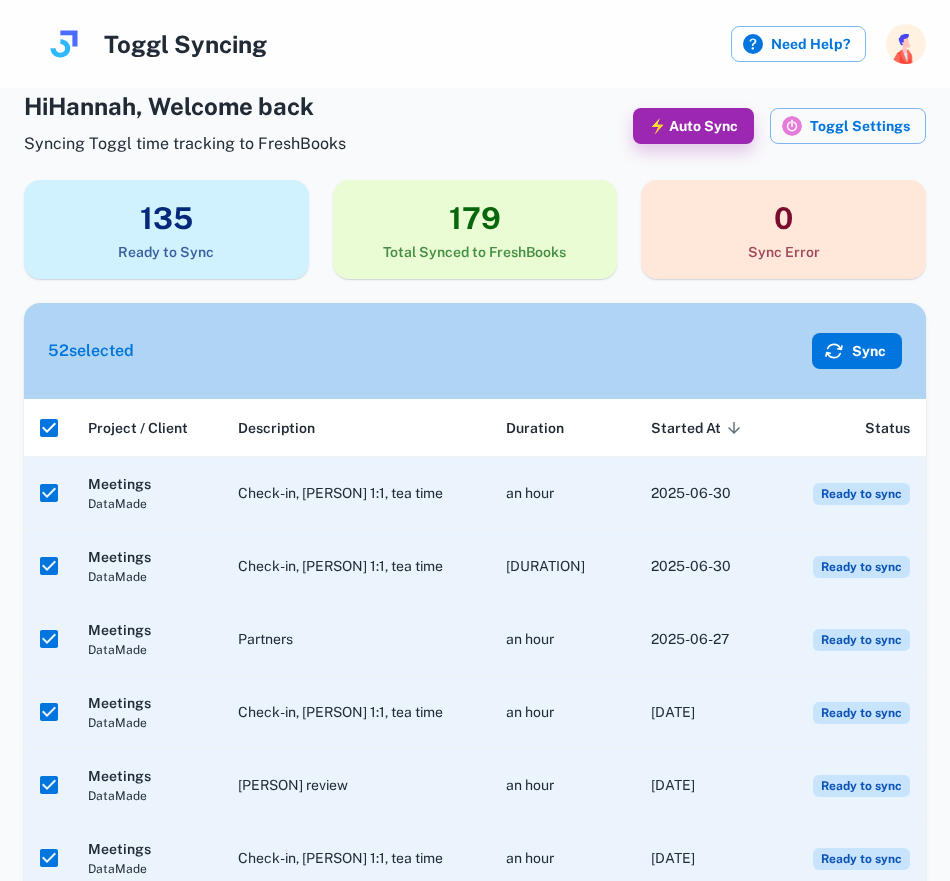 click on "Sync" at bounding box center (857, 351) 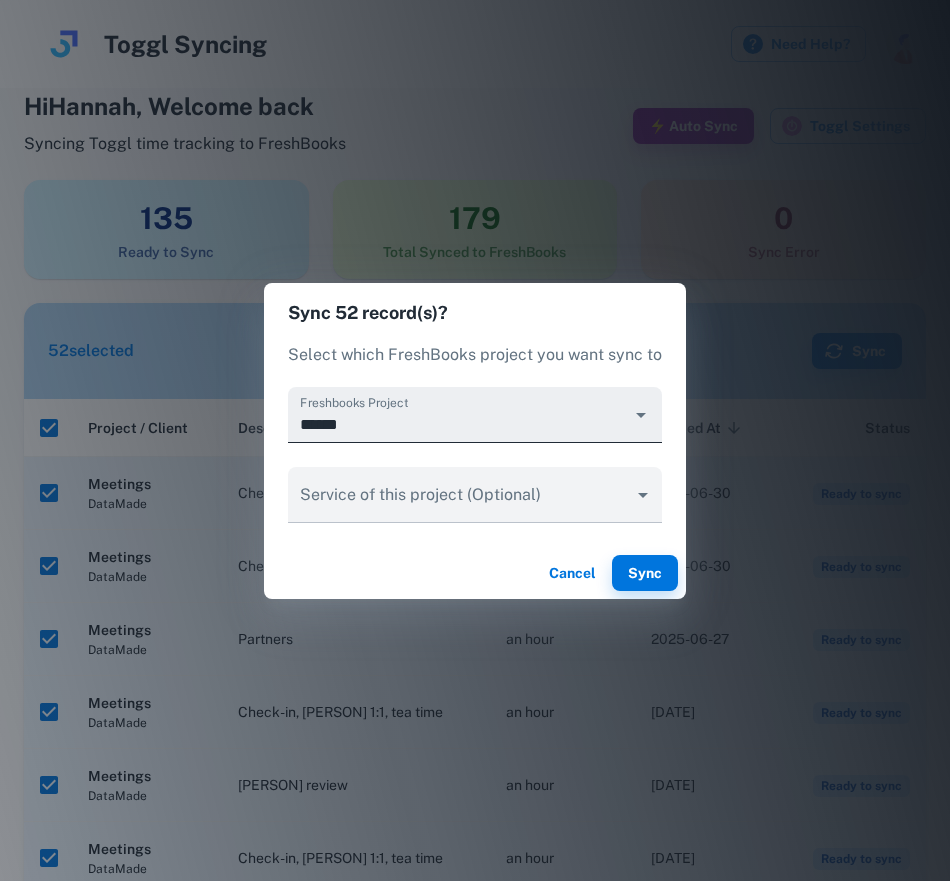click on "******" at bounding box center (459, 424) 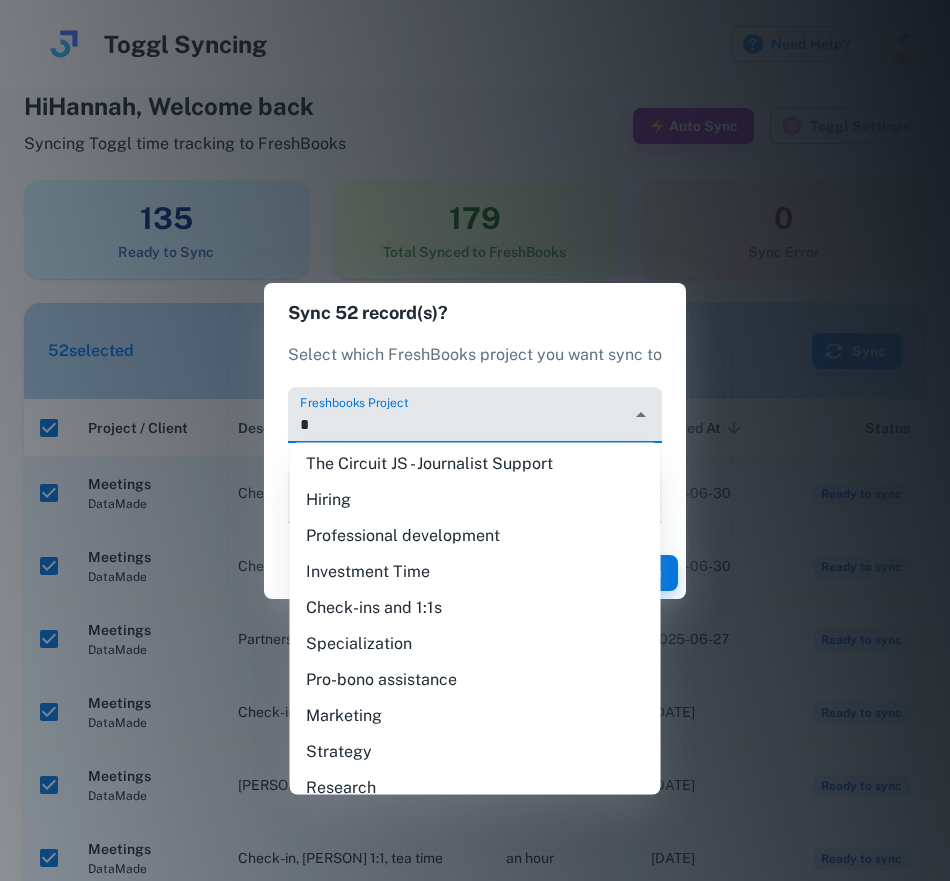 scroll, scrollTop: 0, scrollLeft: 0, axis: both 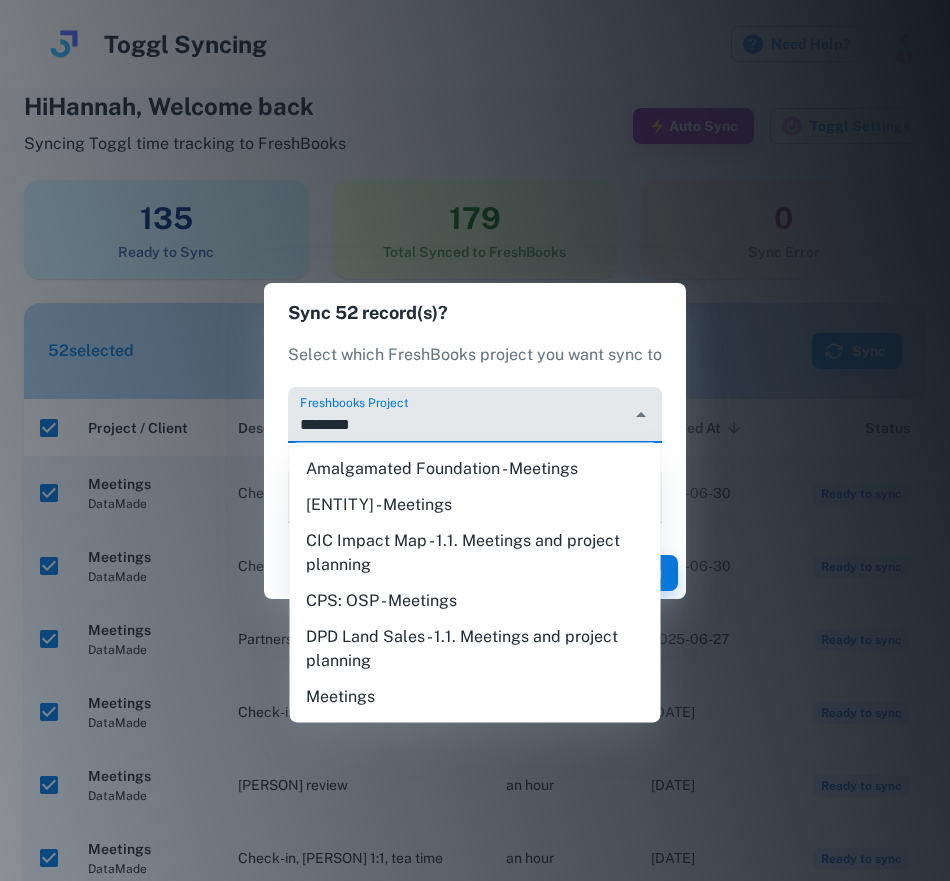 click on "Meetings" at bounding box center [475, 697] 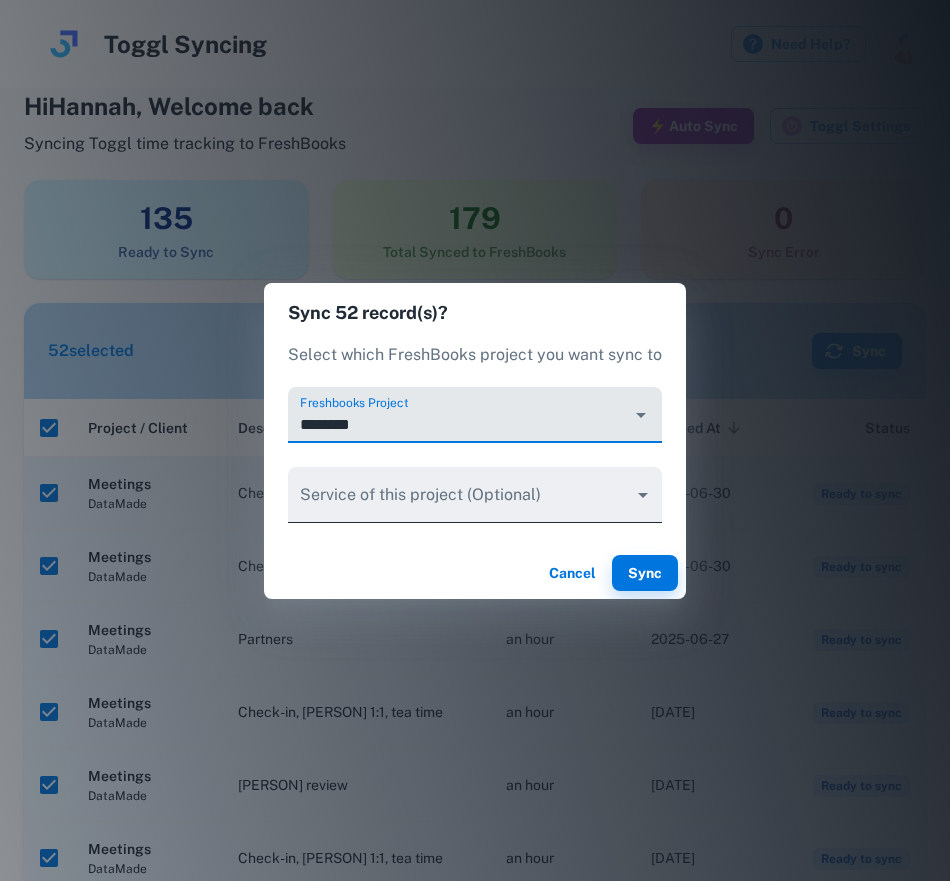type on "********" 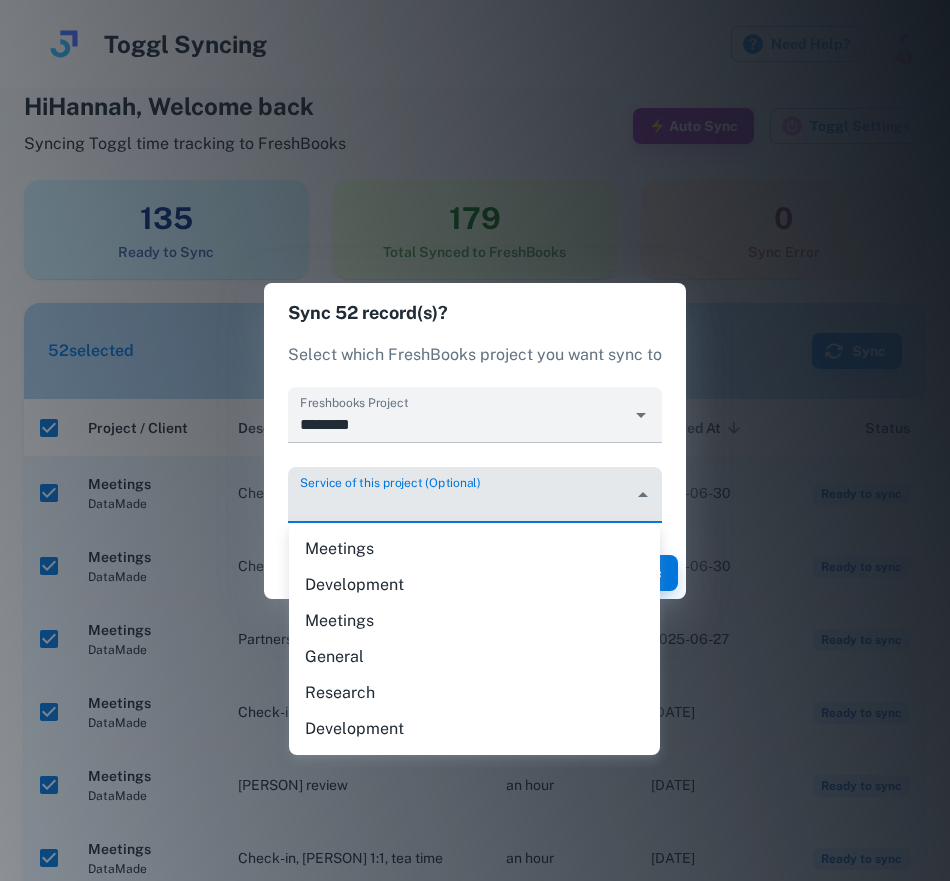 click on "Toggl Syncing Need Help? Hi  [FIRST] , Welcome back Syncing Toggl time tracking to FreshBooks ⚡ Auto Sync Toggl Settings 135 Ready to Sync 179 Total Synced to FreshBooks 0 Sync Error 52  selected Sync Project / Client Description Duration Started At sorted descending Status Meetings DataMade Hayley 1:1, check-in an hour [DATE] Ready to sync Meetings DataMade Hayley 1:1, check-in 30 minutes [DATE] Ready to sync Meetings DataMade Partners an hour [DATE] Ready to sync Meetings DataMade Check-in, Hayley 1:1, tea time an hour [DATE] Ready to sync Meetings DataMade Xavier review an hour [DATE] Ready to sync Meetings DataMade Hayley 1:1, check-in an hour [DATE] Ready to sync Meetings DataMade Hannah ☕️ Alexis 40 minutes [DATE] Ready to sync Meetings DataMade Hannah ☕️ Regina 40 minutes [DATE] Ready to sync Meetings DataMade Hayley / Hannah 15 minutes [DATE] Ready to sync Meetings DataMade Derek/Hannah 1:1 an hour [DATE] Ready to sync Rows per page: 10 ** 1–10 of 52" at bounding box center [475, 440] 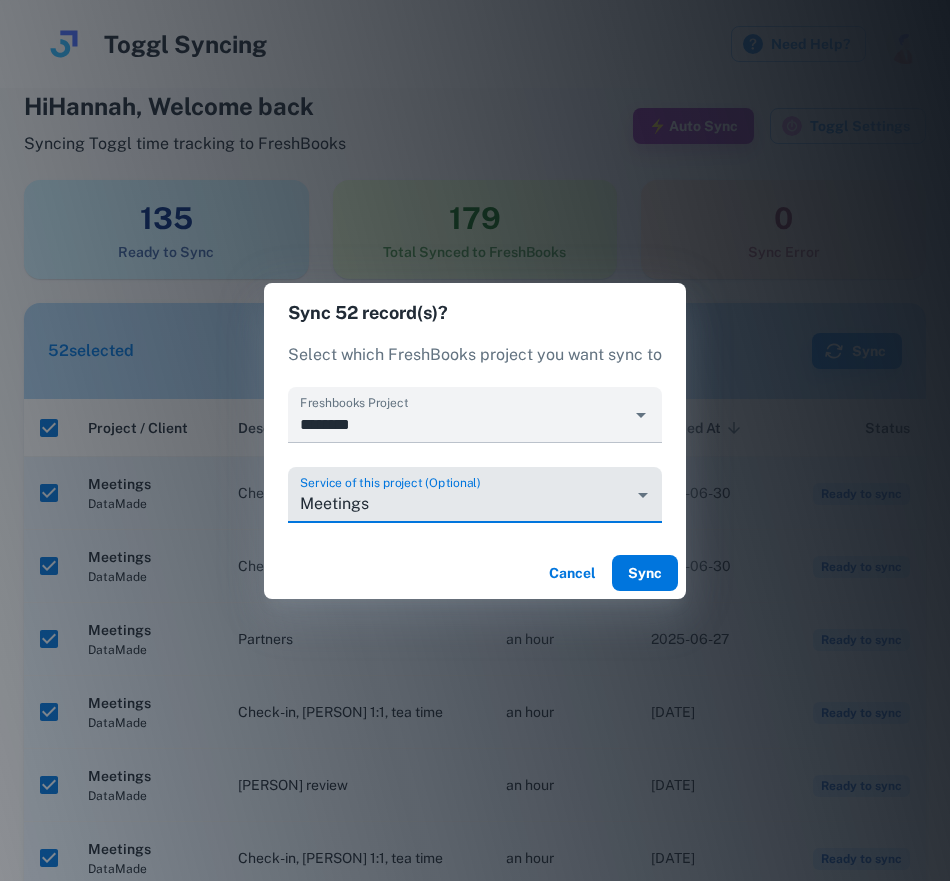click on "Sync" at bounding box center (645, 573) 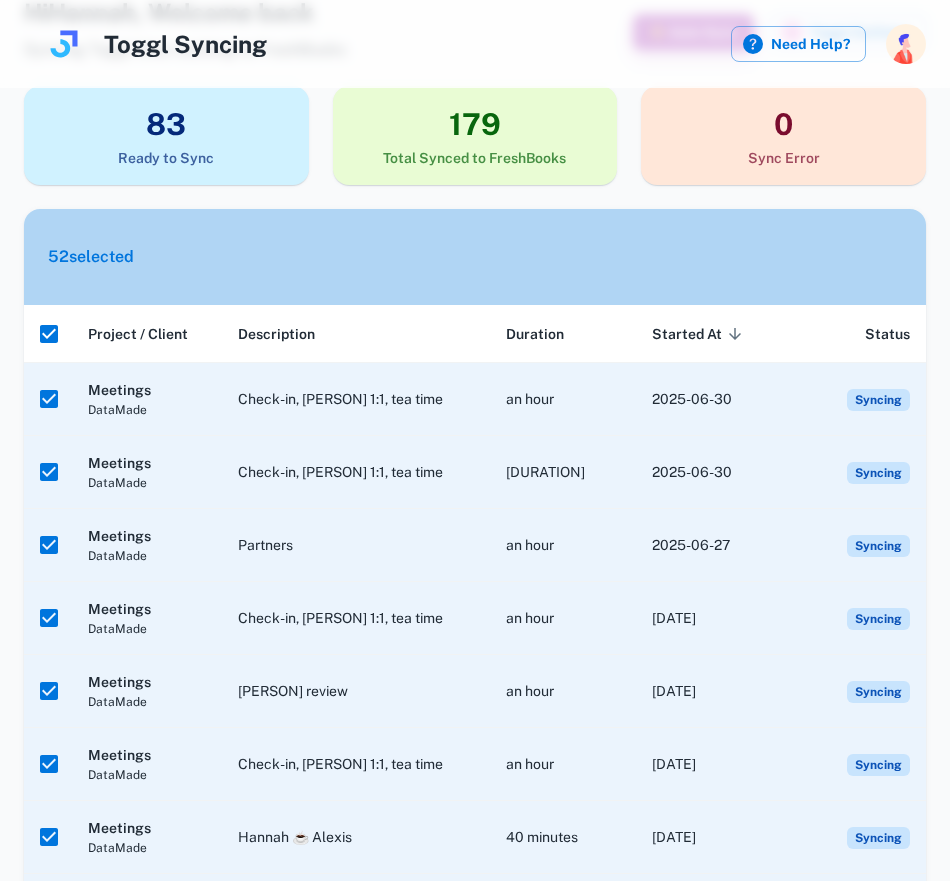 scroll, scrollTop: 0, scrollLeft: 0, axis: both 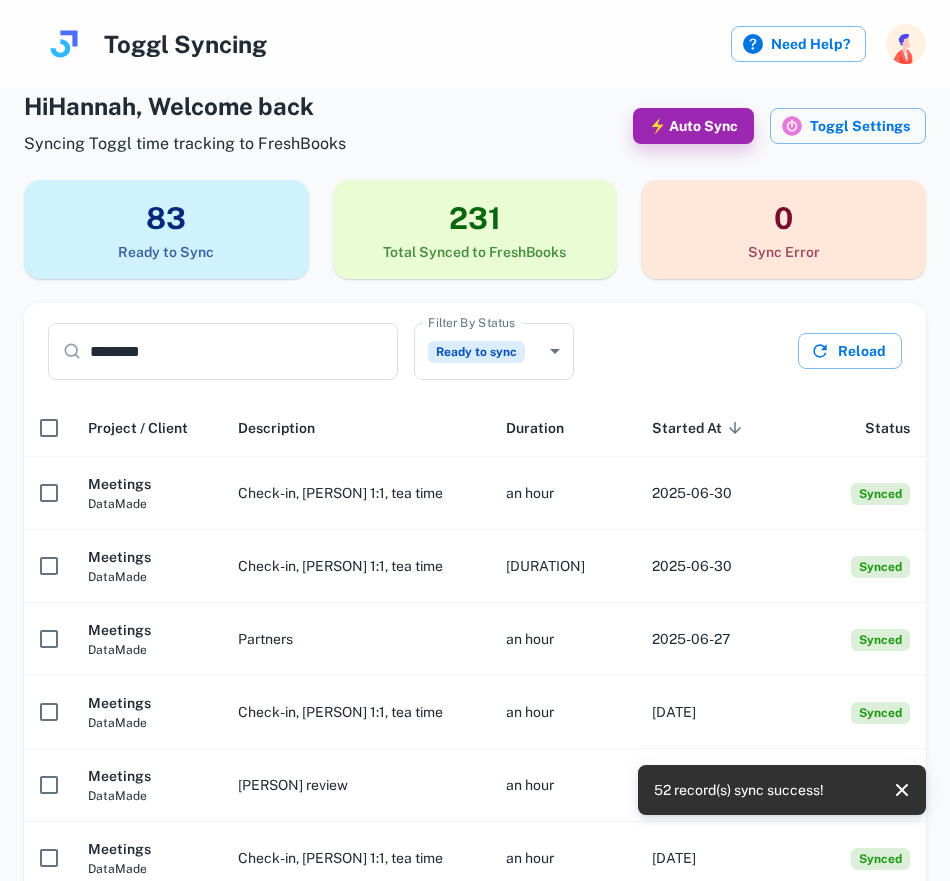 click on "********" at bounding box center (244, 351) 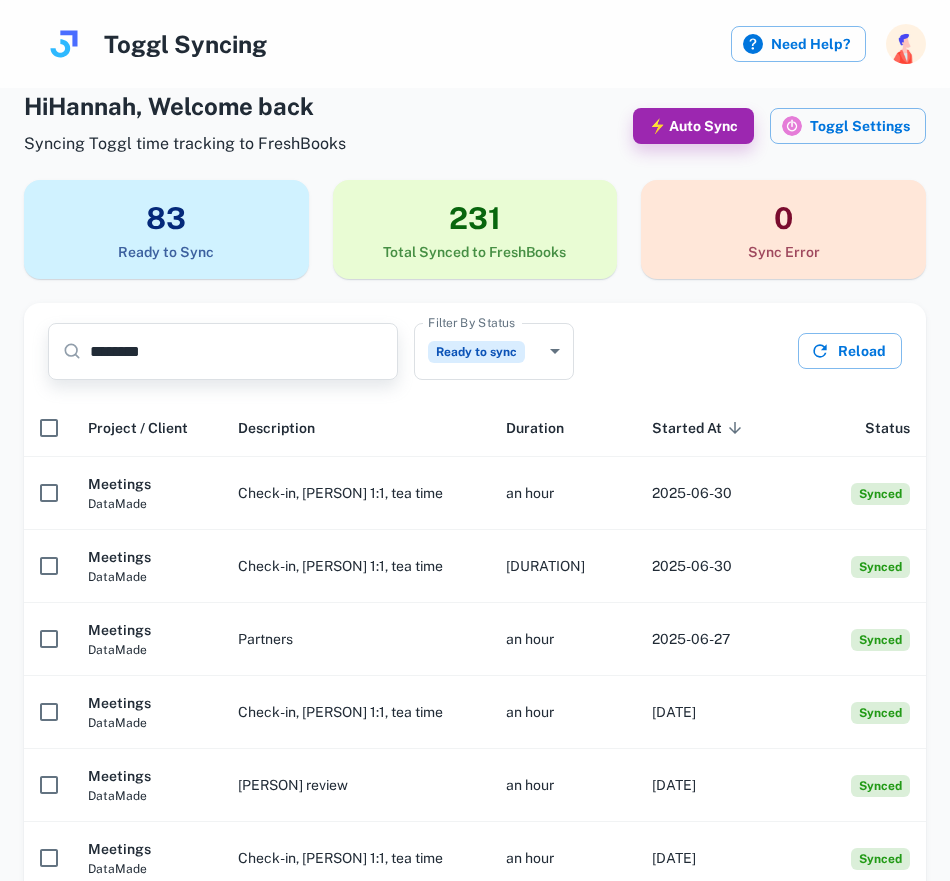 click on "********" at bounding box center [244, 351] 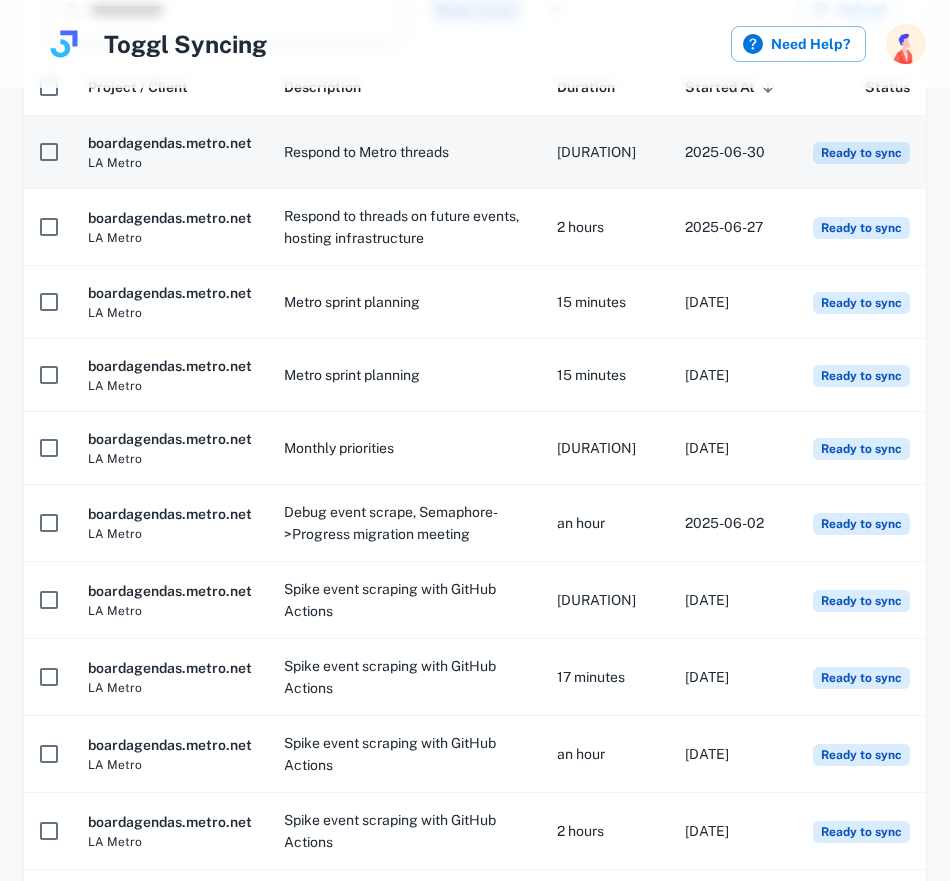 scroll, scrollTop: 0, scrollLeft: 0, axis: both 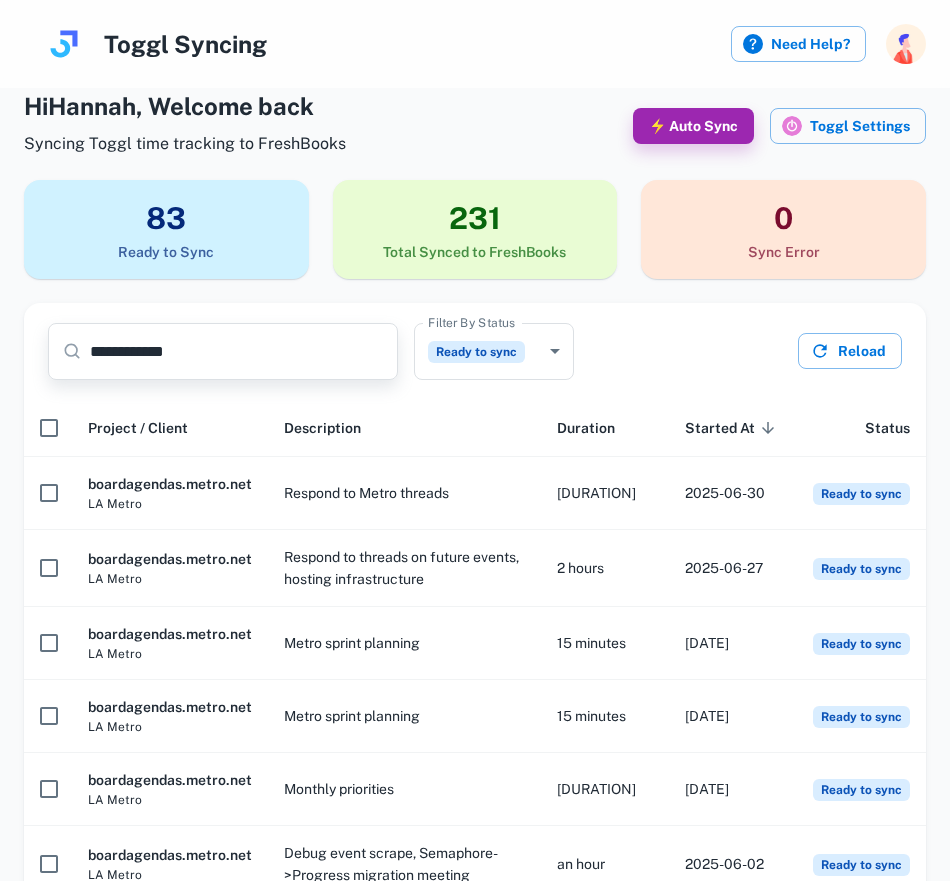 type on "**********" 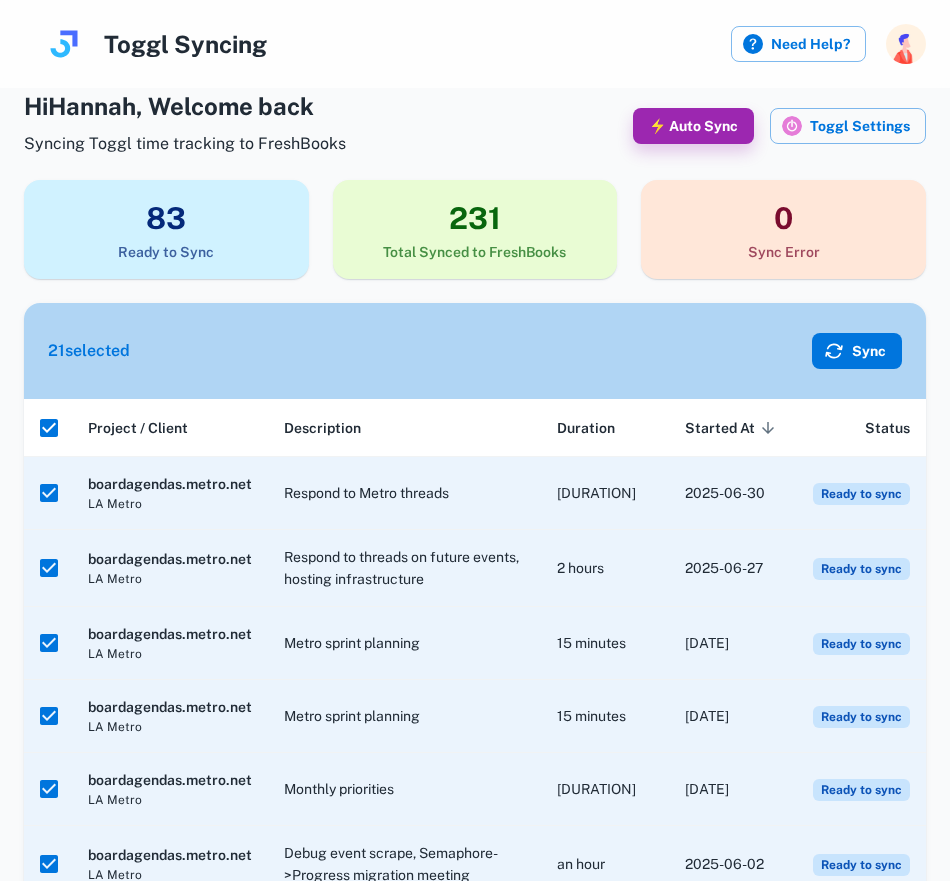 click on "Sync" at bounding box center [857, 351] 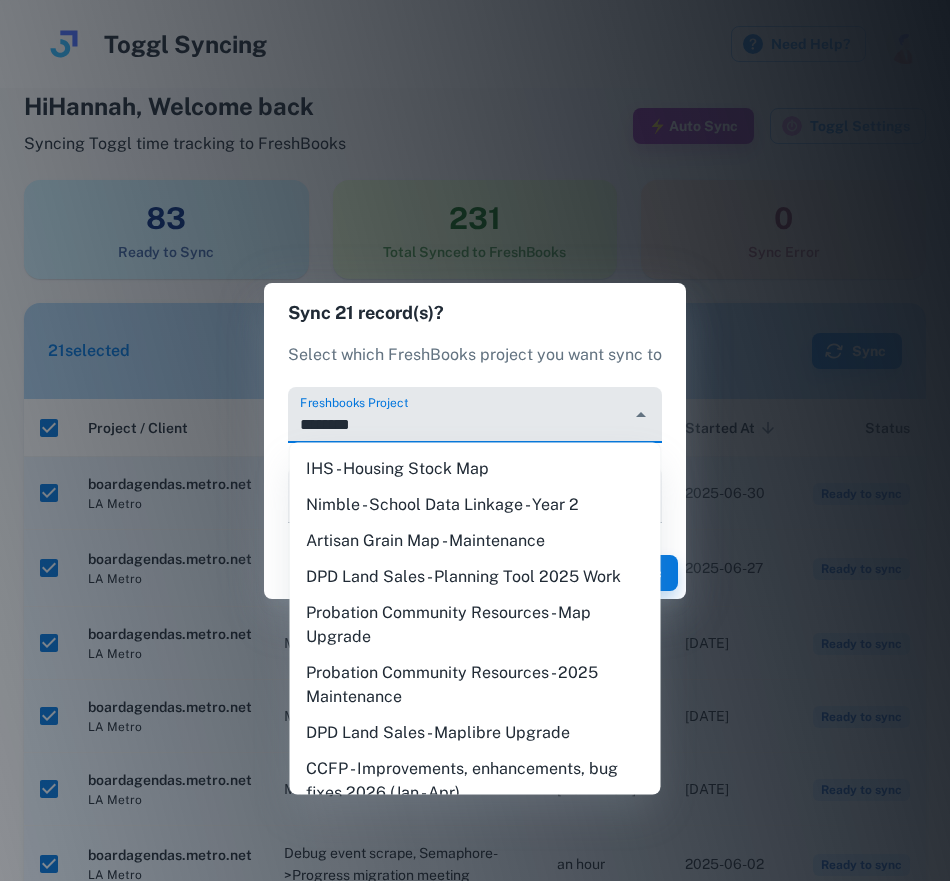 click on "********" at bounding box center [459, 424] 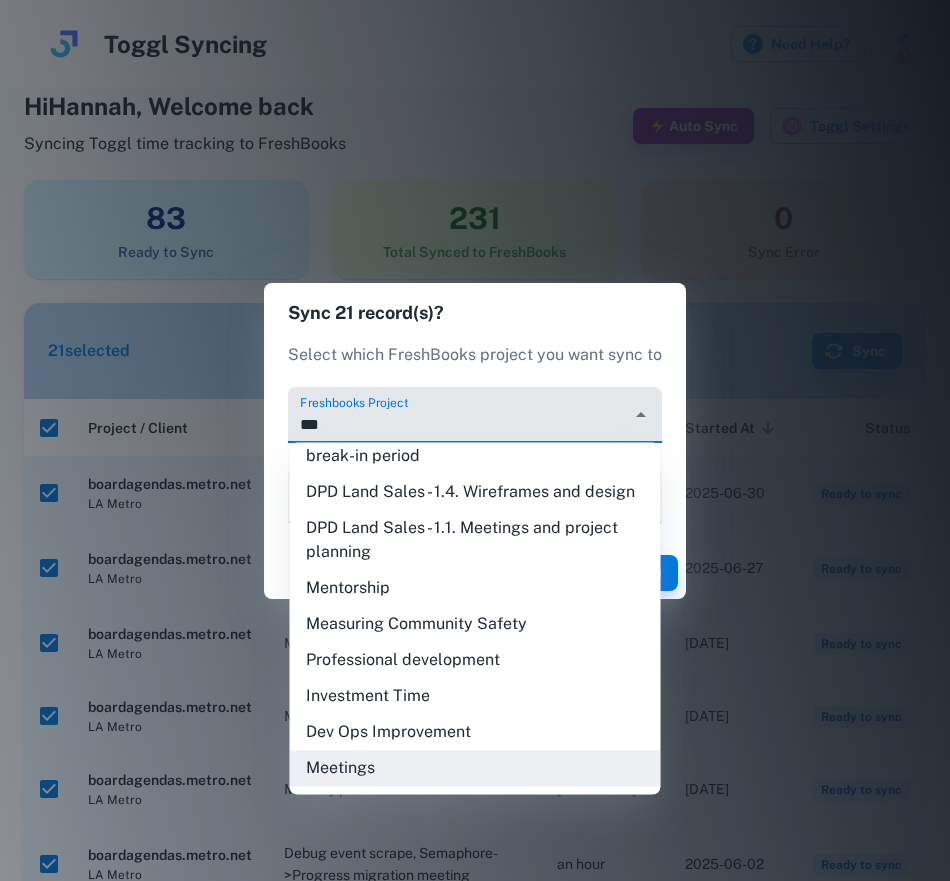scroll, scrollTop: 0, scrollLeft: 0, axis: both 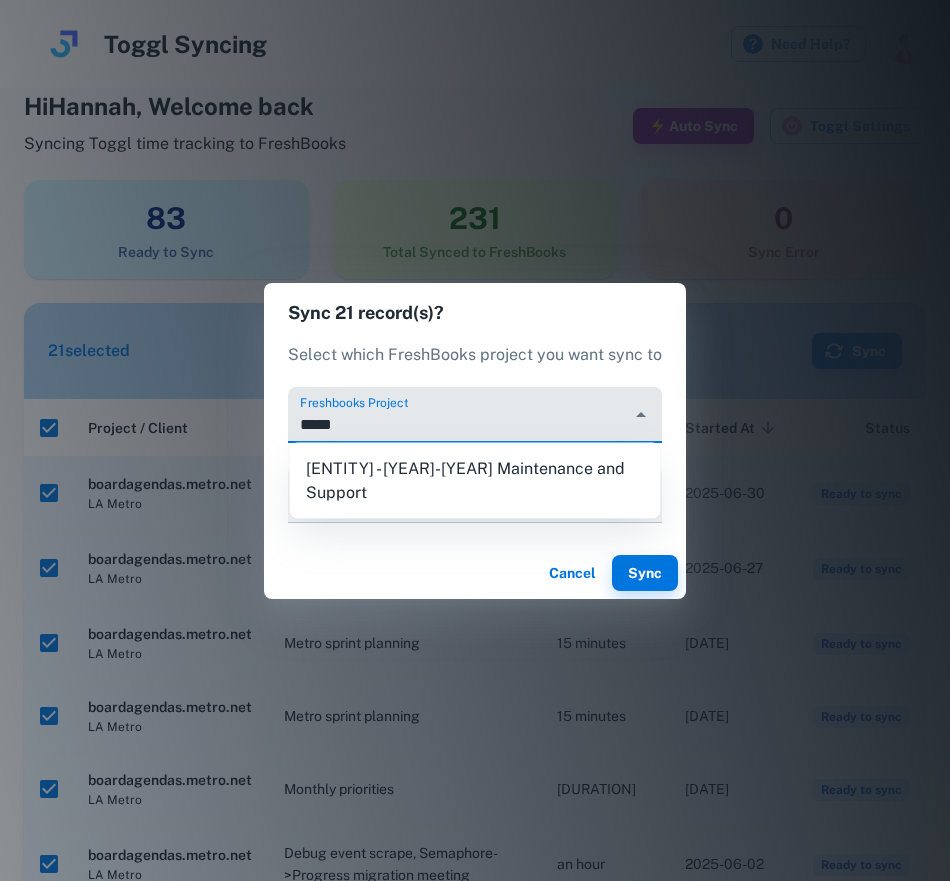 click on "[ENTITY] - [YEAR]-[YEAR] Maintenance and Support" at bounding box center (475, 481) 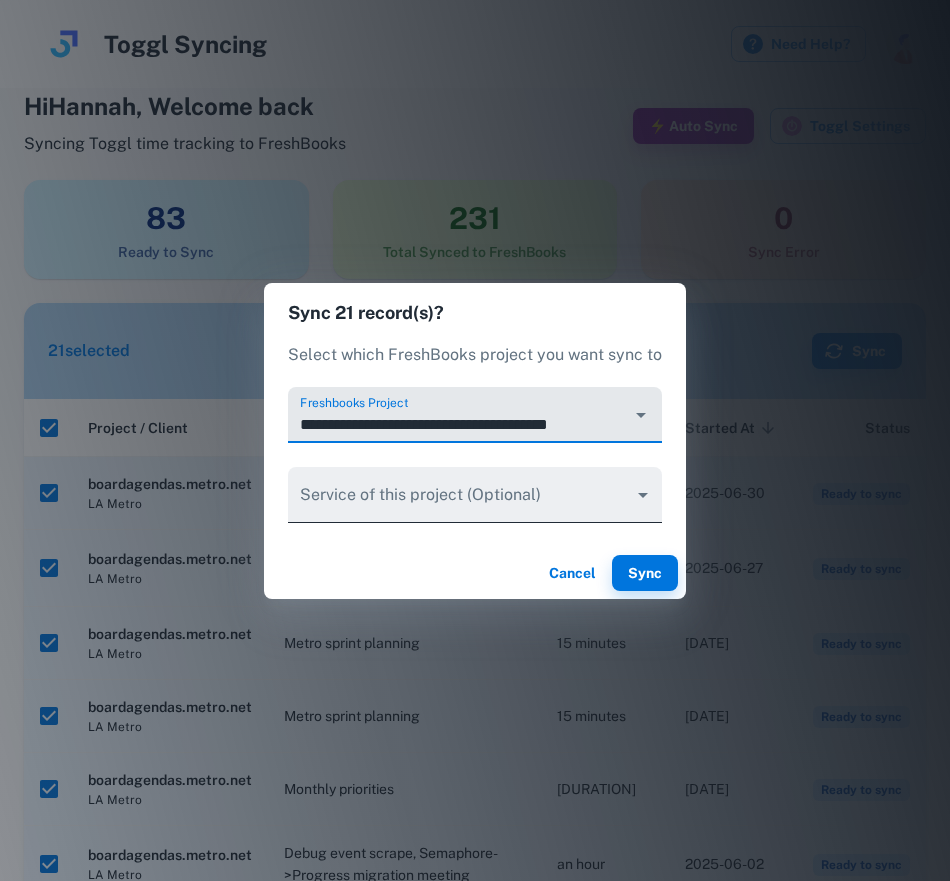 type on "**********" 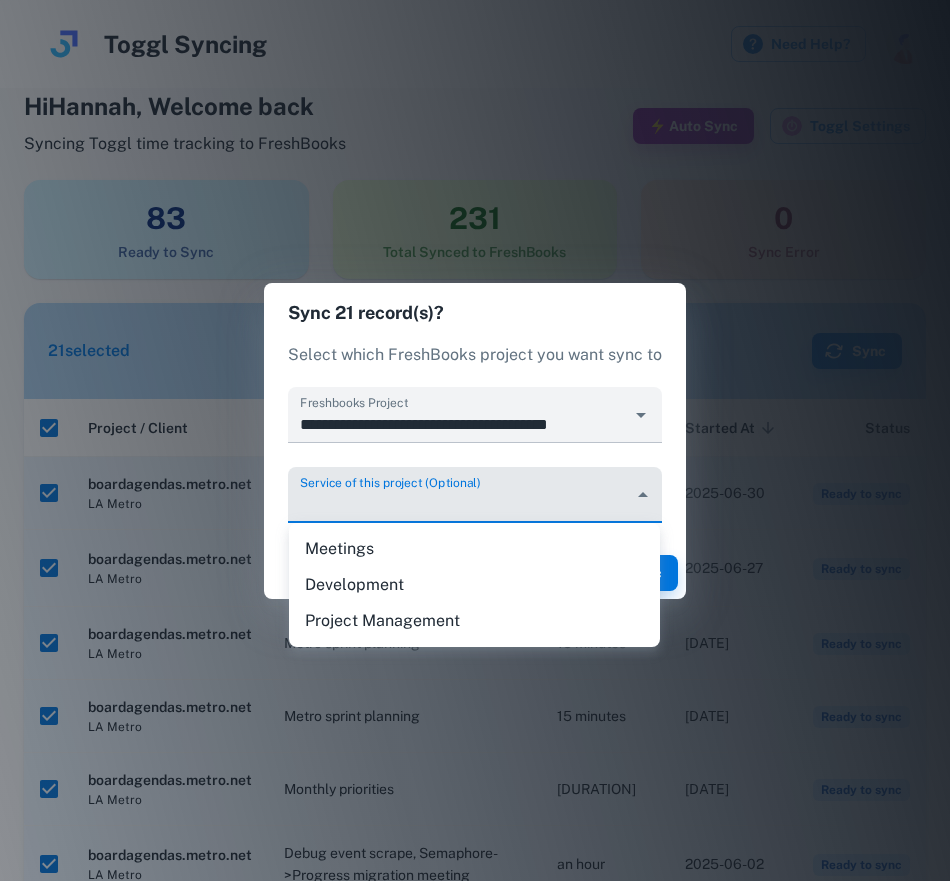 click at bounding box center (475, 440) 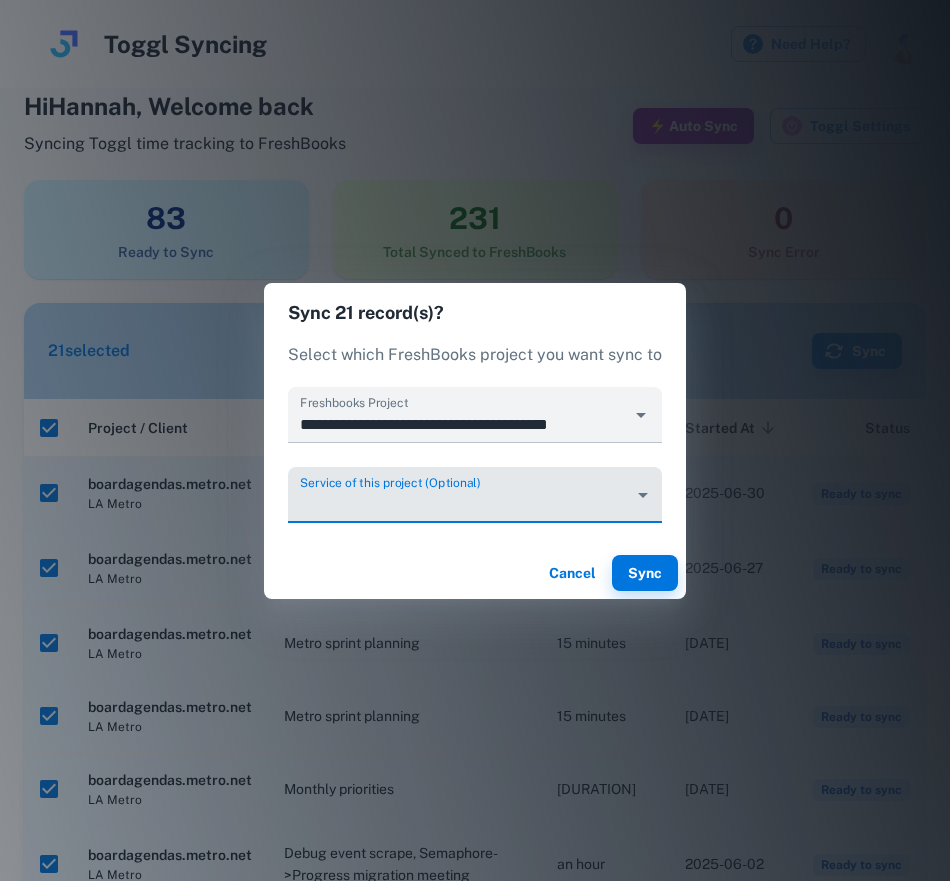 click on "Cancel Sync" at bounding box center [475, 573] 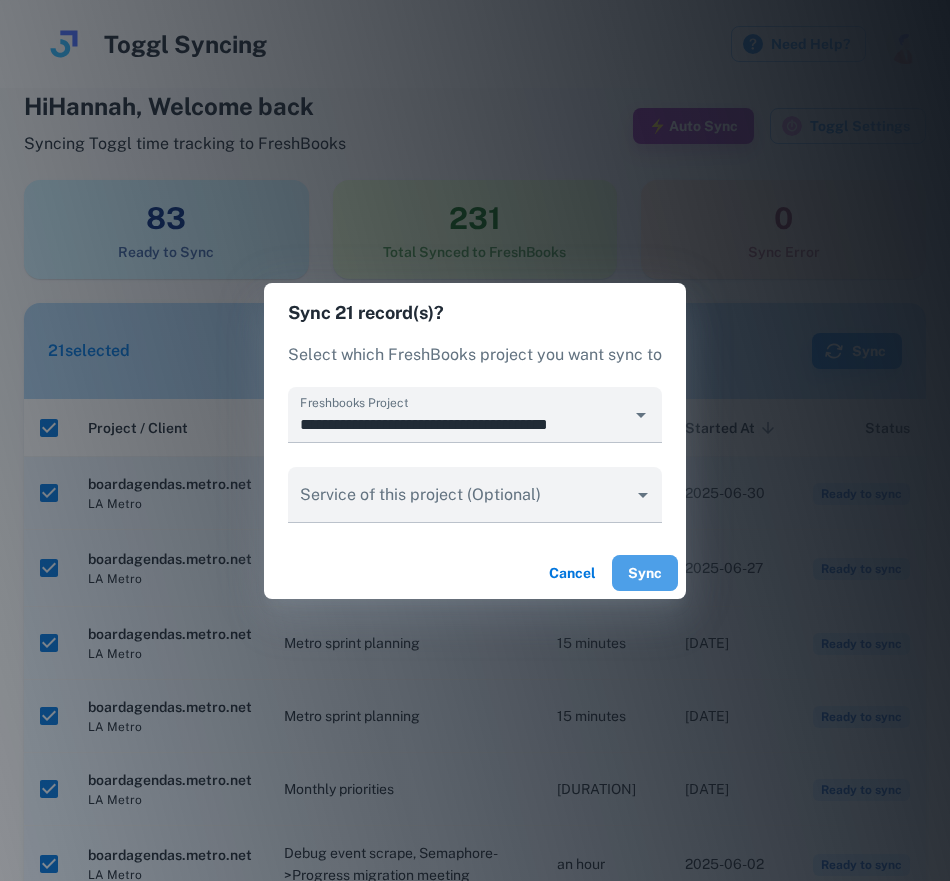 click on "Sync" at bounding box center (645, 573) 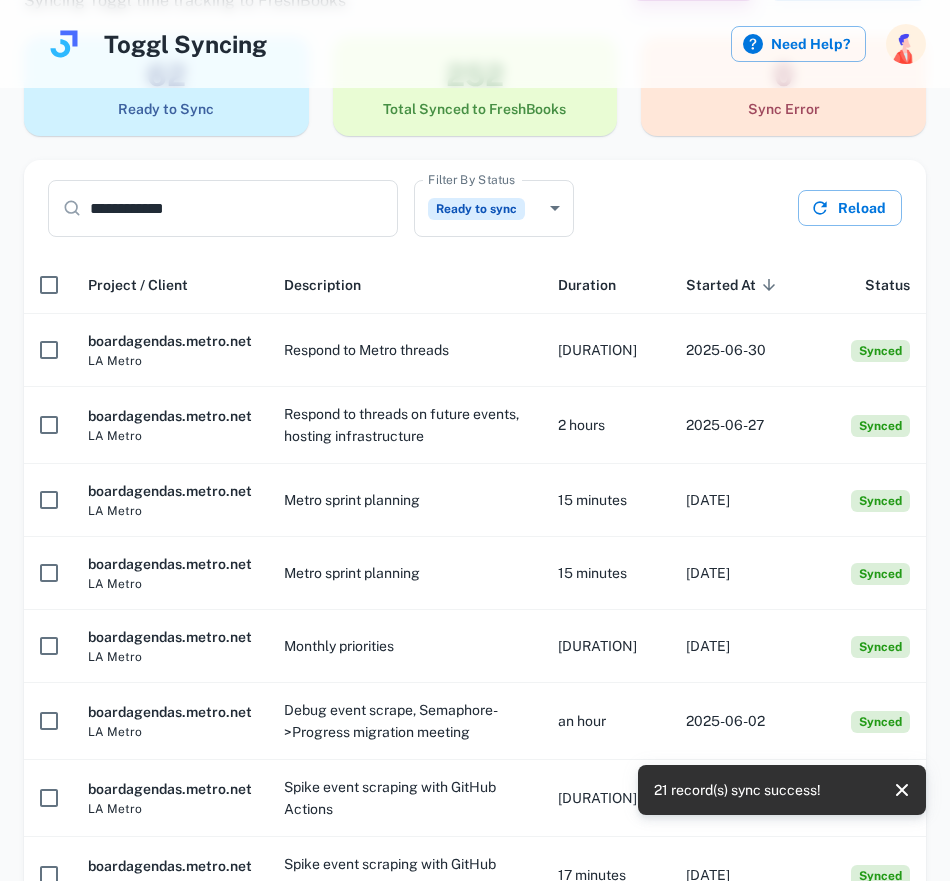 scroll, scrollTop: 132, scrollLeft: 0, axis: vertical 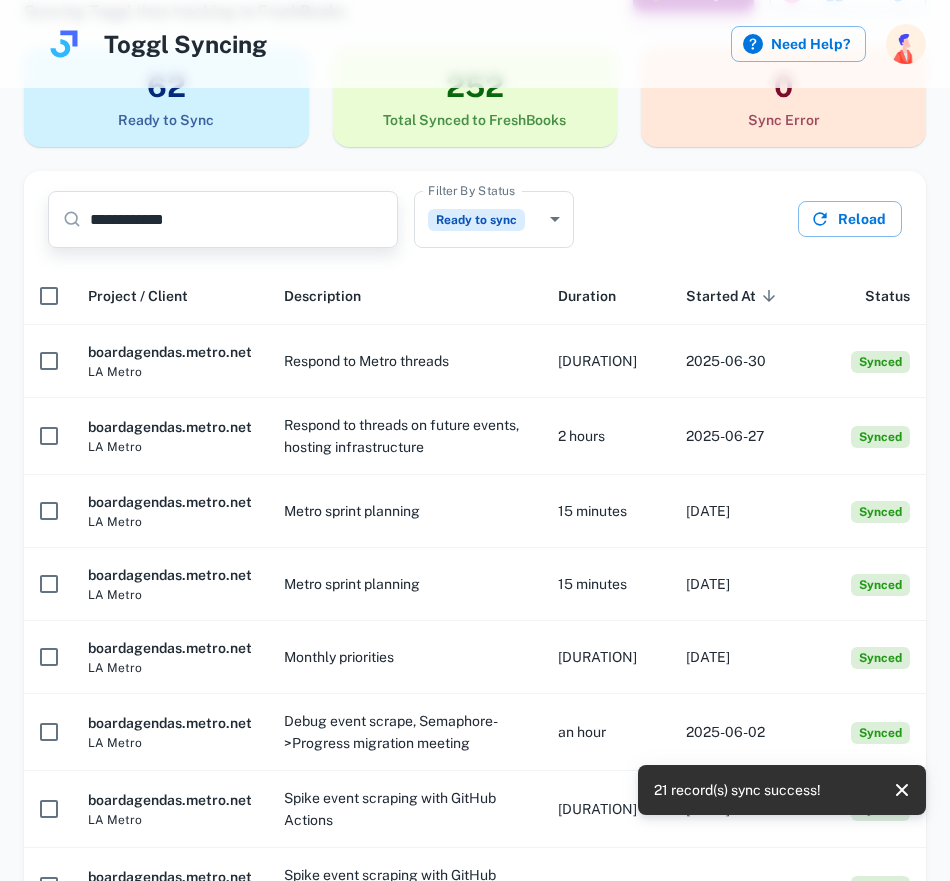 click on "**********" at bounding box center [244, 219] 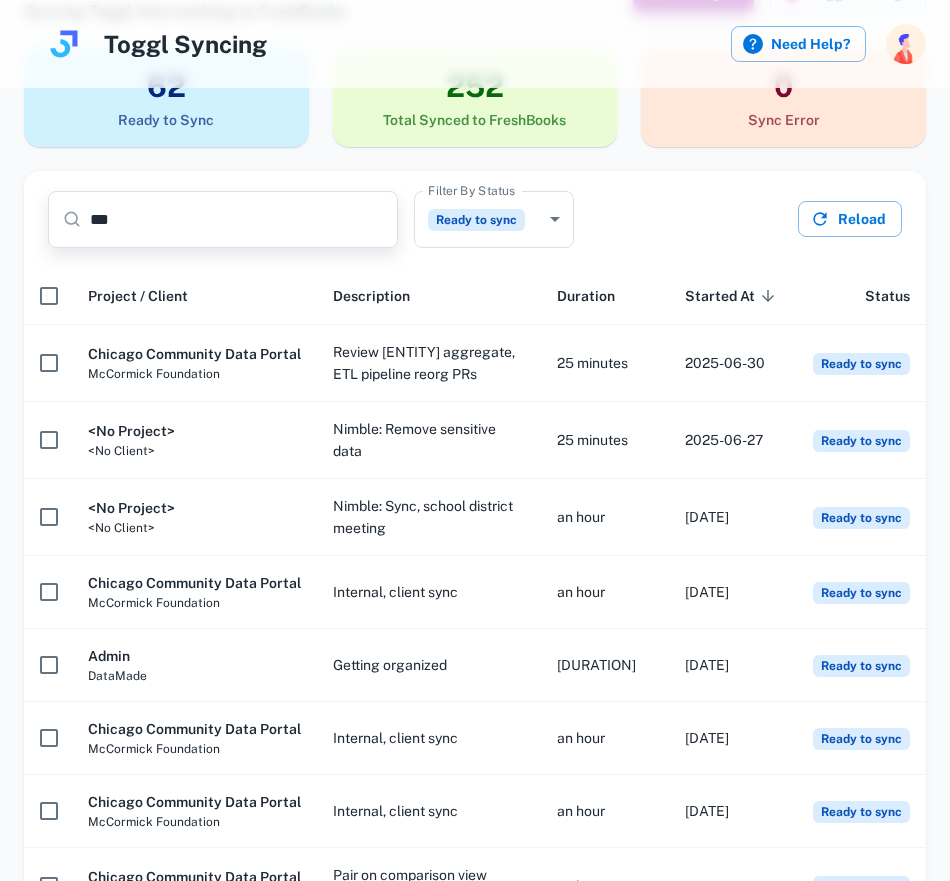 scroll, scrollTop: 0, scrollLeft: 0, axis: both 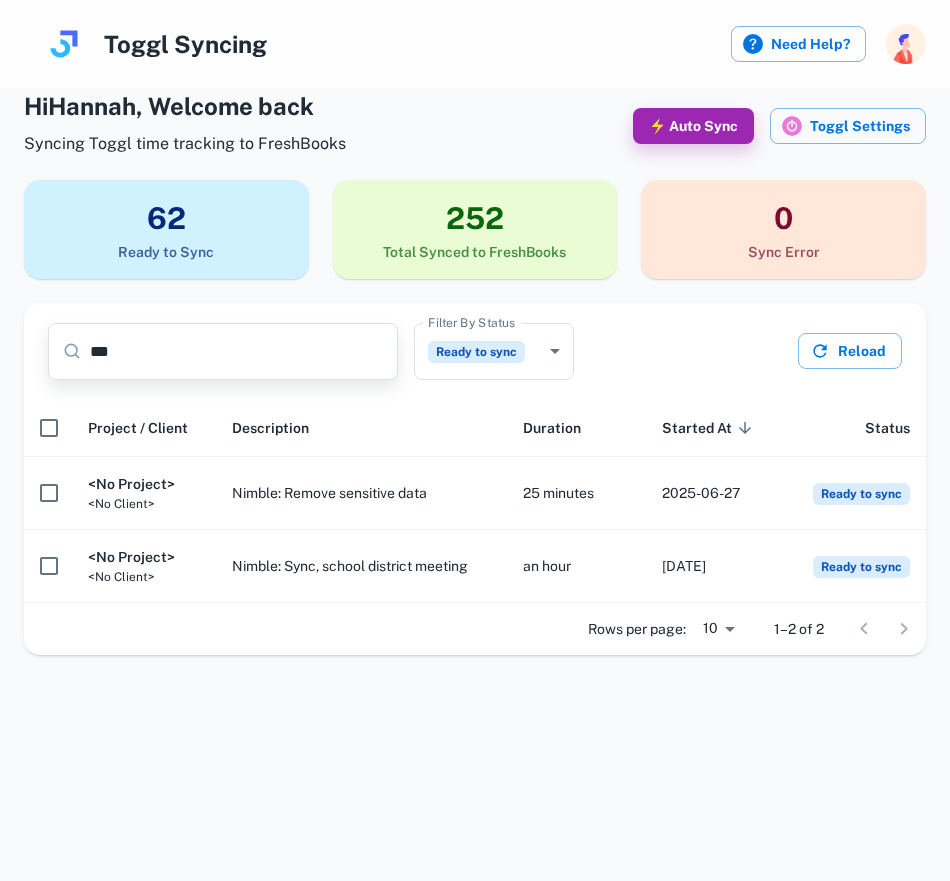 type on "***" 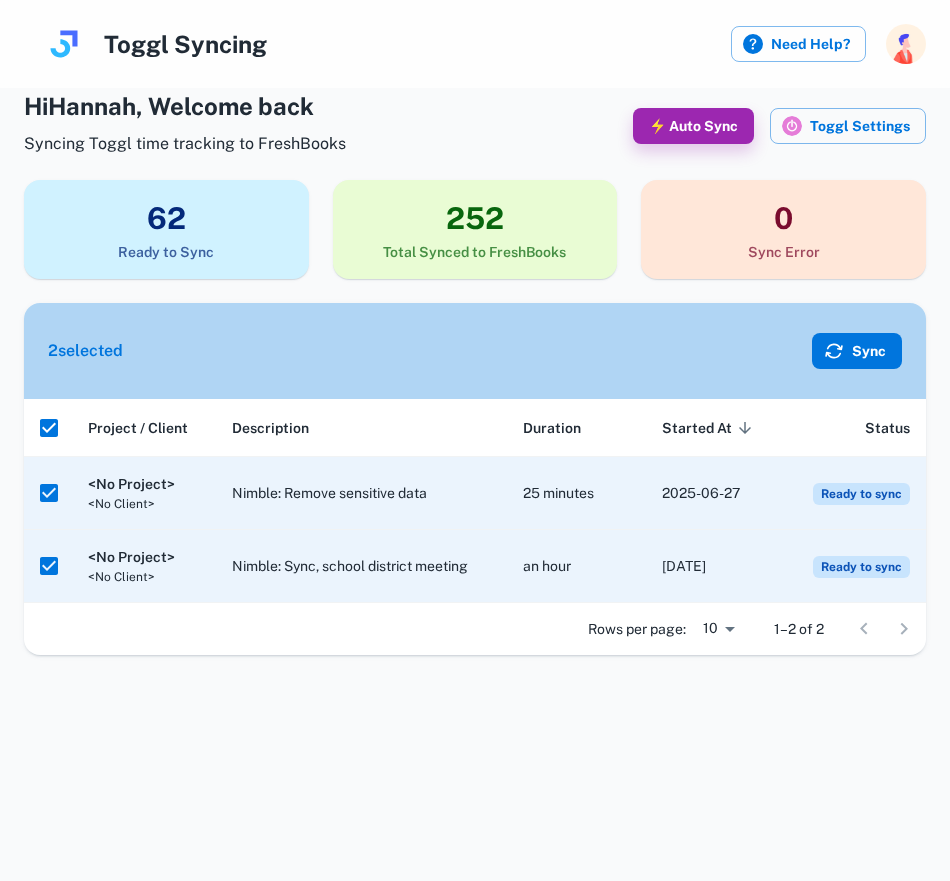click on "2  selected Sync" at bounding box center [475, 351] 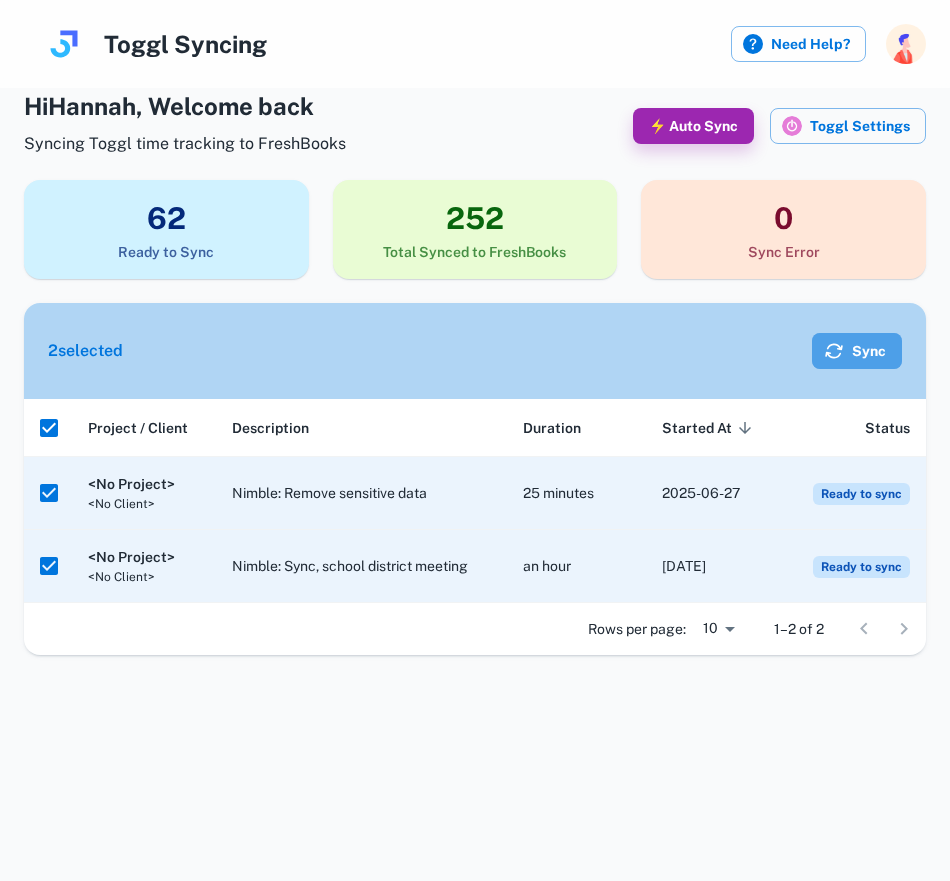 click on "Sync" at bounding box center (857, 351) 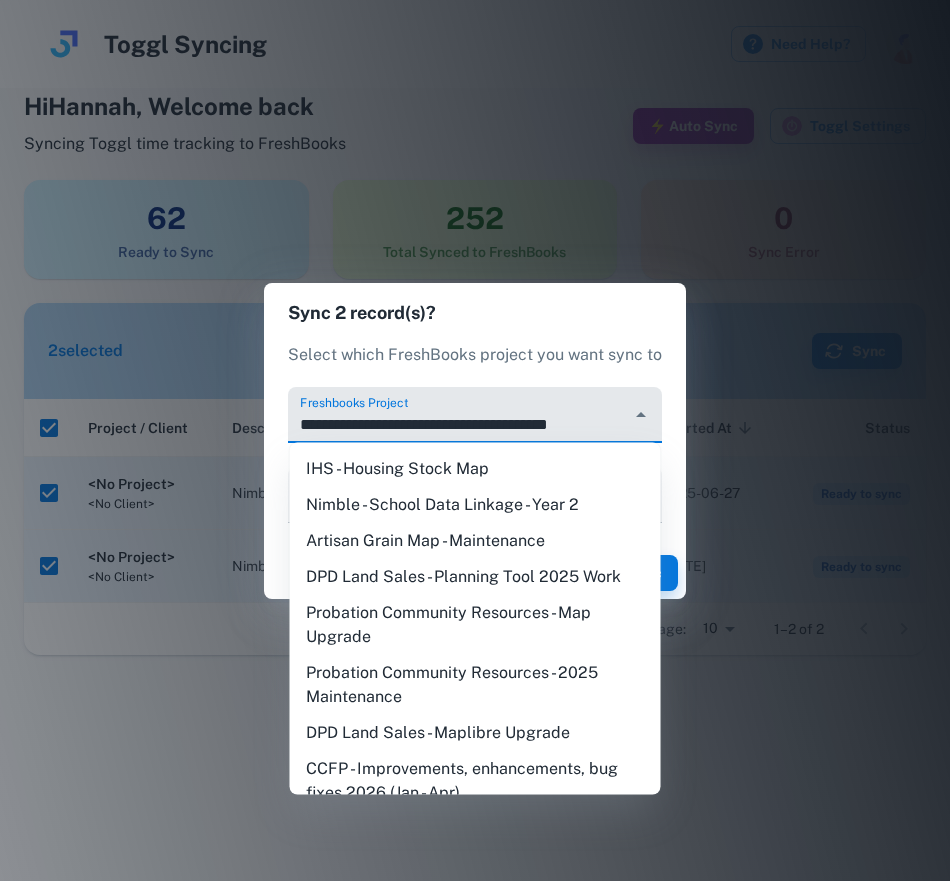 click on "**********" at bounding box center (459, 424) 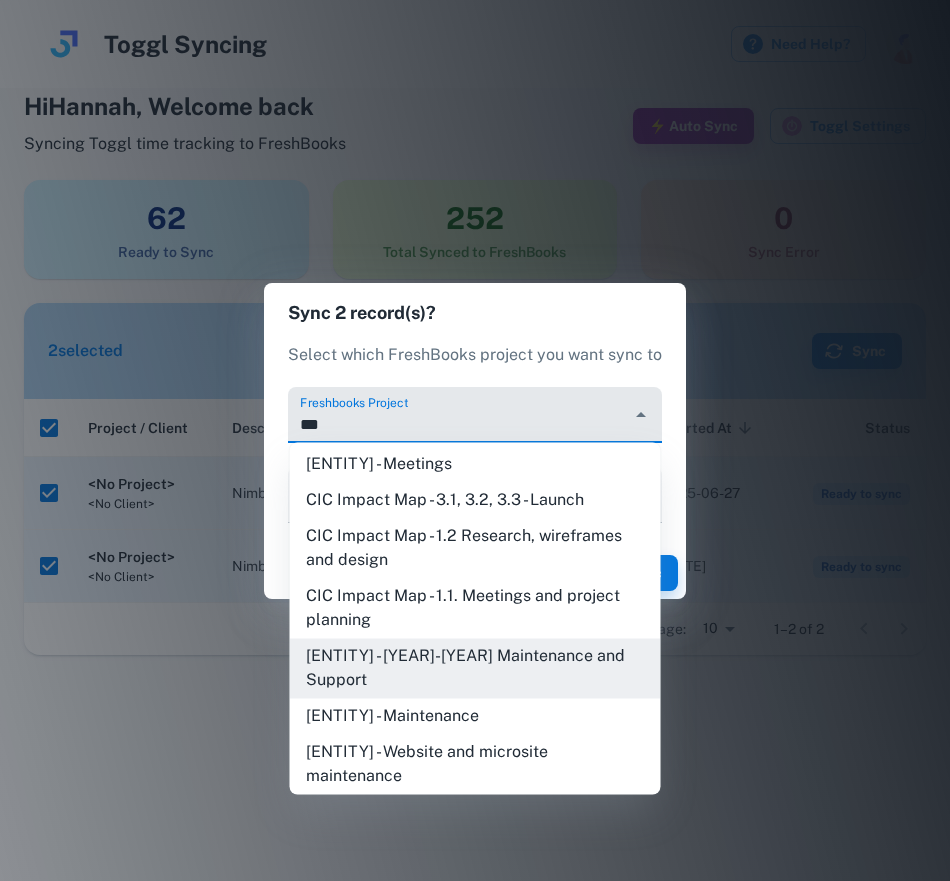 scroll, scrollTop: 0, scrollLeft: 0, axis: both 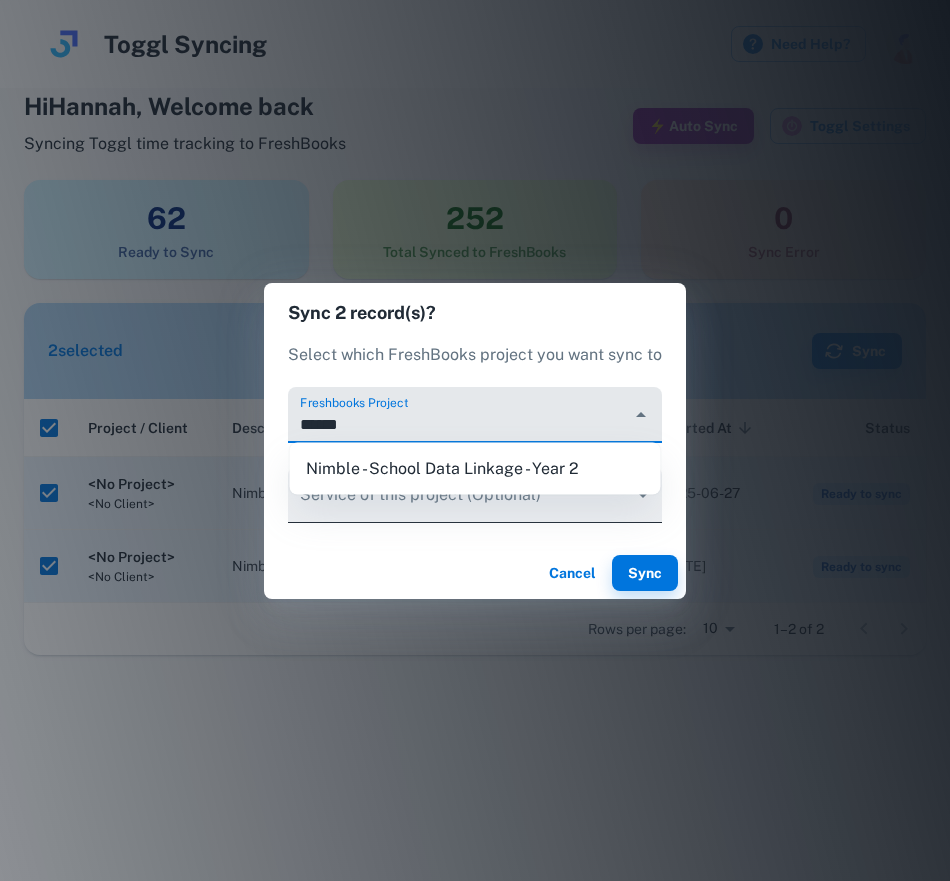 click on "Nimble - School Data Linkage - Year 2" at bounding box center [475, 469] 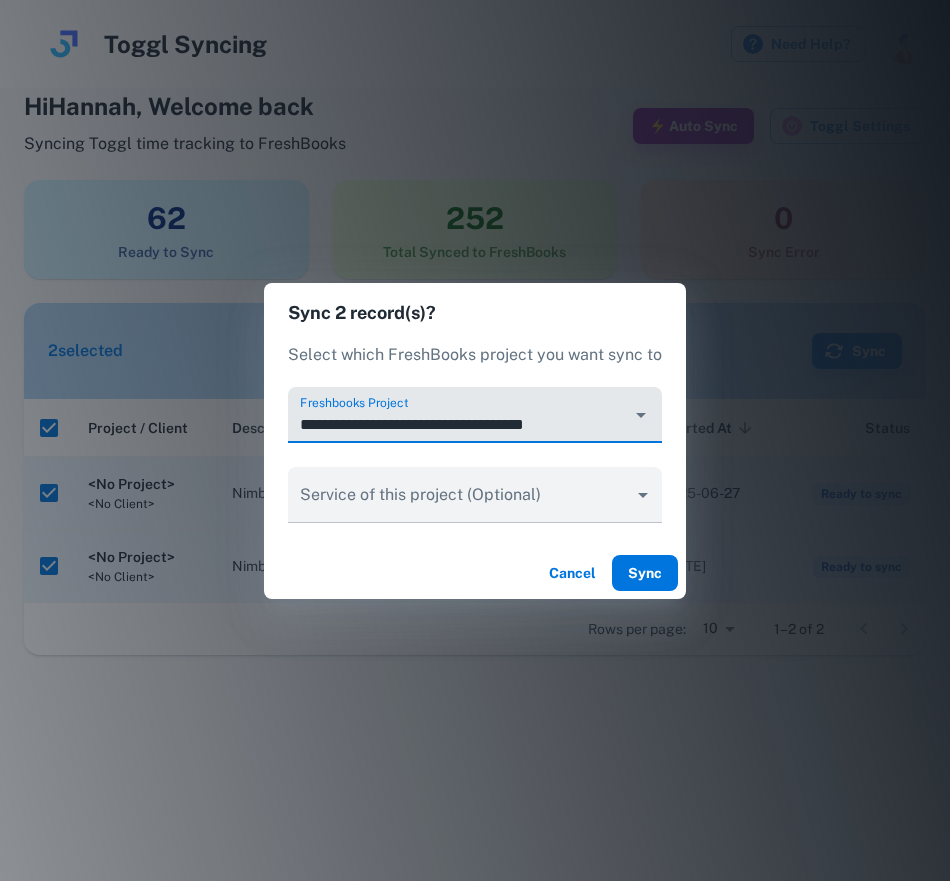 type on "**********" 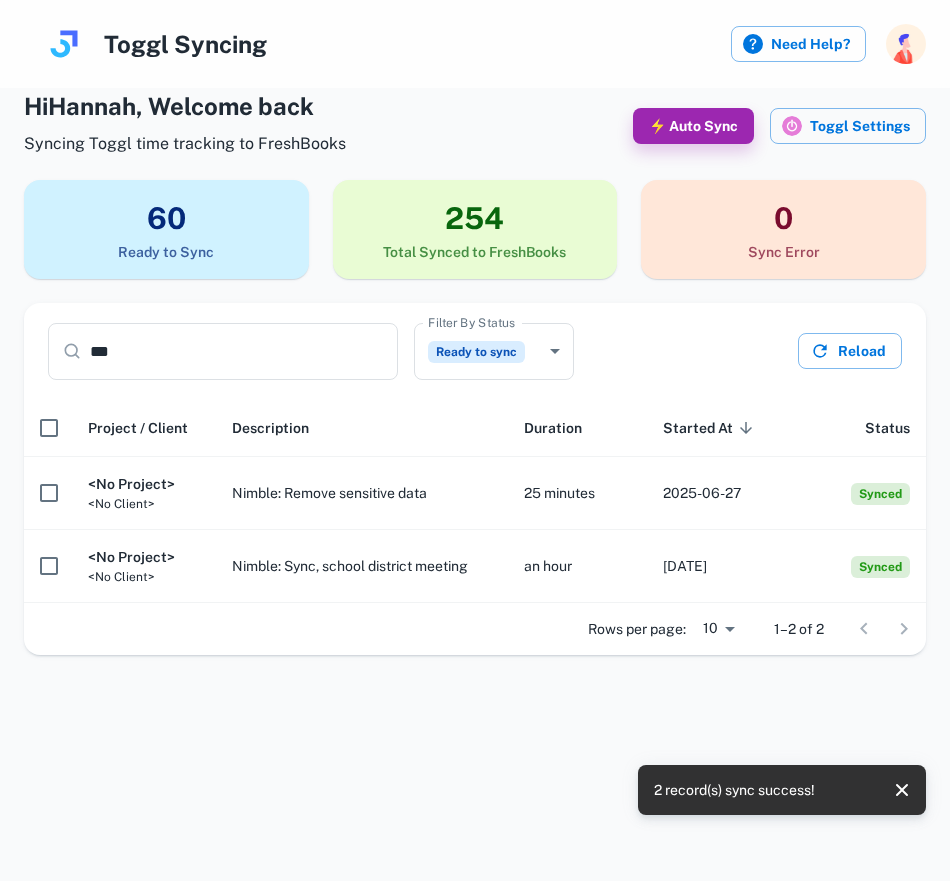 click on "***" at bounding box center [244, 351] 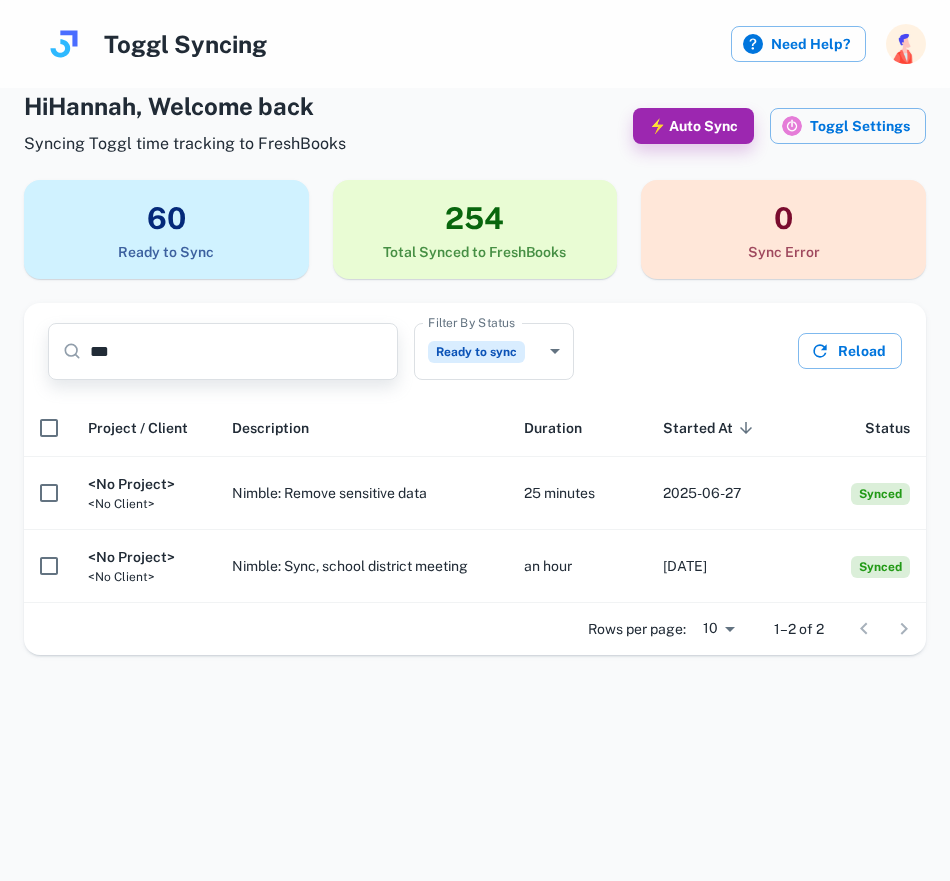 click on "***" at bounding box center [244, 351] 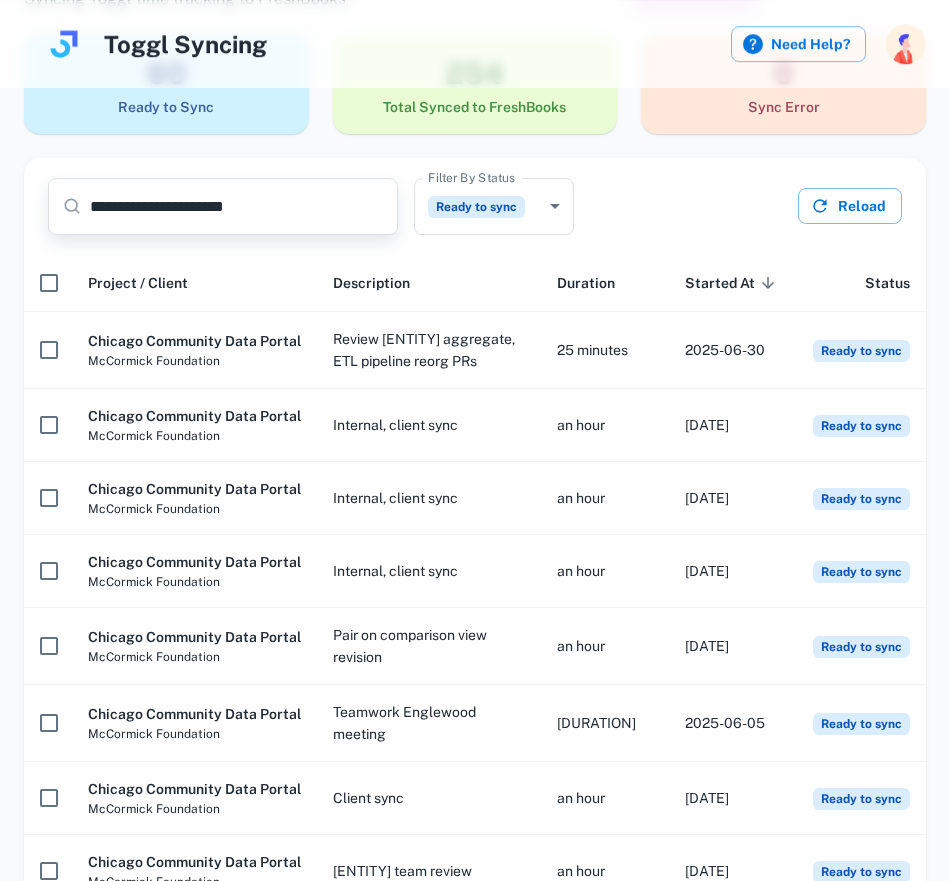 scroll, scrollTop: 143, scrollLeft: 0, axis: vertical 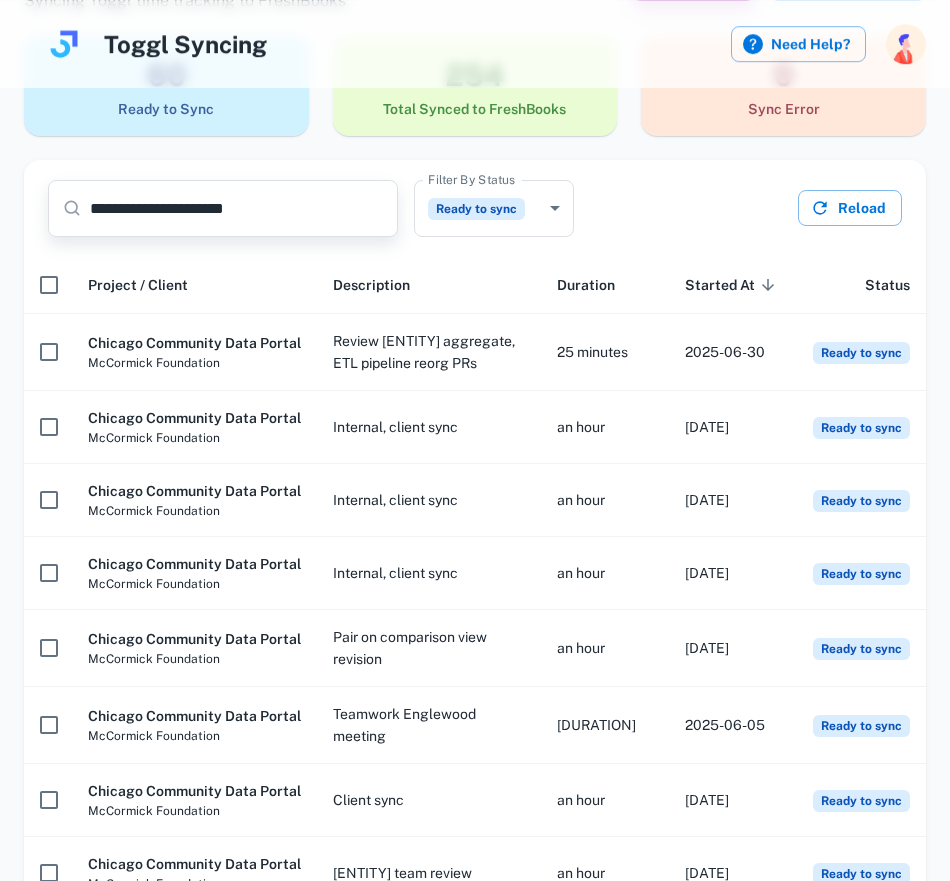 type on "**********" 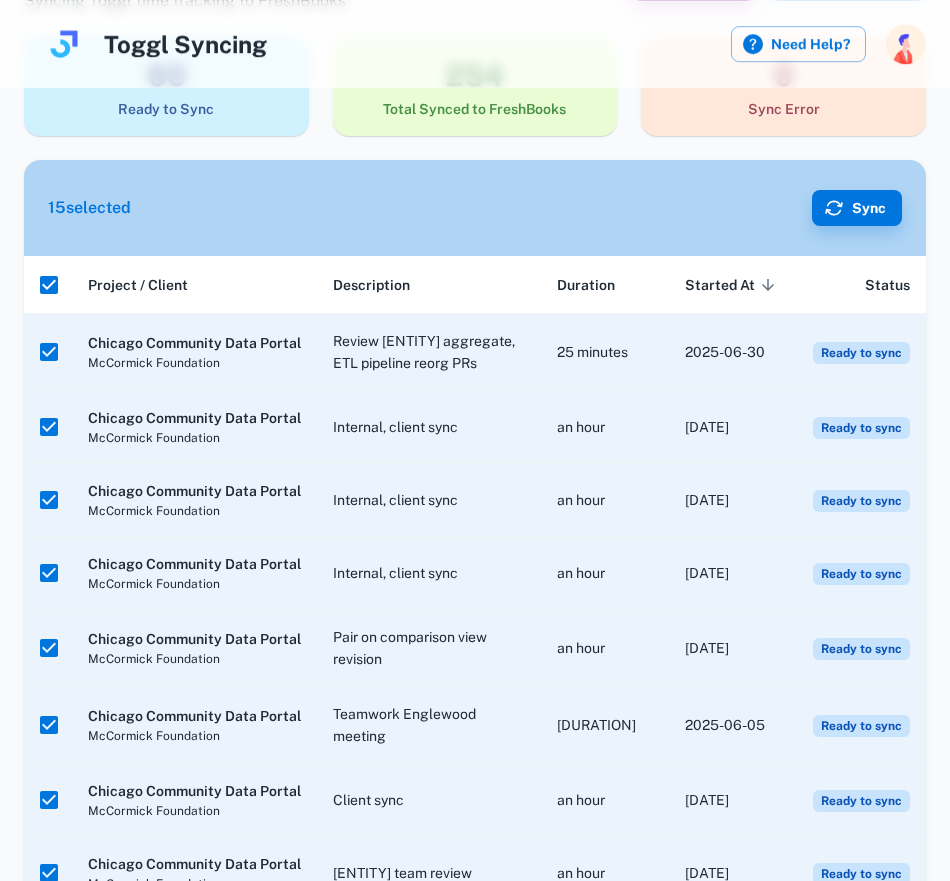 click on "15  selected Sync" at bounding box center (475, 208) 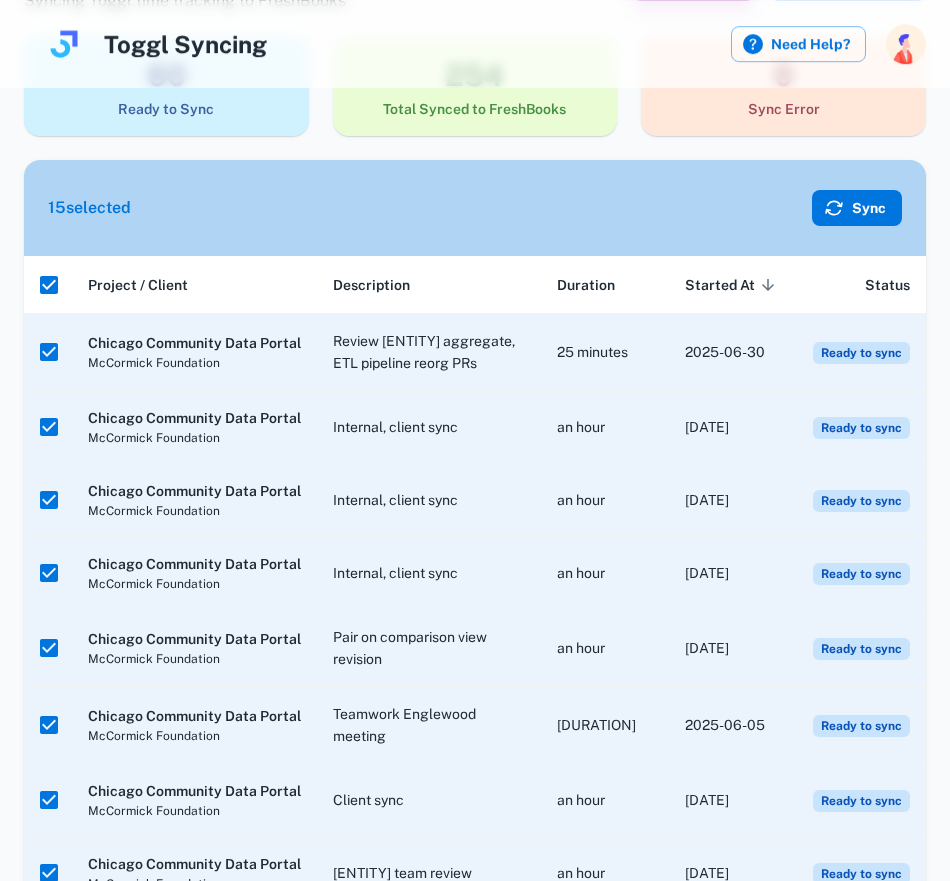 click at bounding box center [834, 208] 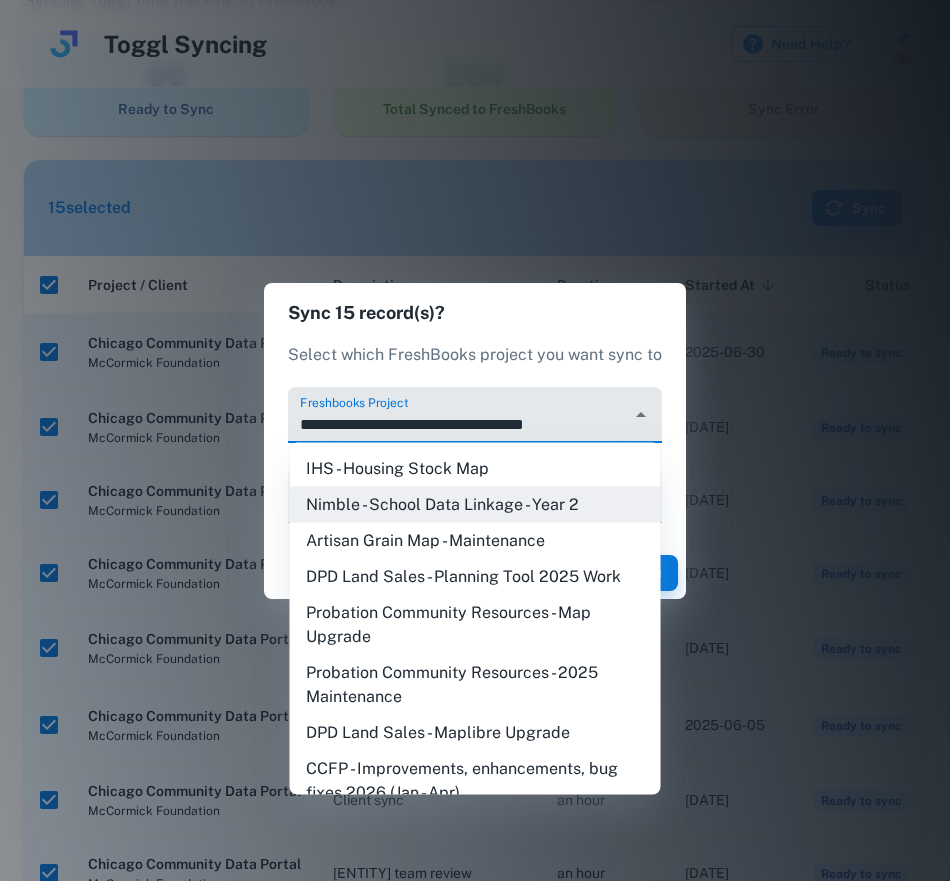 click on "**********" at bounding box center (459, 424) 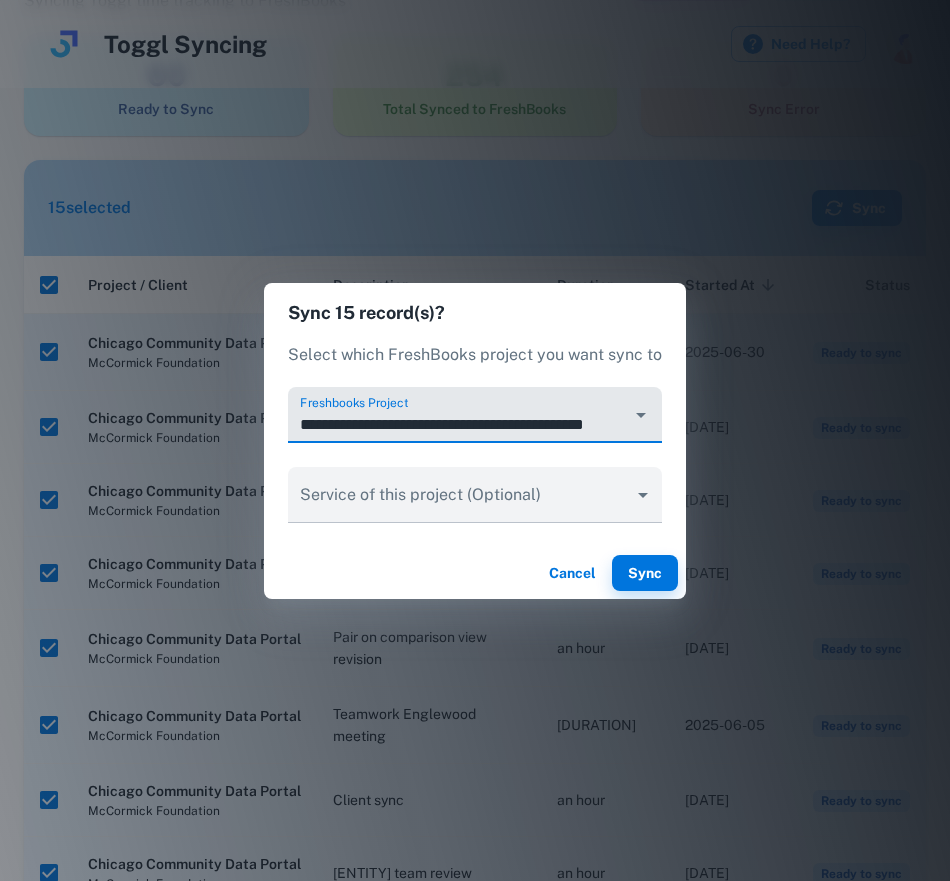 type on "**********" 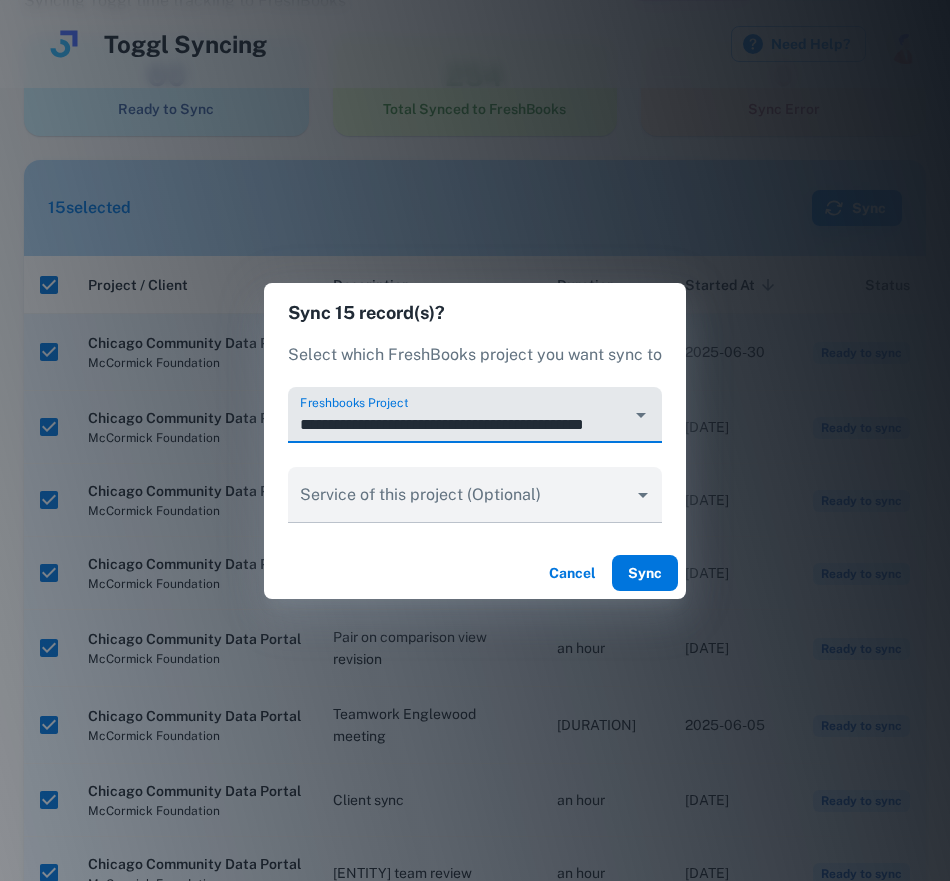 click on "Sync" at bounding box center (645, 573) 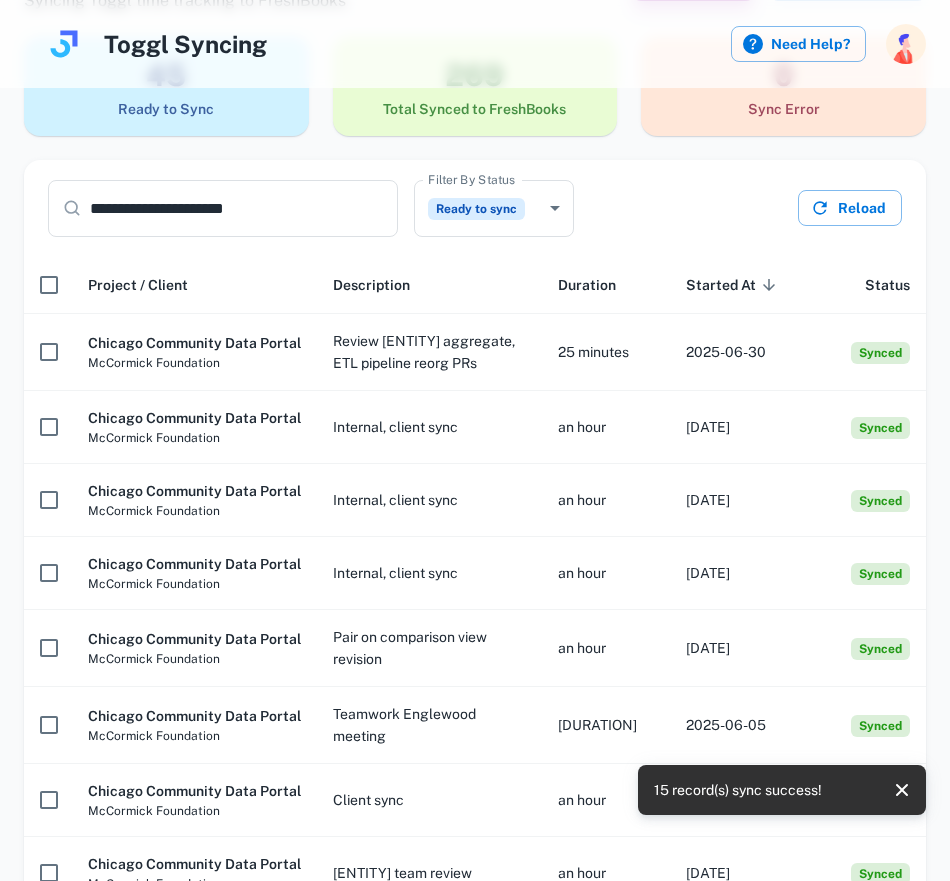 click on "**********" at bounding box center [244, 208] 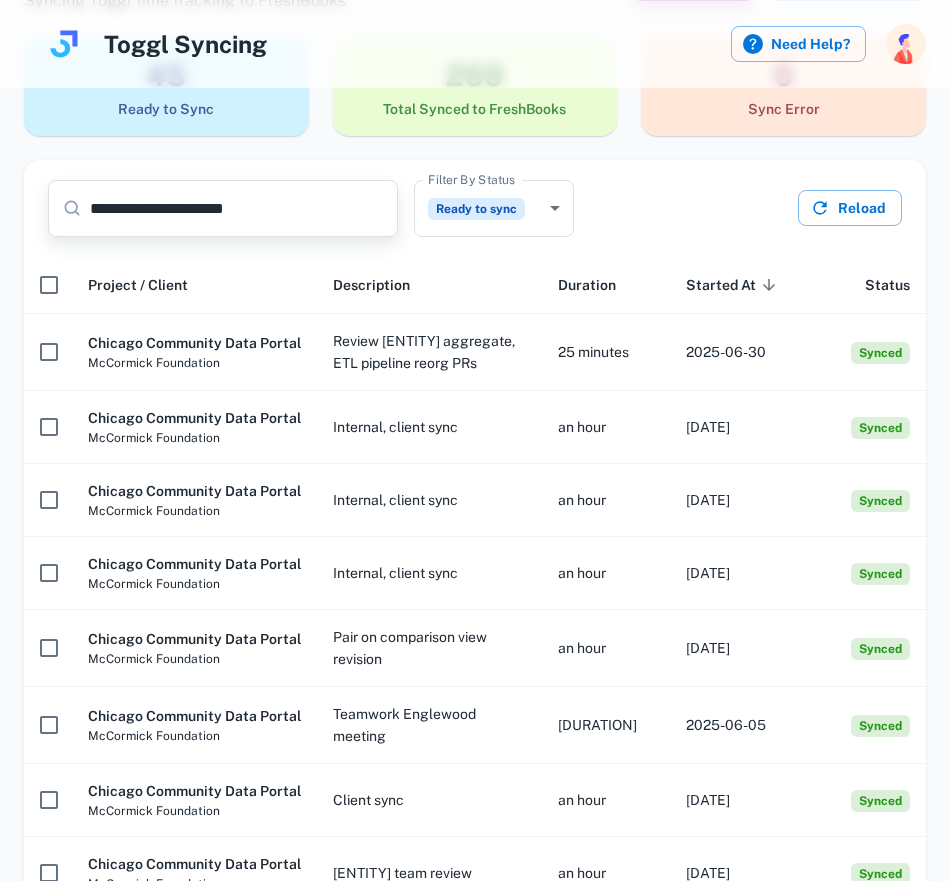 click on "**********" at bounding box center (244, 208) 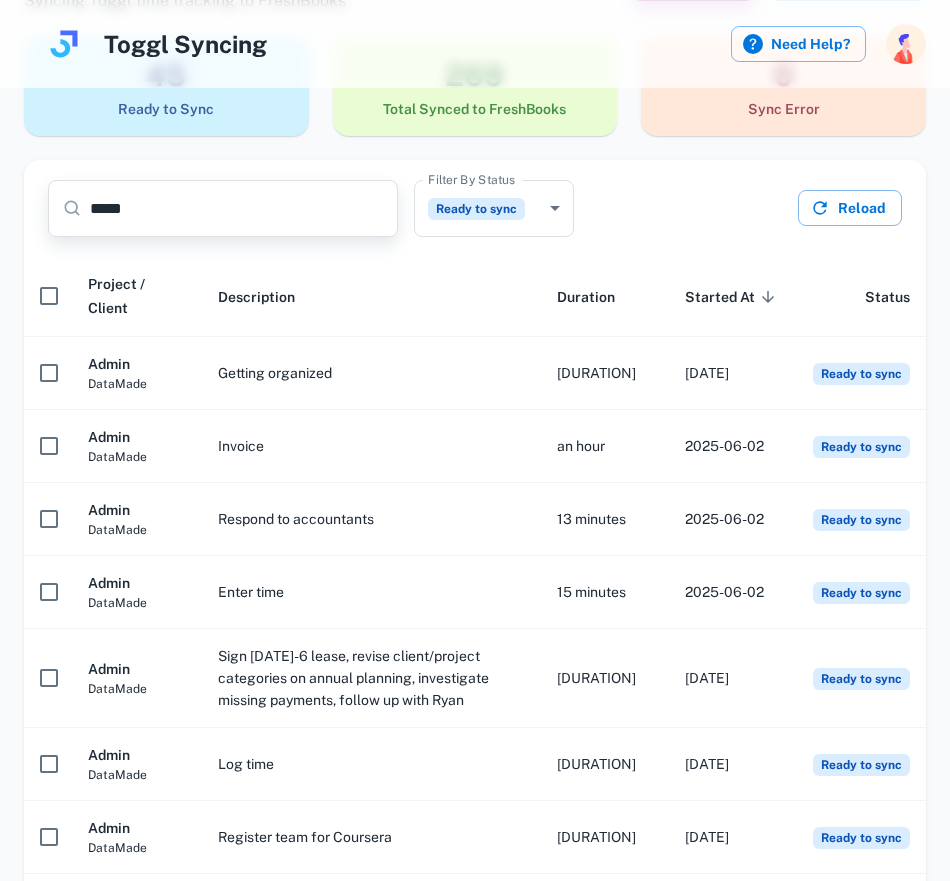 type on "*****" 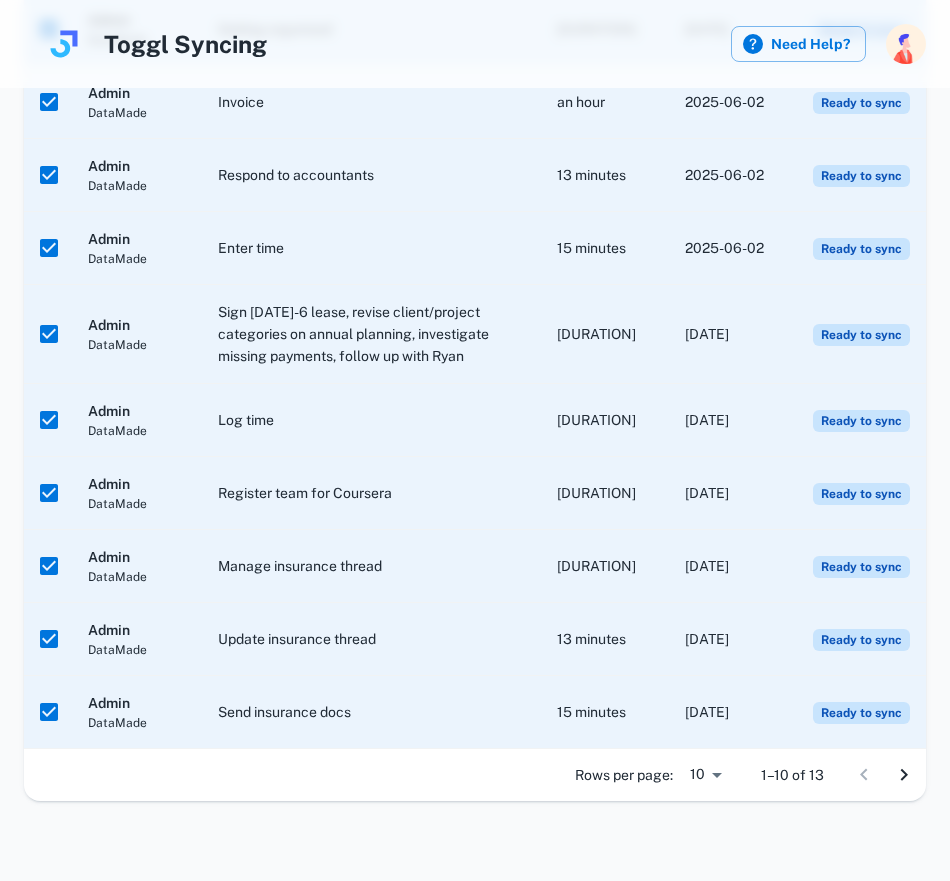 scroll, scrollTop: 0, scrollLeft: 0, axis: both 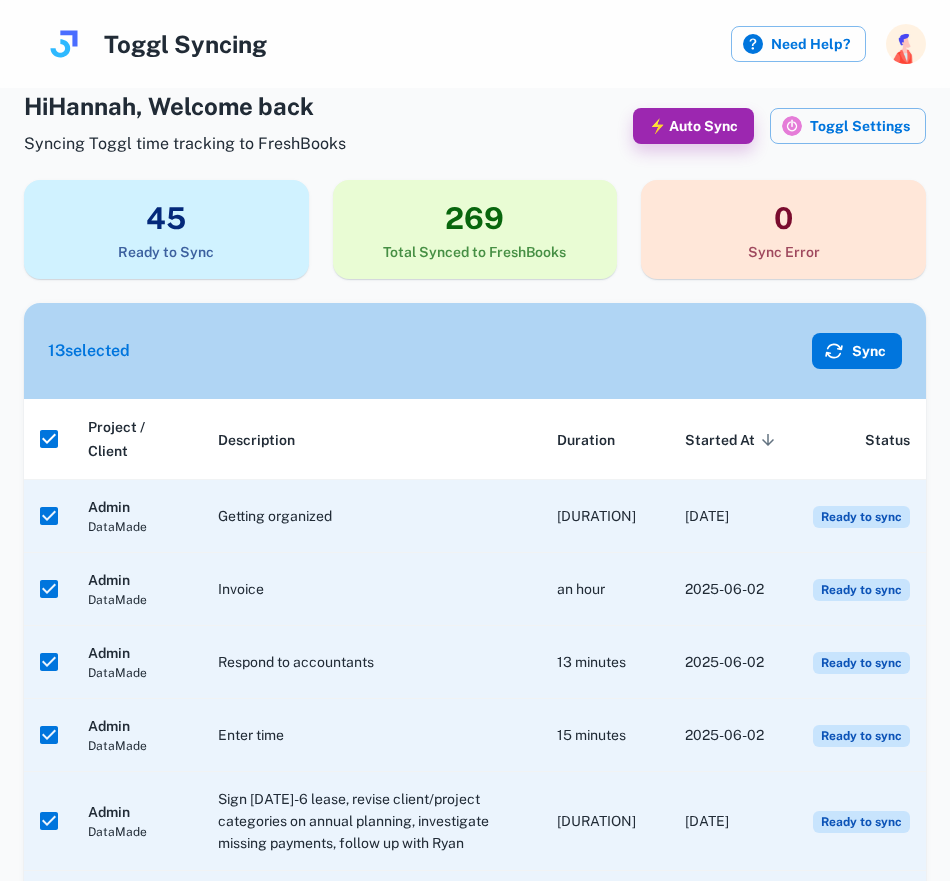 click on "Sync" at bounding box center (857, 351) 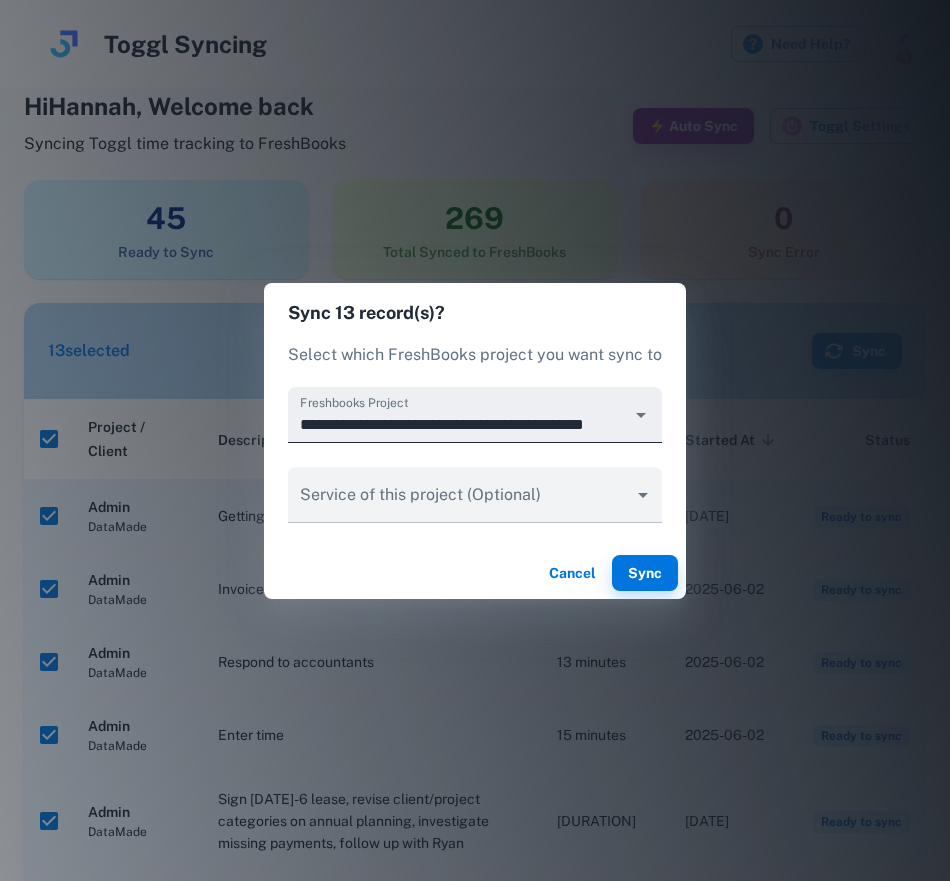 click on "**********" at bounding box center (459, 424) 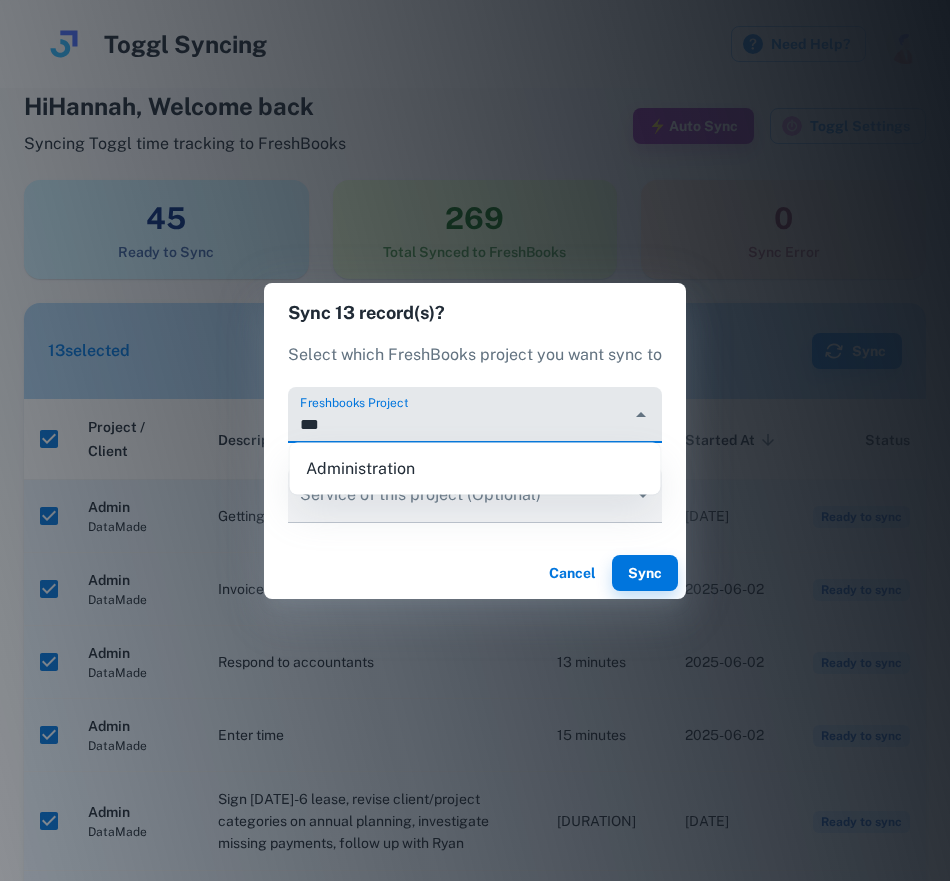 scroll, scrollTop: 0, scrollLeft: 0, axis: both 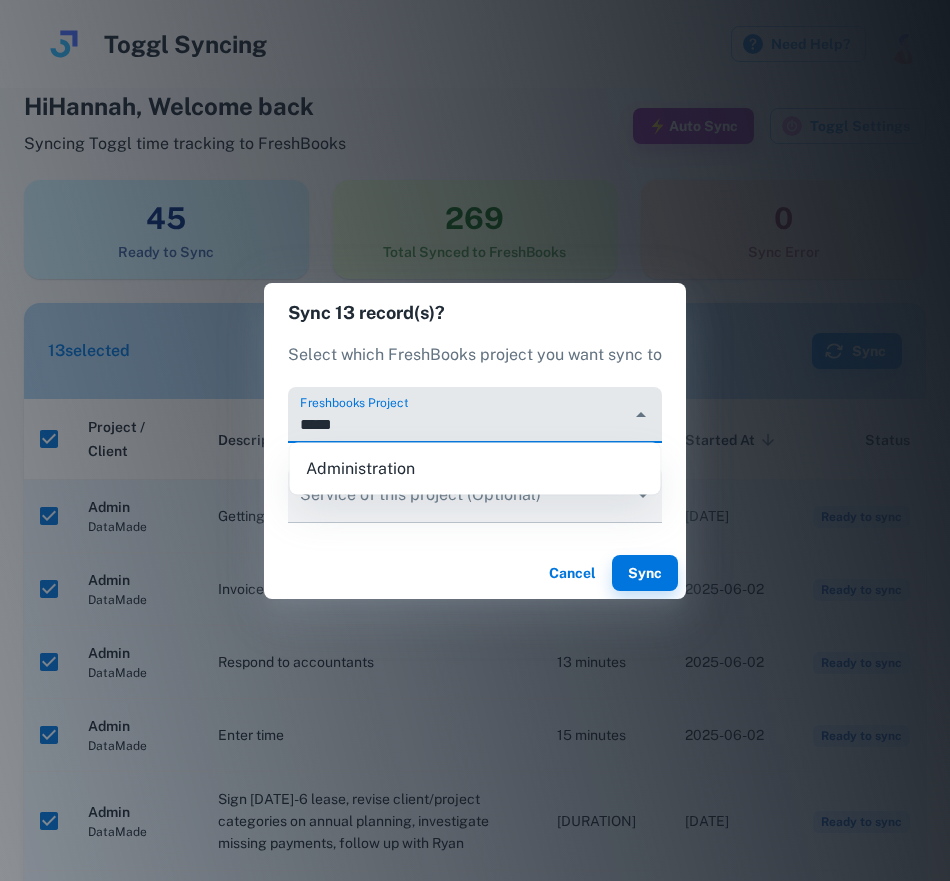 click on "Administration" at bounding box center [475, 469] 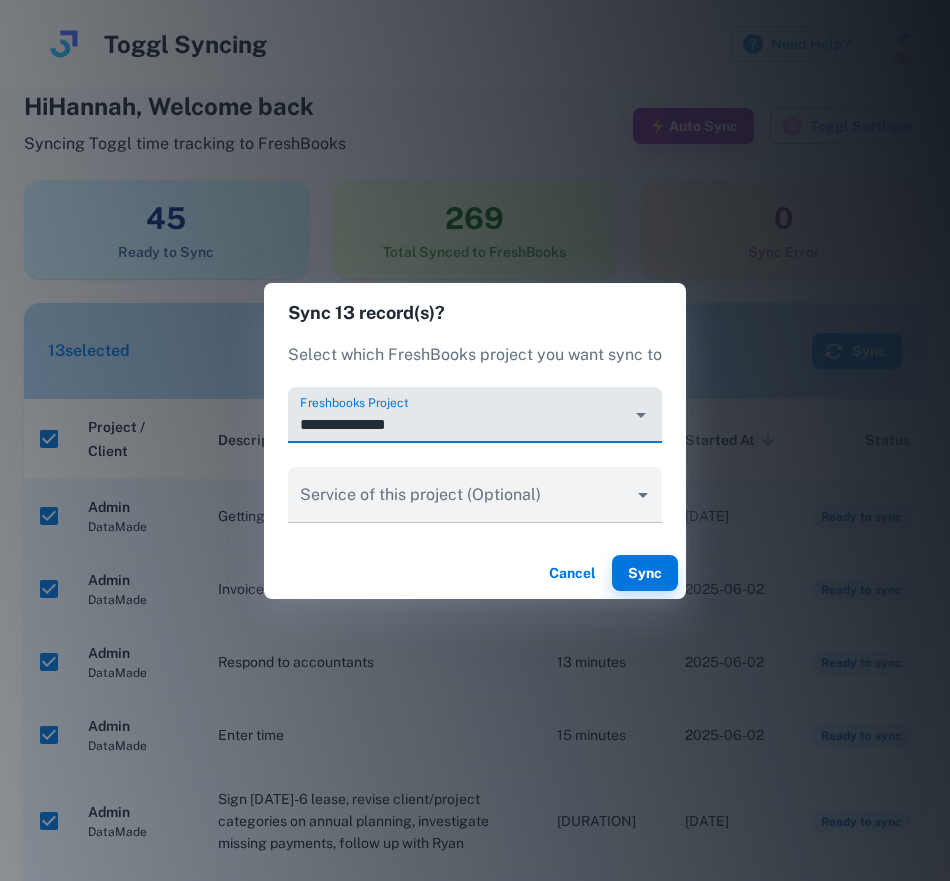 type on "**********" 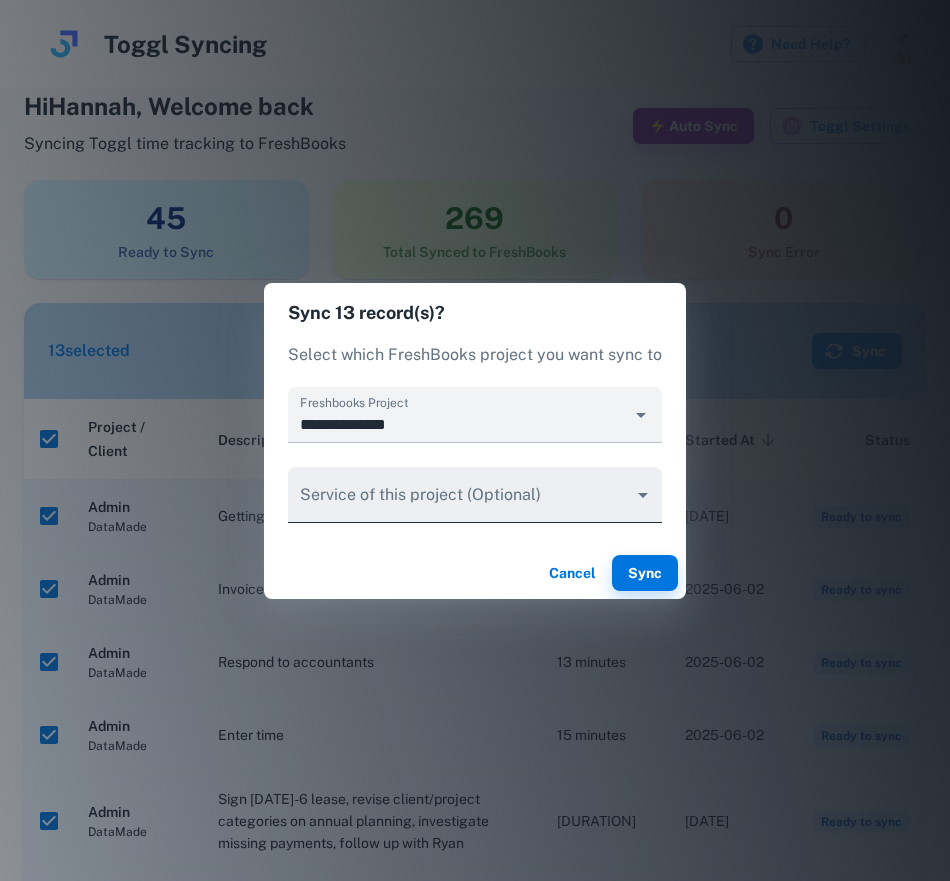 click on "Toggl Syncing Need Help? Hi  [FIRST] , Welcome back Syncing Toggl time tracking to FreshBooks ⚡ Auto Sync Toggl Settings 45 Ready to Sync 269 Total Synced to FreshBooks 0 Sync Error 13  selected Sync Project / Client Description Duration Started At sorted descending Status Admin DataMade Getting organized 39 minutes [DATE] Ready to sync Admin DataMade Invoice an hour [DATE] Ready to sync Admin DataMade Respond to accountants 13 minutes [DATE] Ready to sync Admin DataMade Enter time 15 minutes [DATE] Ready to sync Admin DataMade Sign [DATE]-6 lease, revise client/project categories on annual planning, investigate missing payments, follow up with Ryan 3 hours [DATE] Ready to sync Admin DataMade Log time 33 minutes [DATE] Ready to sync Admin DataMade Register team for Coursera 30 minutes [DATE] Ready to sync Admin DataMade Manage insurance thread 7 minutes [DATE] Ready to sync Admin DataMade Update insurance thread 13 minutes [DATE] Ready to sync Admin DataMade 15 minutes 10 **" at bounding box center [475, 440] 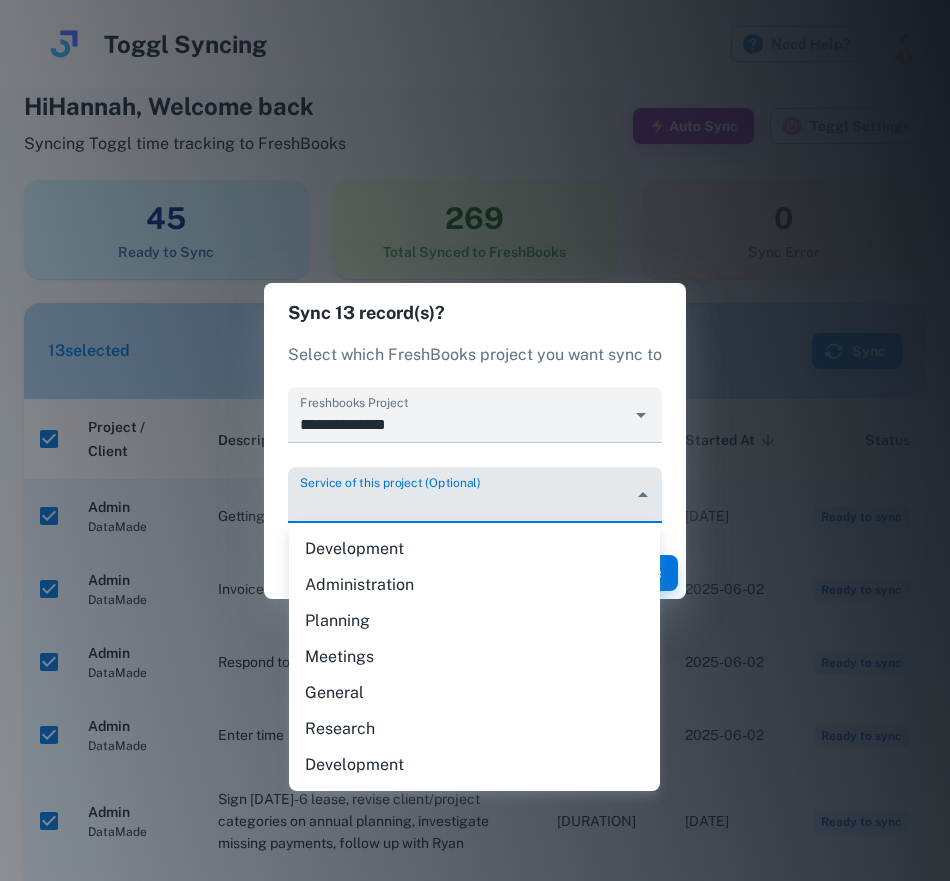 click on "Administration" at bounding box center [474, 585] 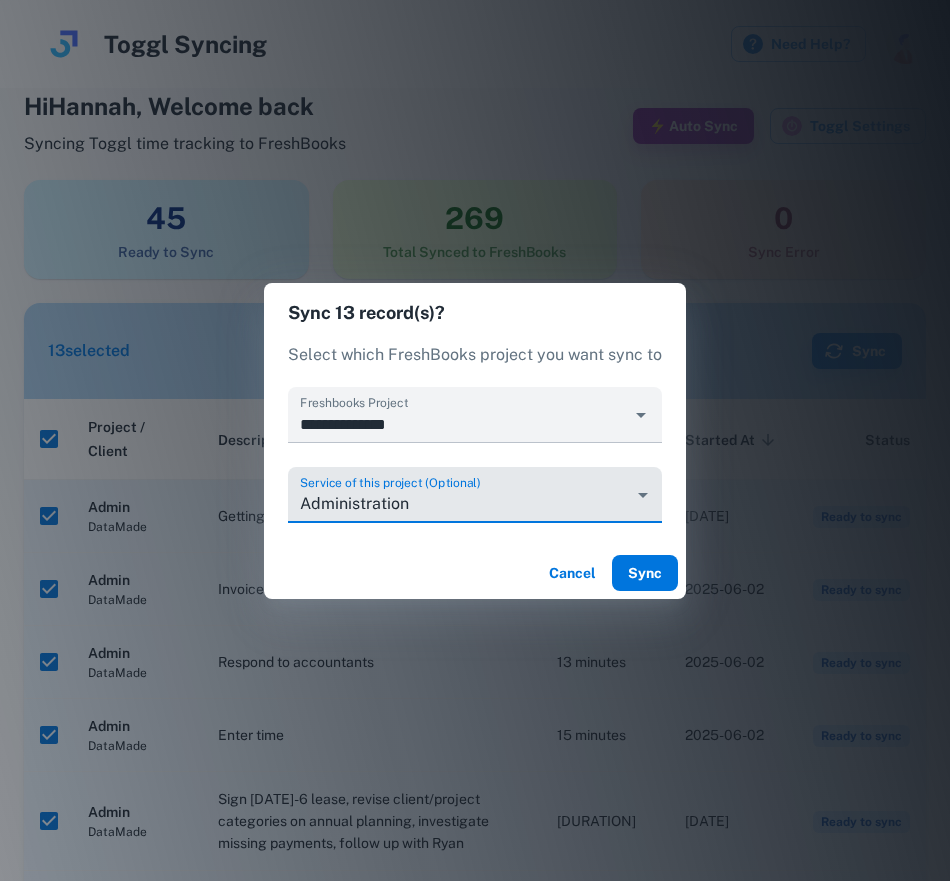 click on "Sync" at bounding box center (645, 573) 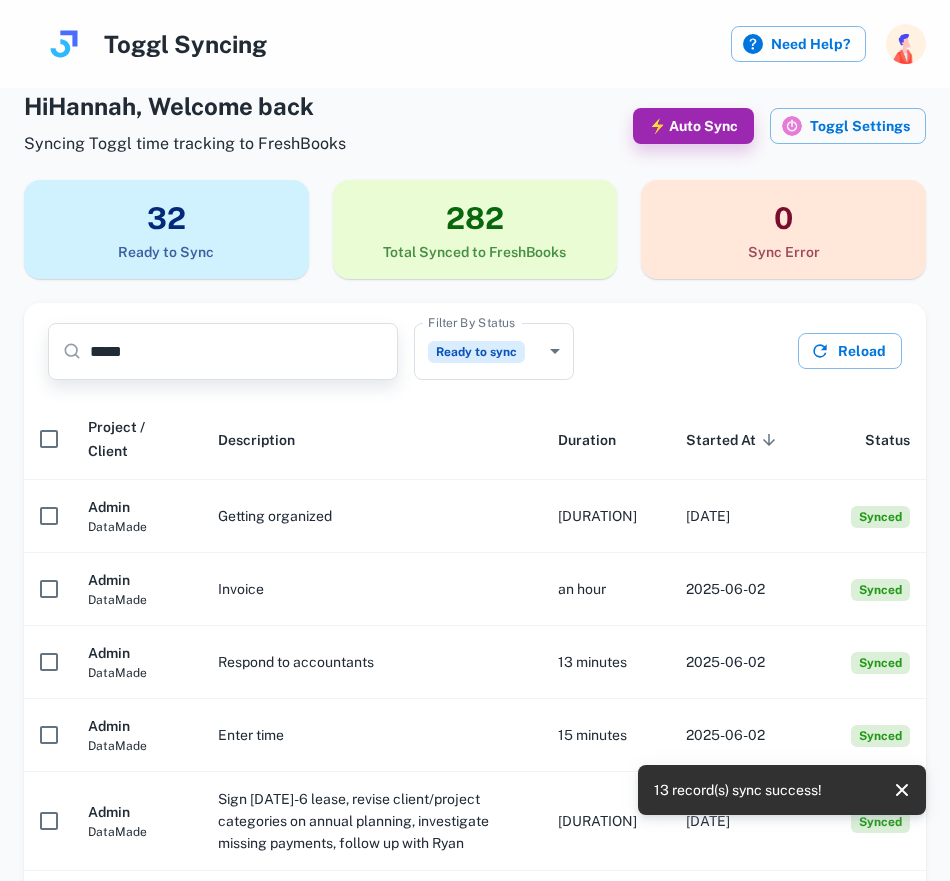 click on "*****" at bounding box center (244, 351) 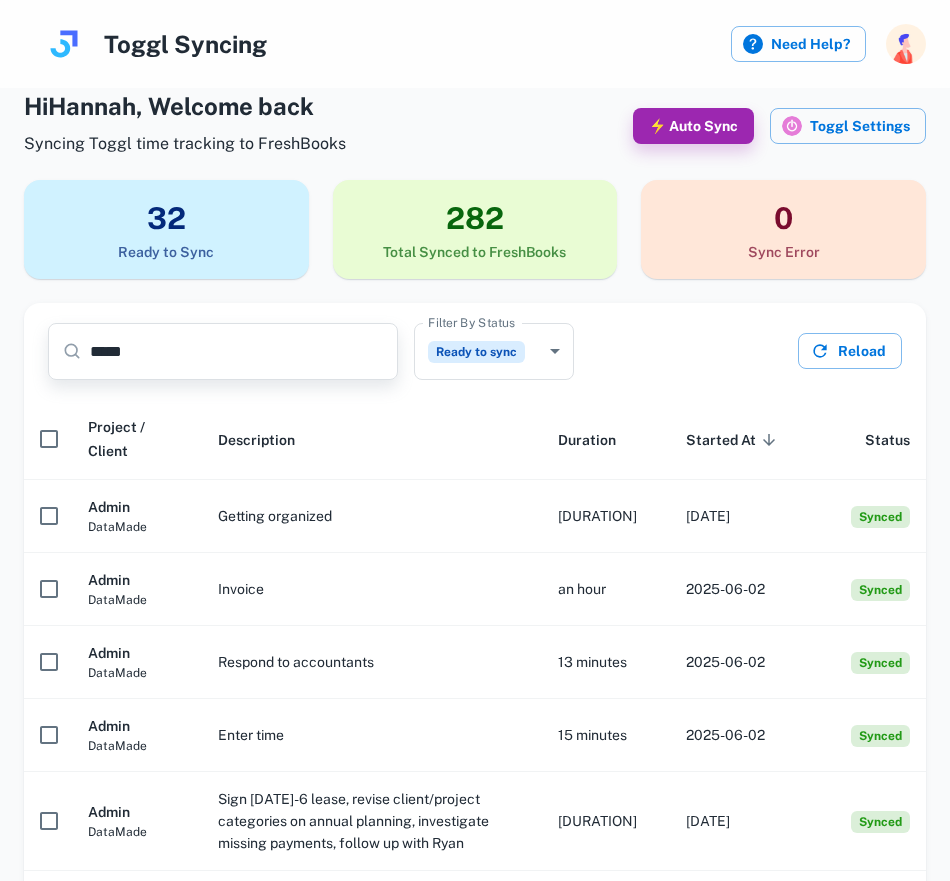 click on "*****" at bounding box center [244, 351] 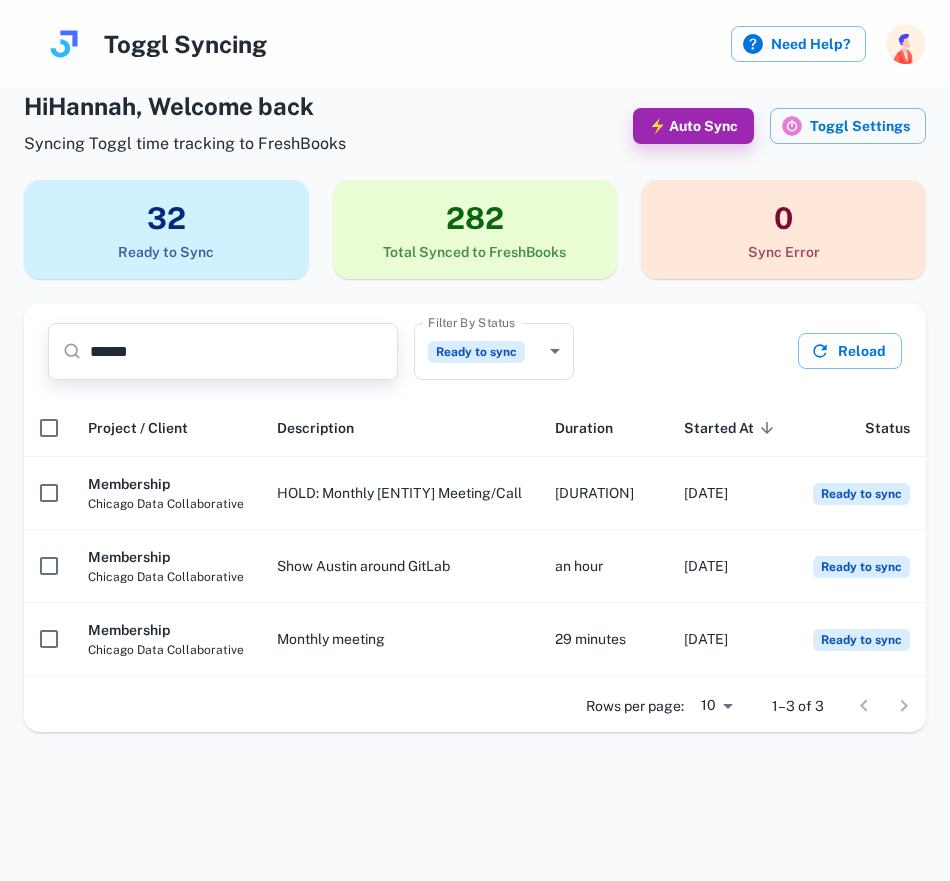 type on "******" 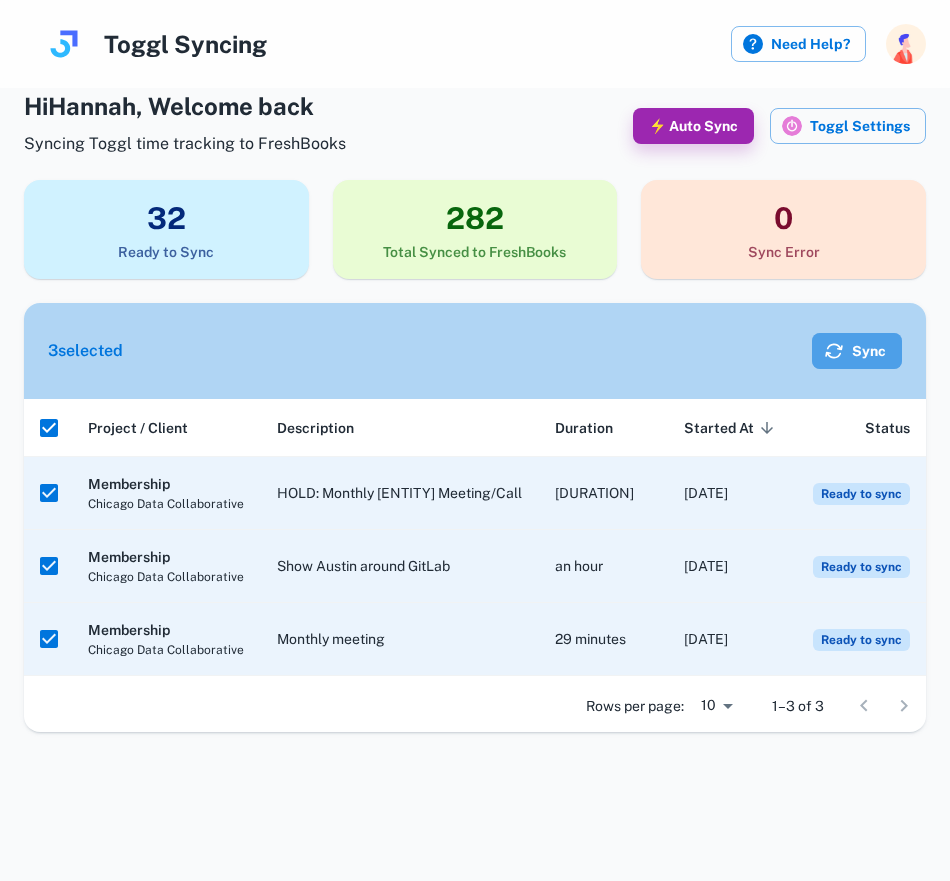 click on "Sync" at bounding box center (857, 351) 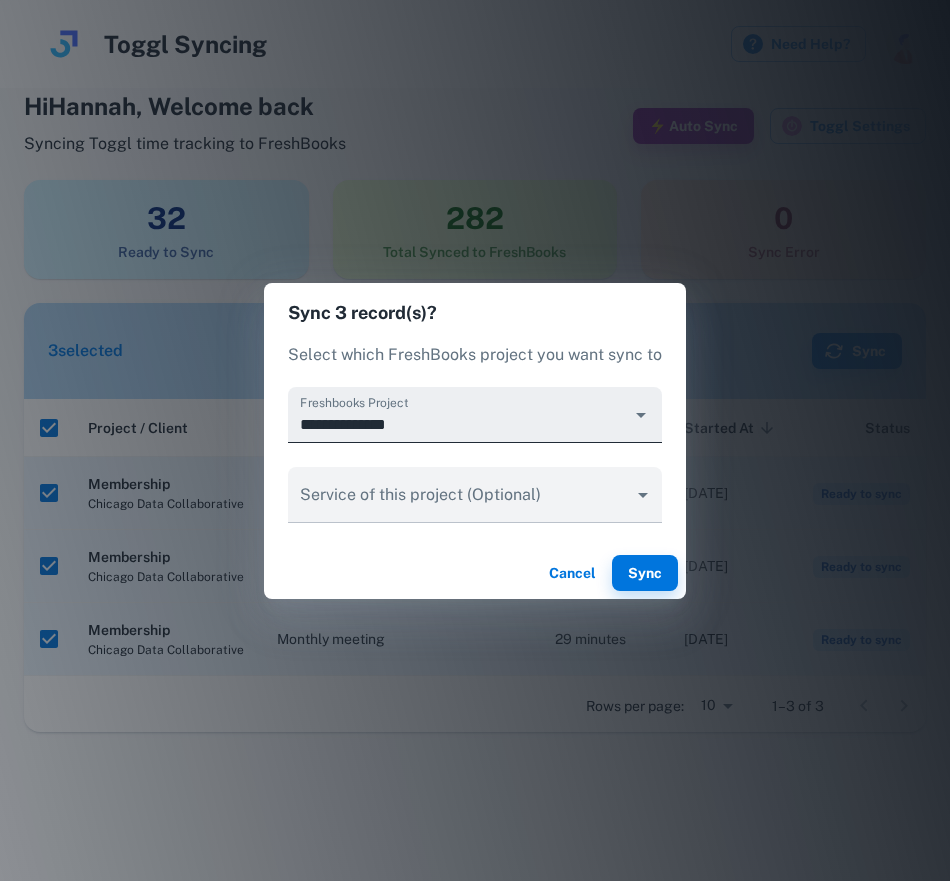 click on "**********" at bounding box center (459, 424) 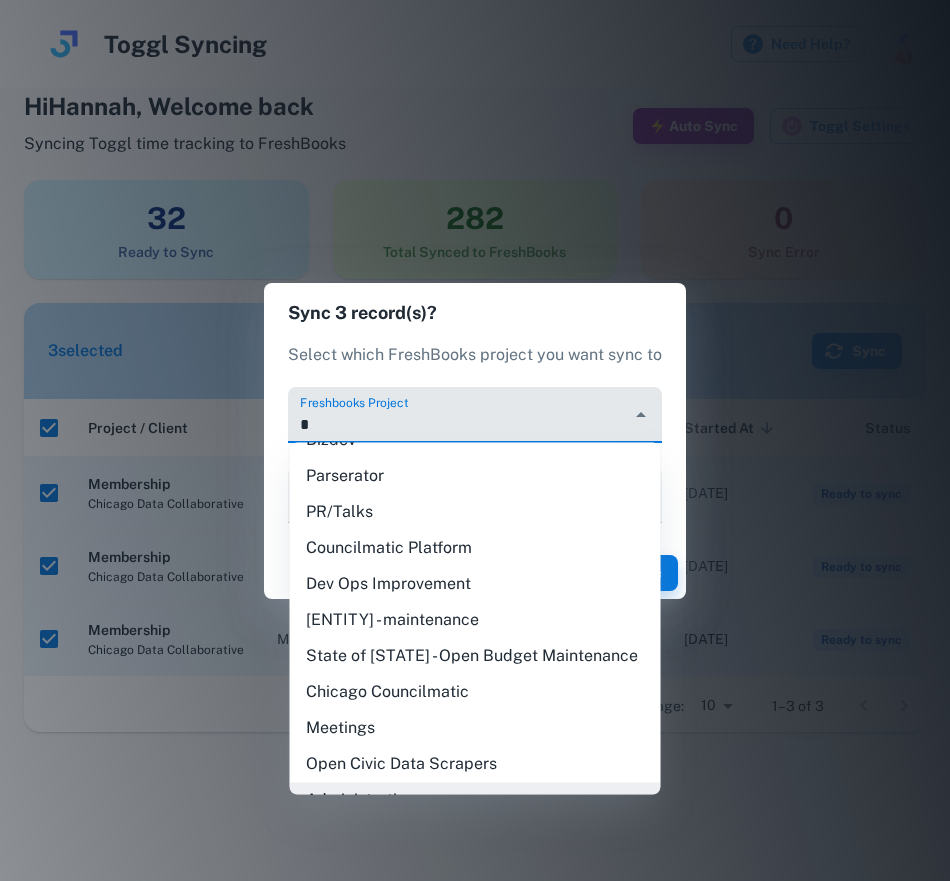 scroll, scrollTop: 0, scrollLeft: 0, axis: both 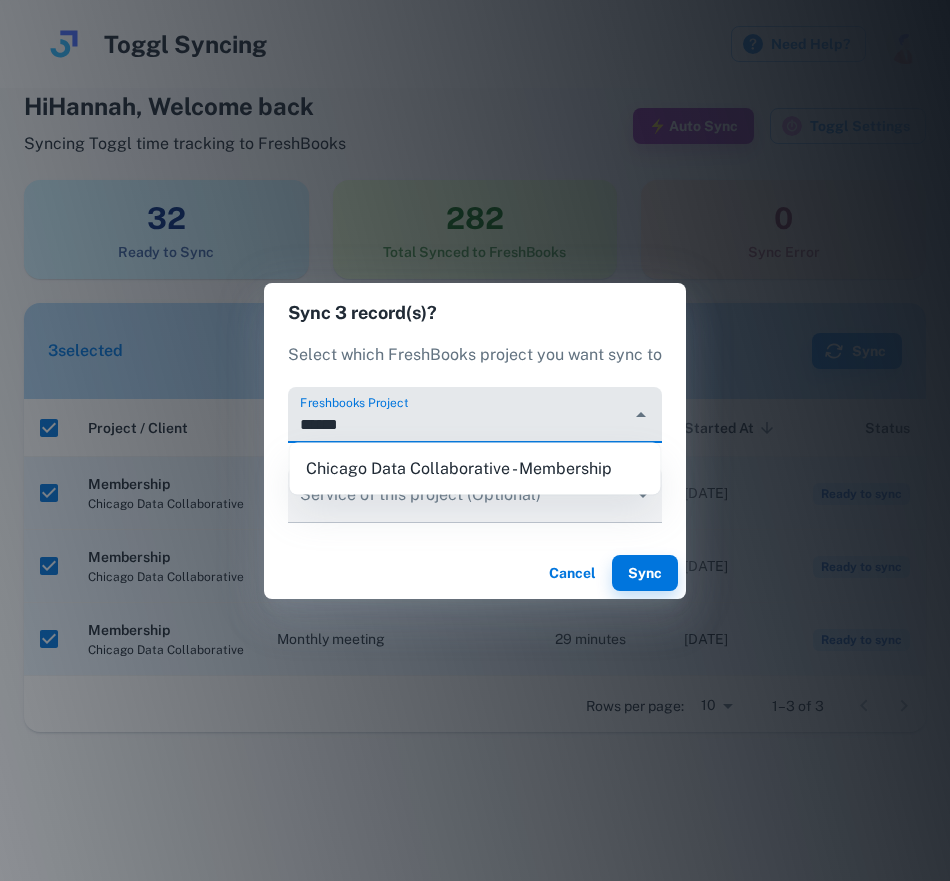 click on "Chicago Data Collaborative - Membership" at bounding box center (475, 469) 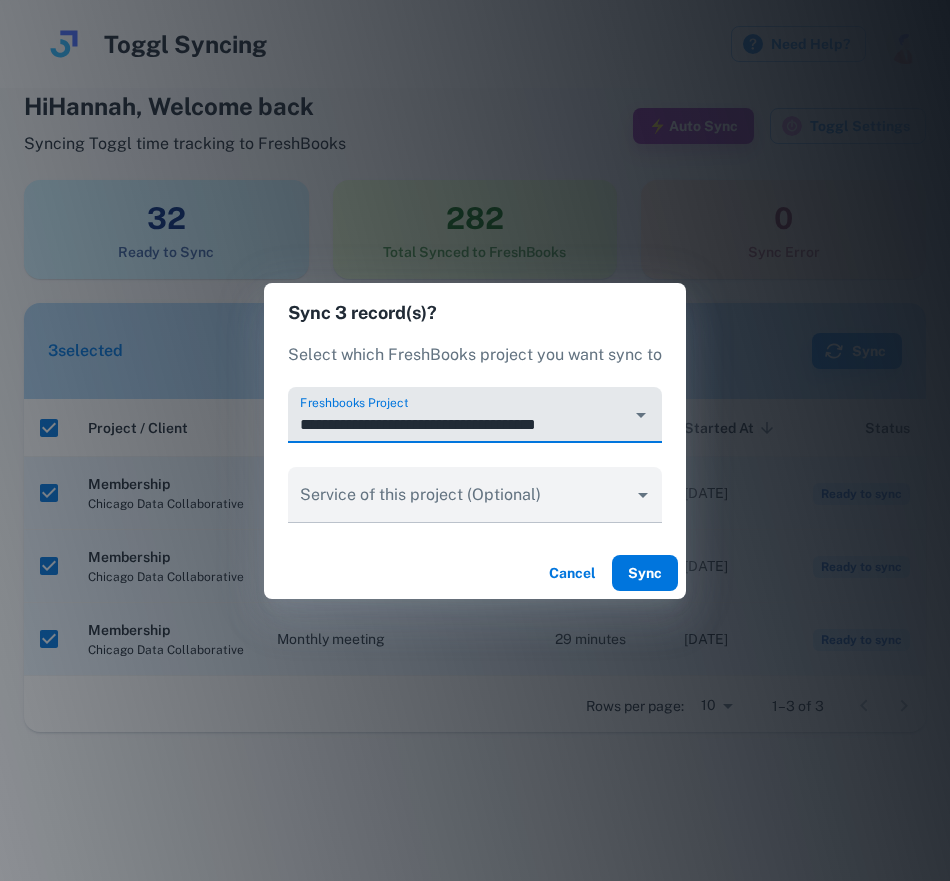 type on "**********" 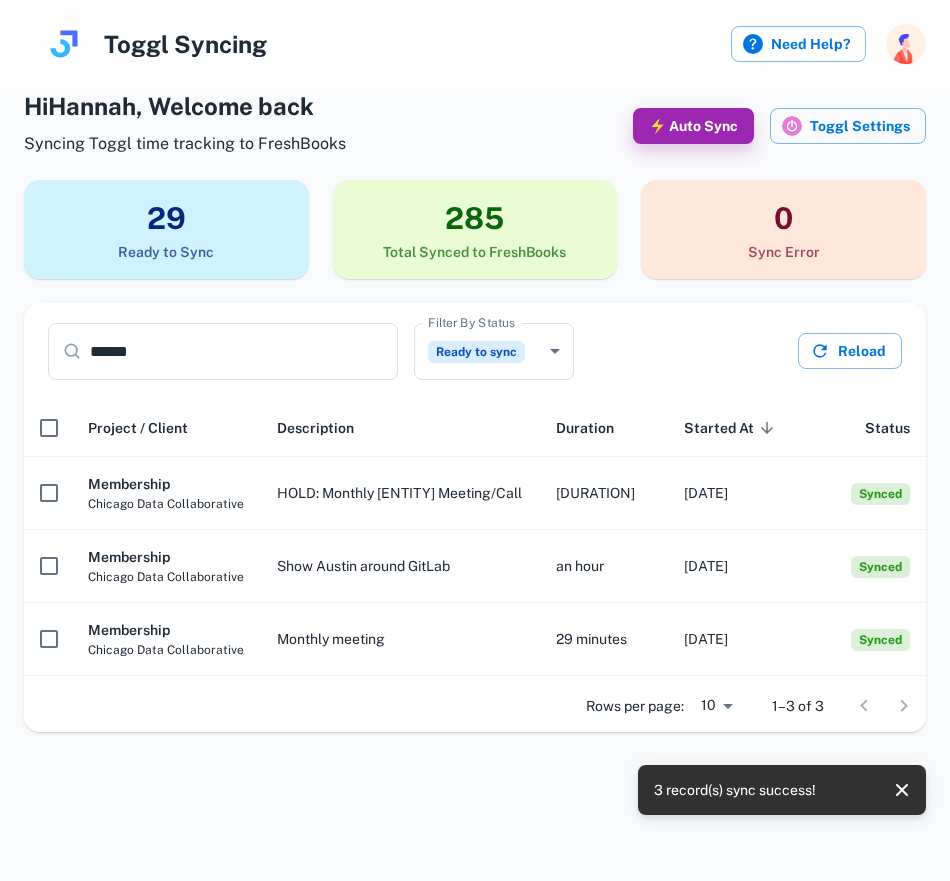 click on "******" at bounding box center [244, 351] 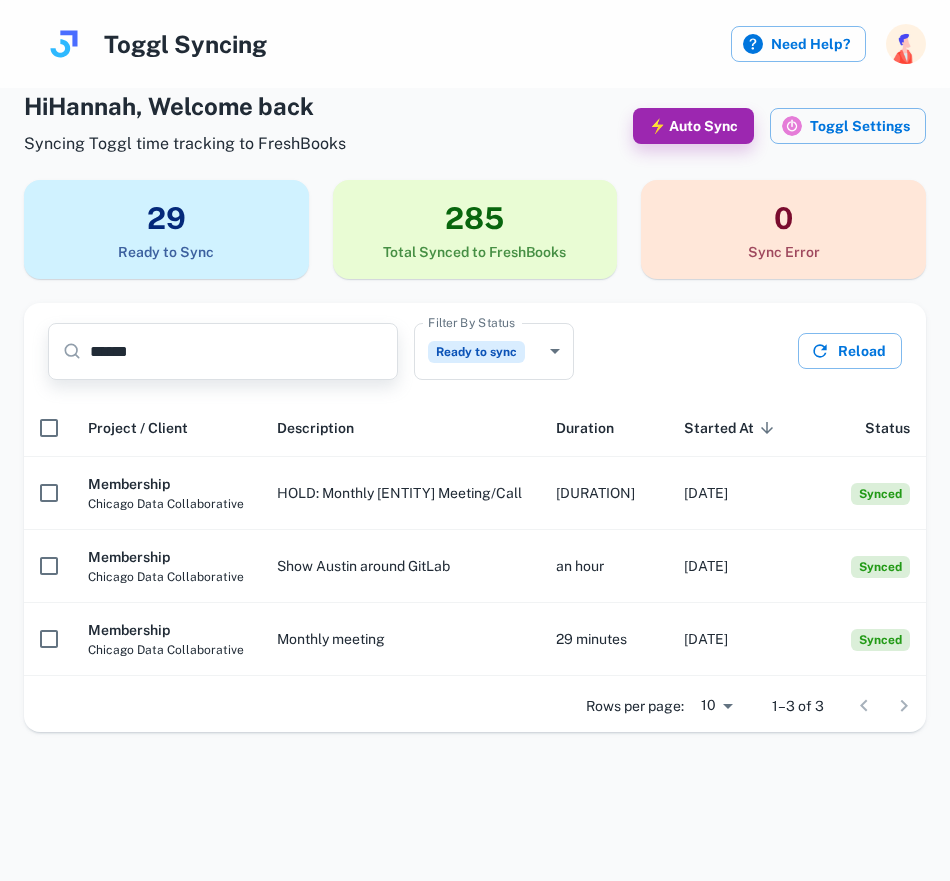 click on "******" at bounding box center (244, 351) 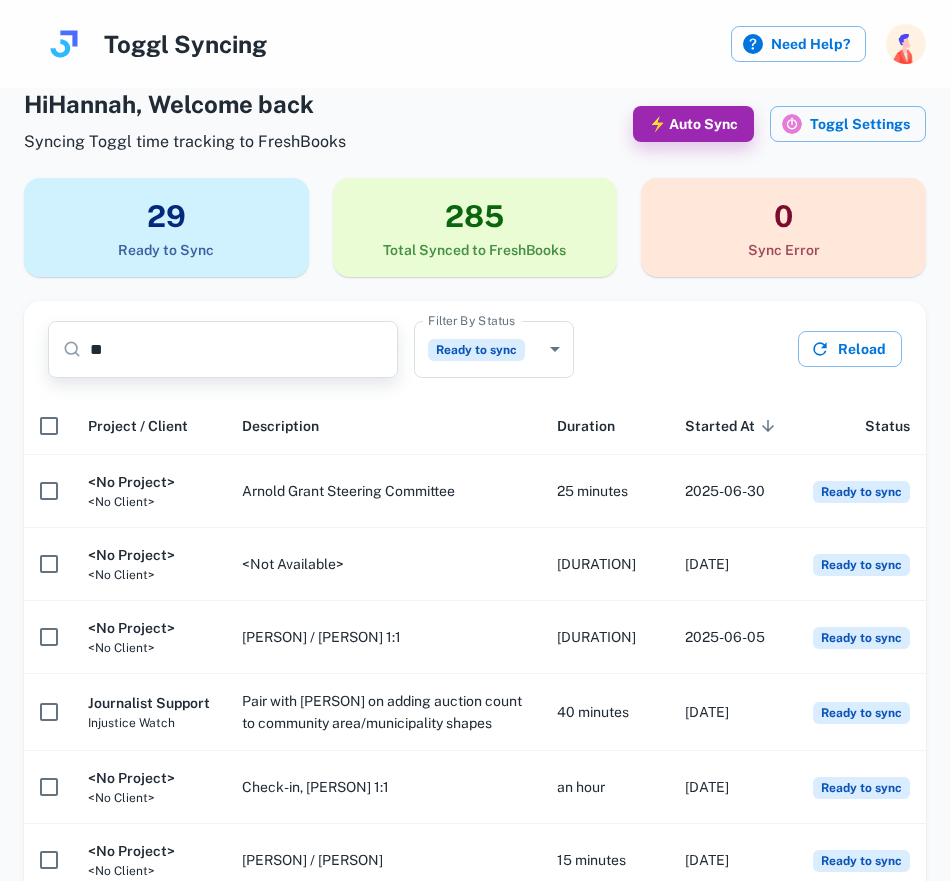 scroll, scrollTop: 0, scrollLeft: 0, axis: both 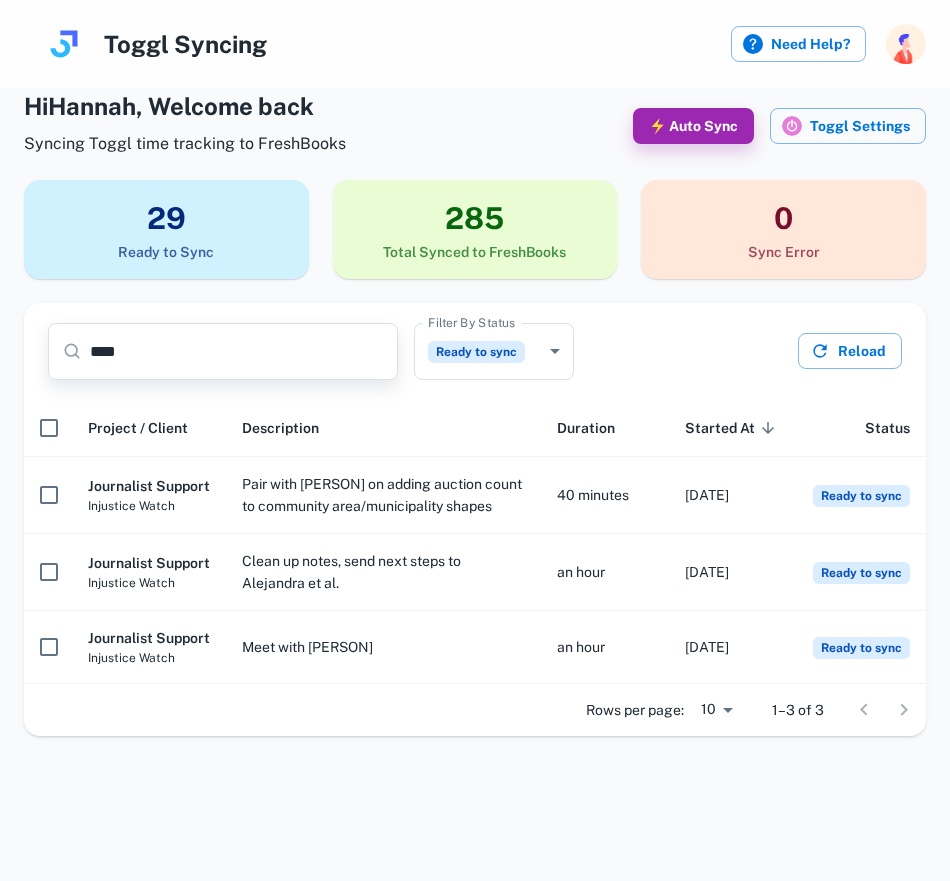 type on "****" 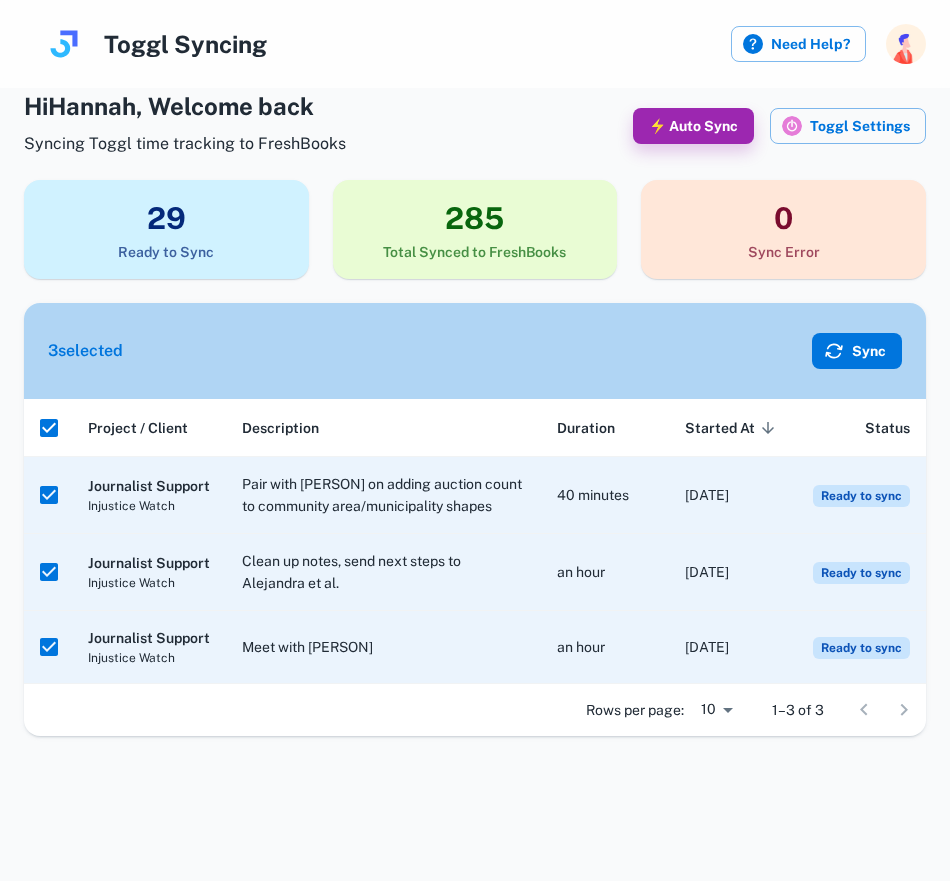 click on "Sync" at bounding box center (857, 351) 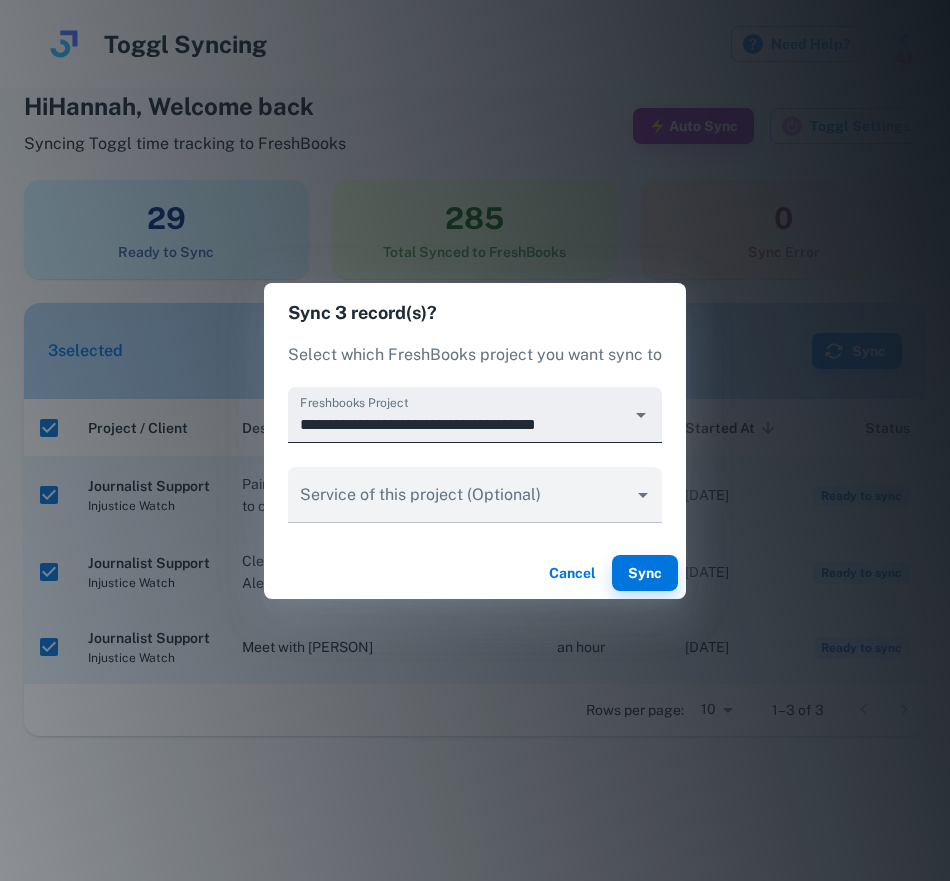 click on "**********" at bounding box center [459, 424] 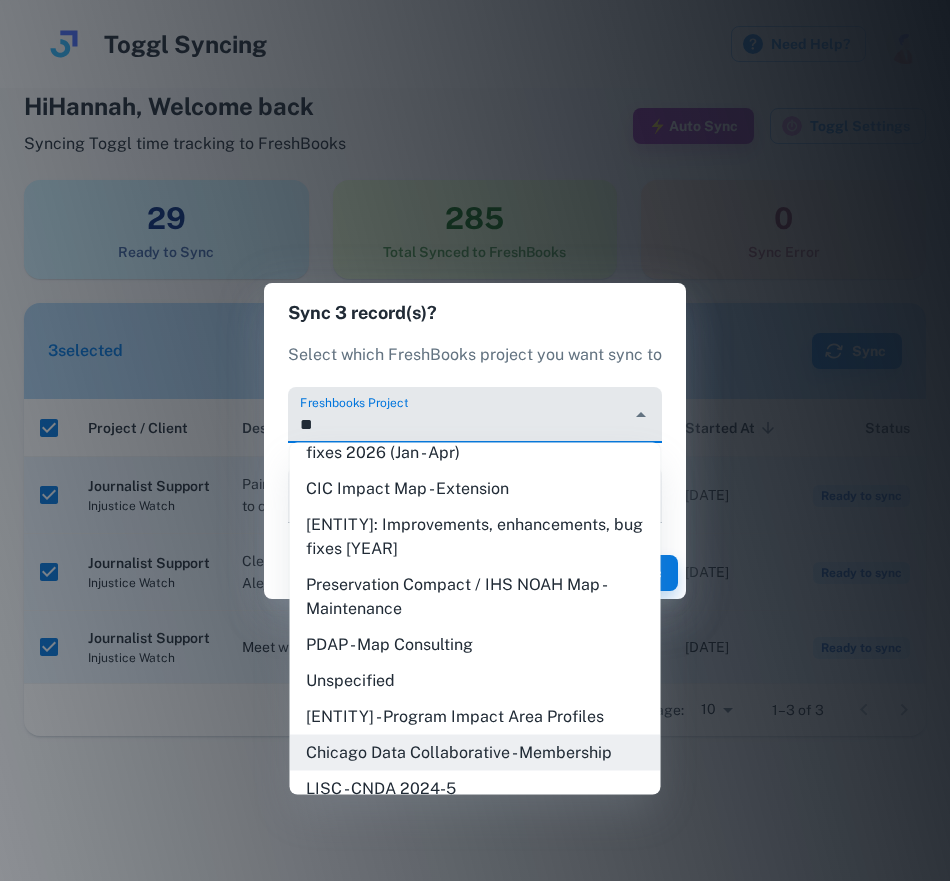 scroll, scrollTop: 0, scrollLeft: 0, axis: both 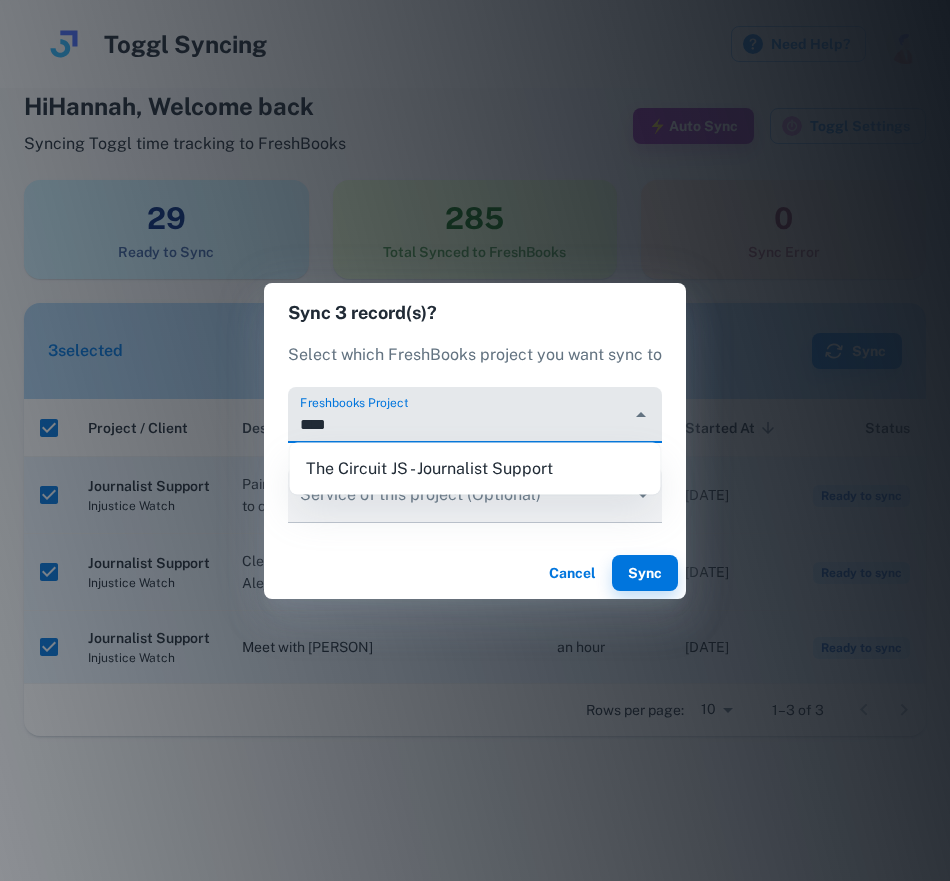click on "The Circuit JS - Journalist Support" at bounding box center (475, 469) 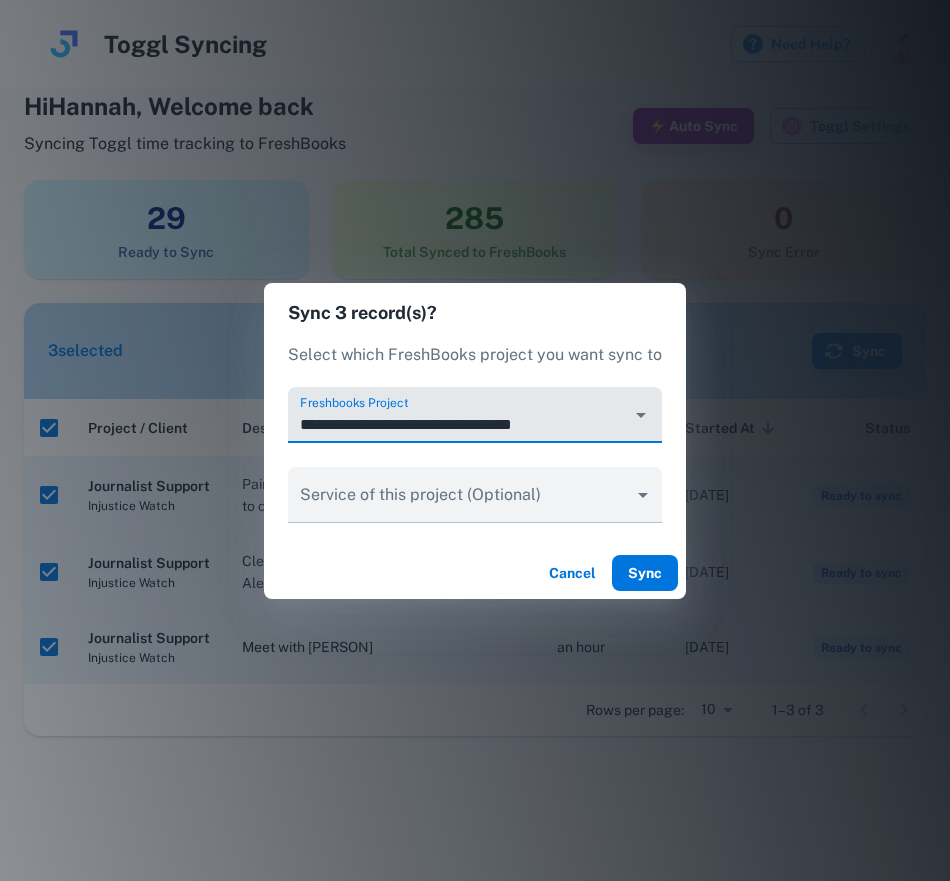 type on "**********" 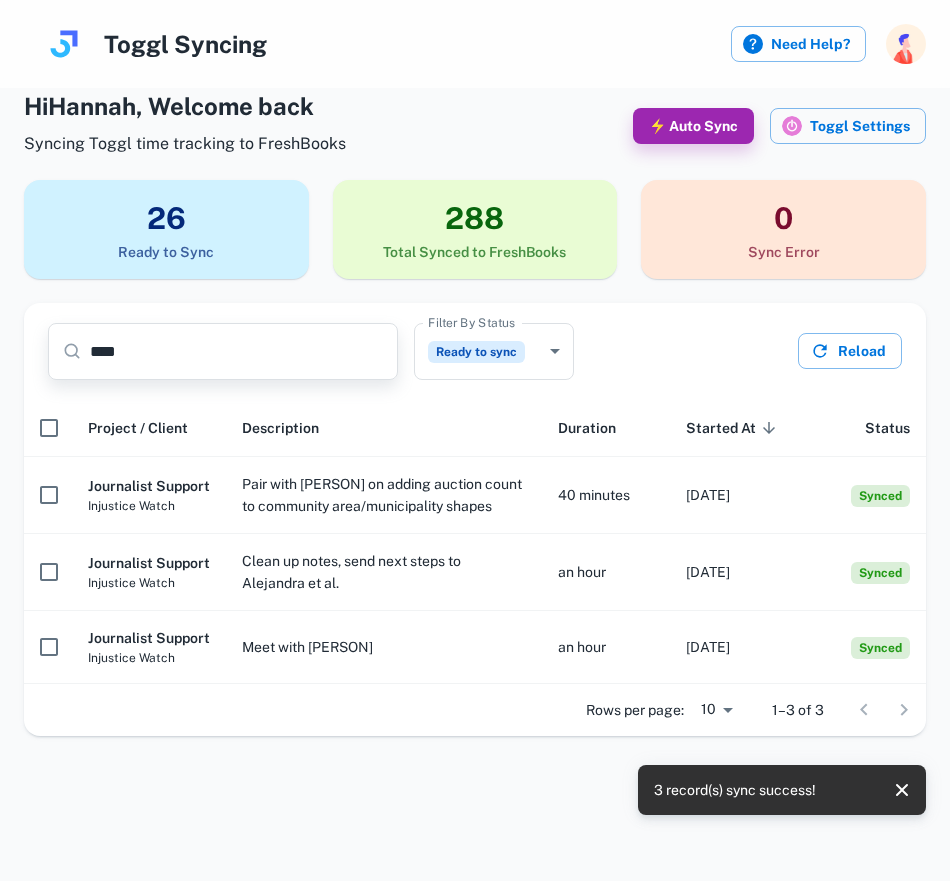 click on "****" at bounding box center (244, 351) 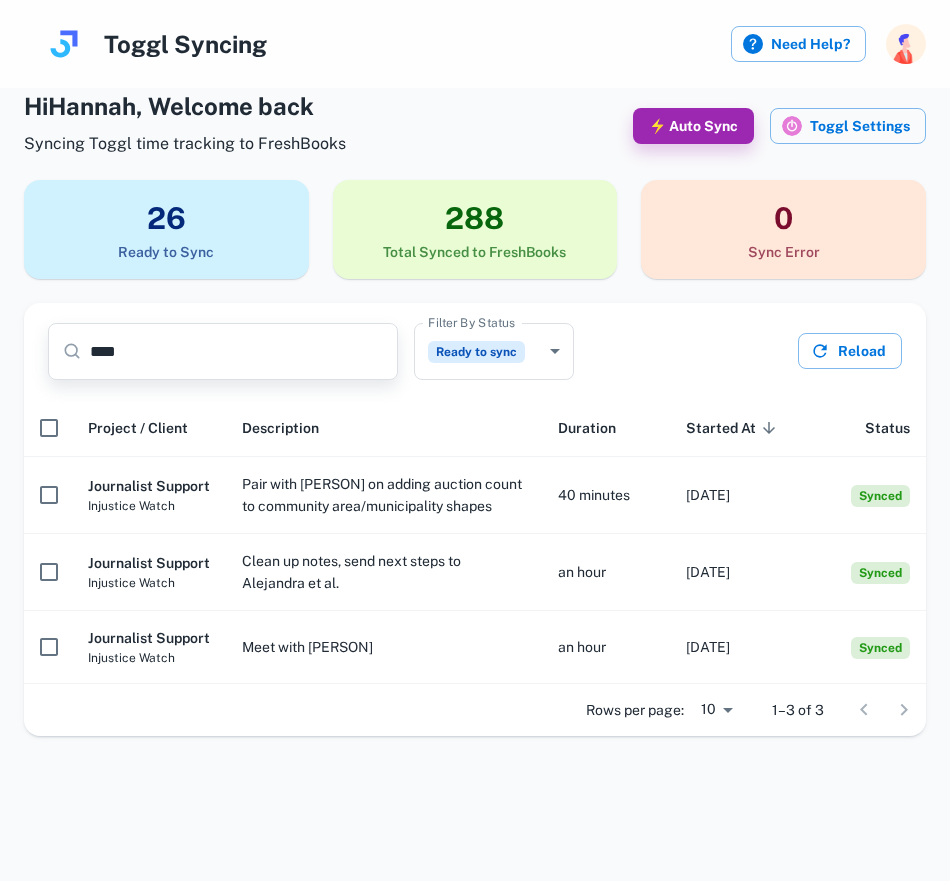 click on "****" at bounding box center [244, 351] 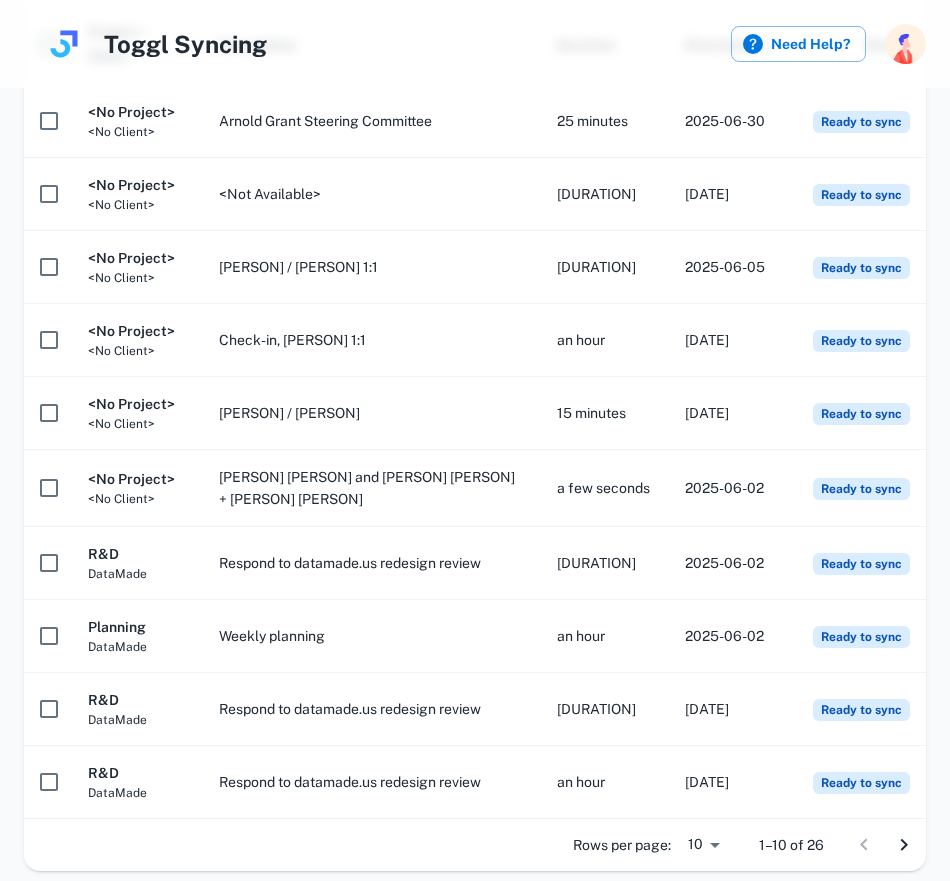 scroll, scrollTop: 465, scrollLeft: 0, axis: vertical 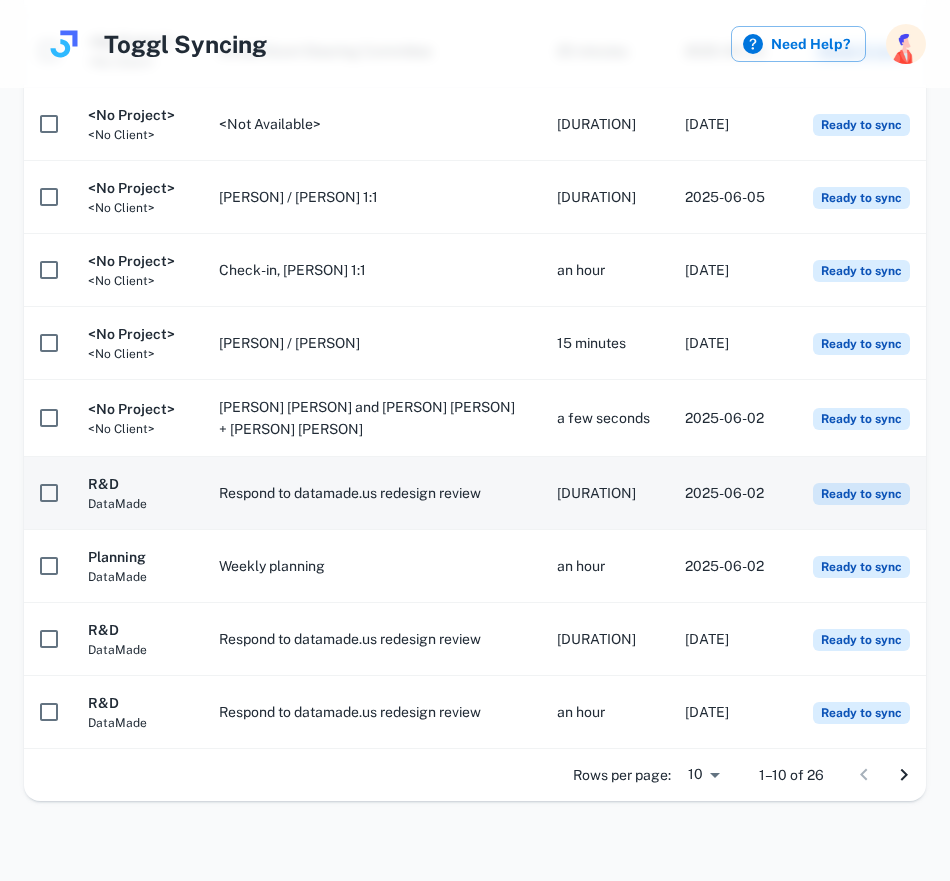 type 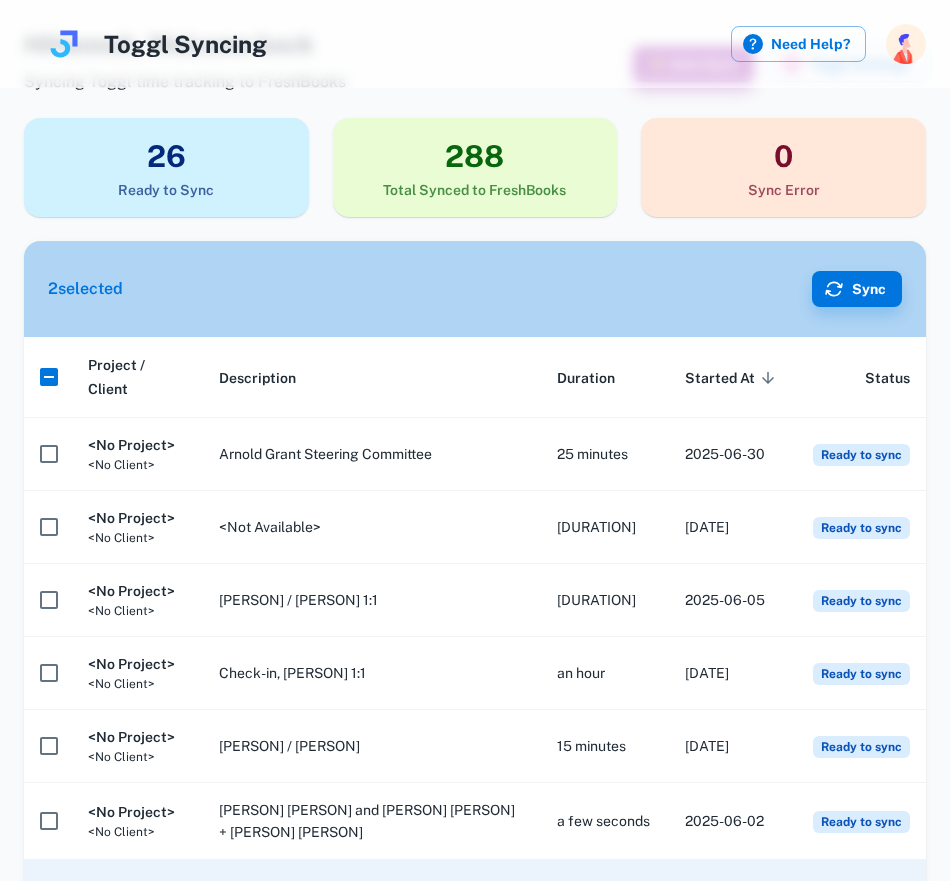 scroll, scrollTop: 0, scrollLeft: 0, axis: both 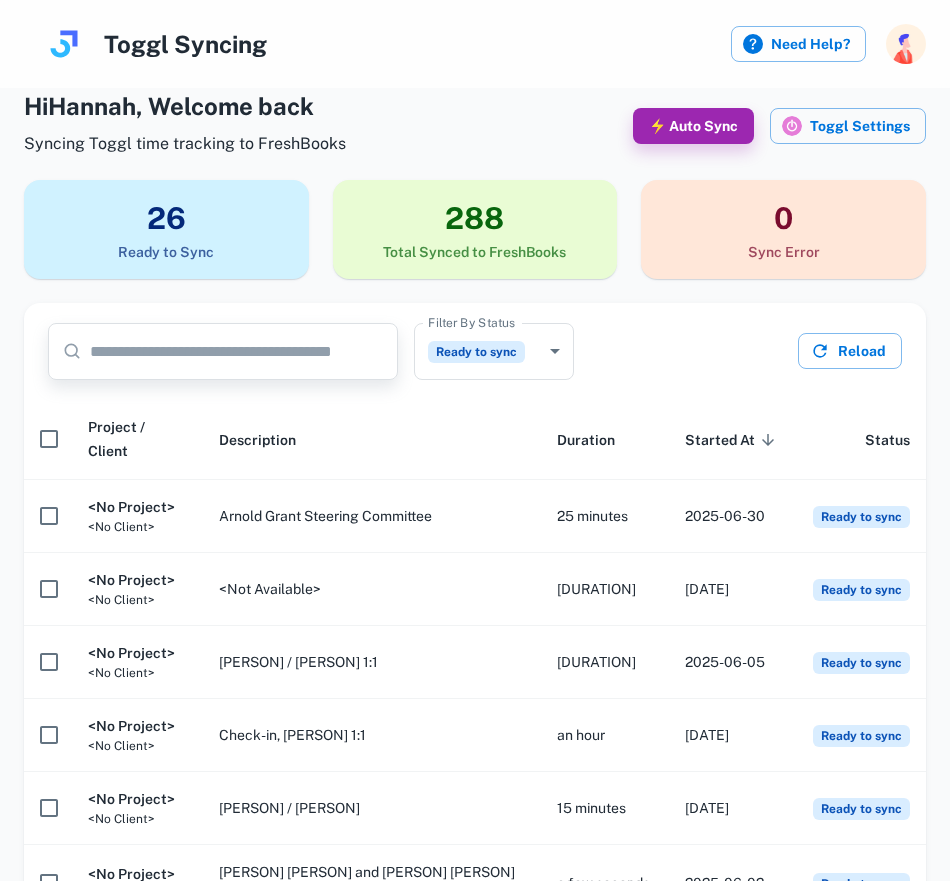 click at bounding box center (244, 351) 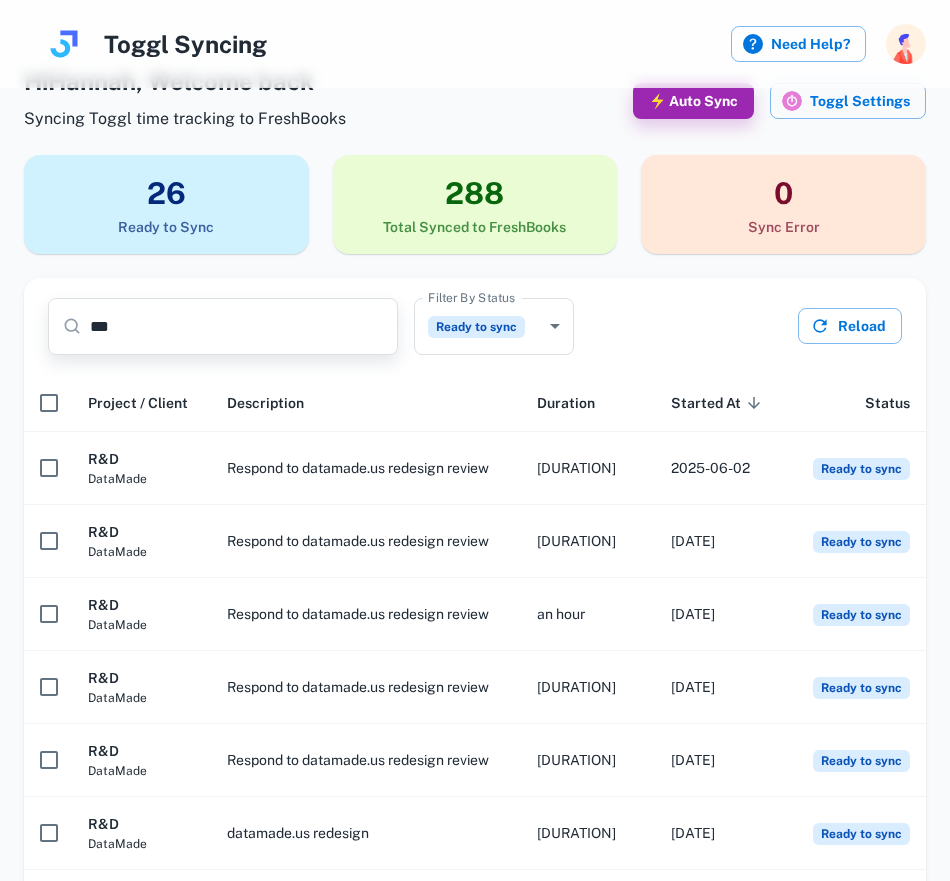 scroll, scrollTop: 0, scrollLeft: 0, axis: both 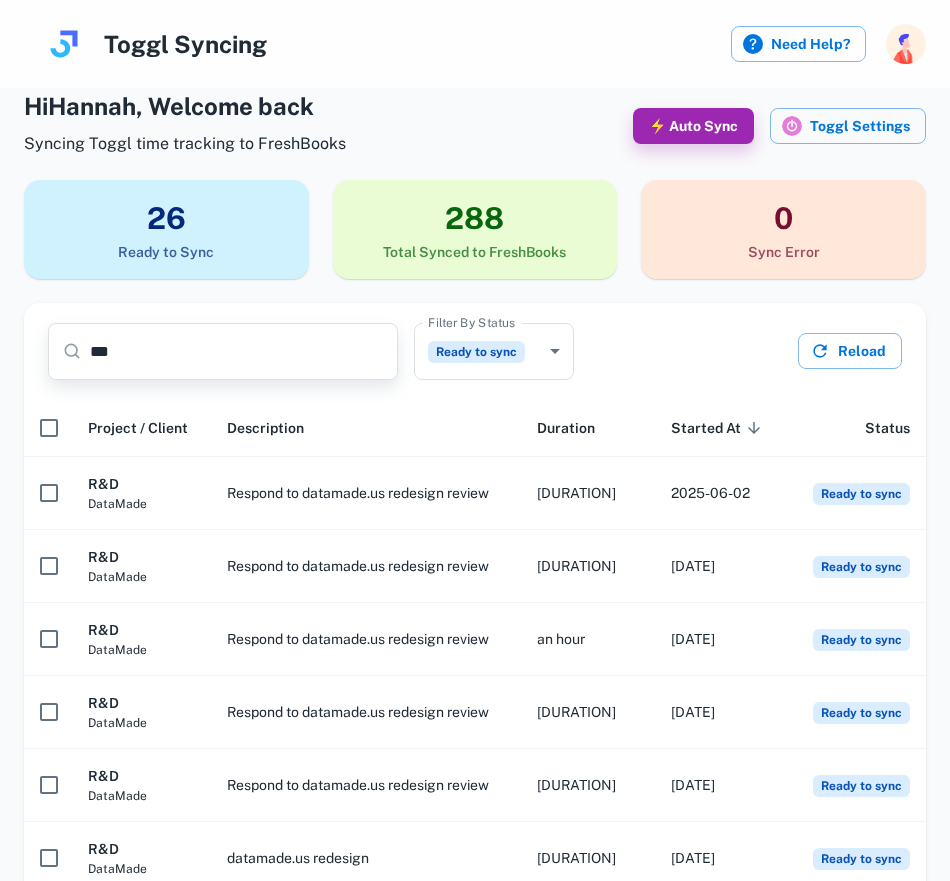 type on "***" 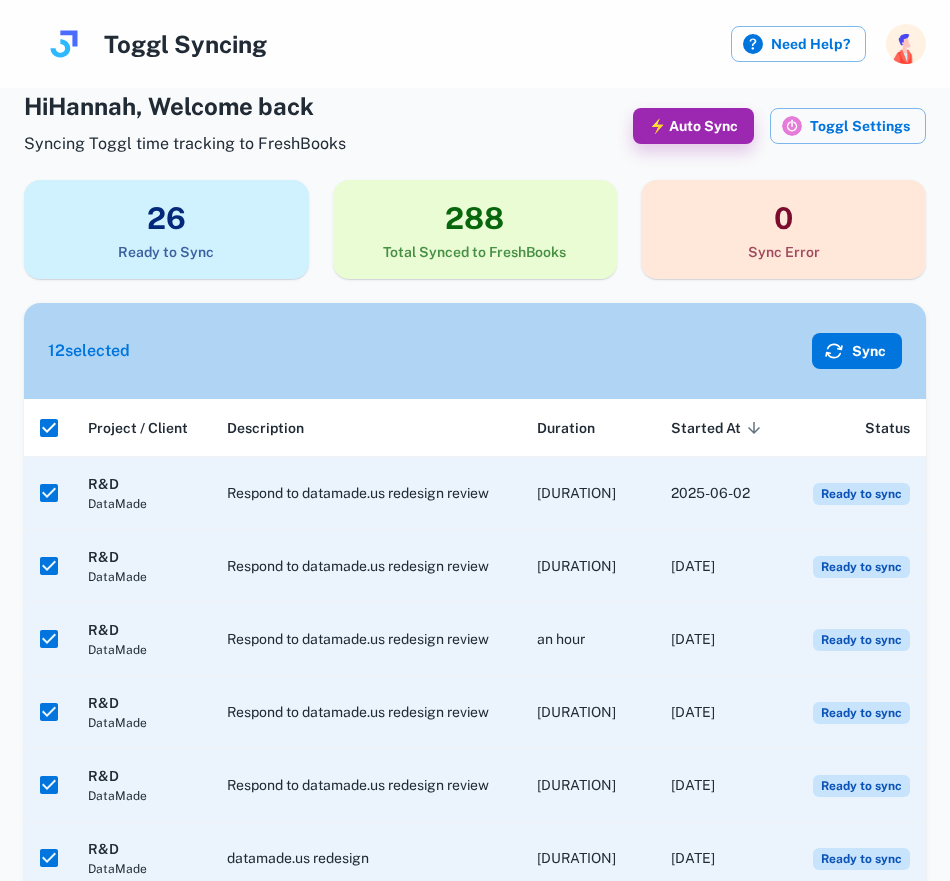 click on "Sync" at bounding box center (857, 351) 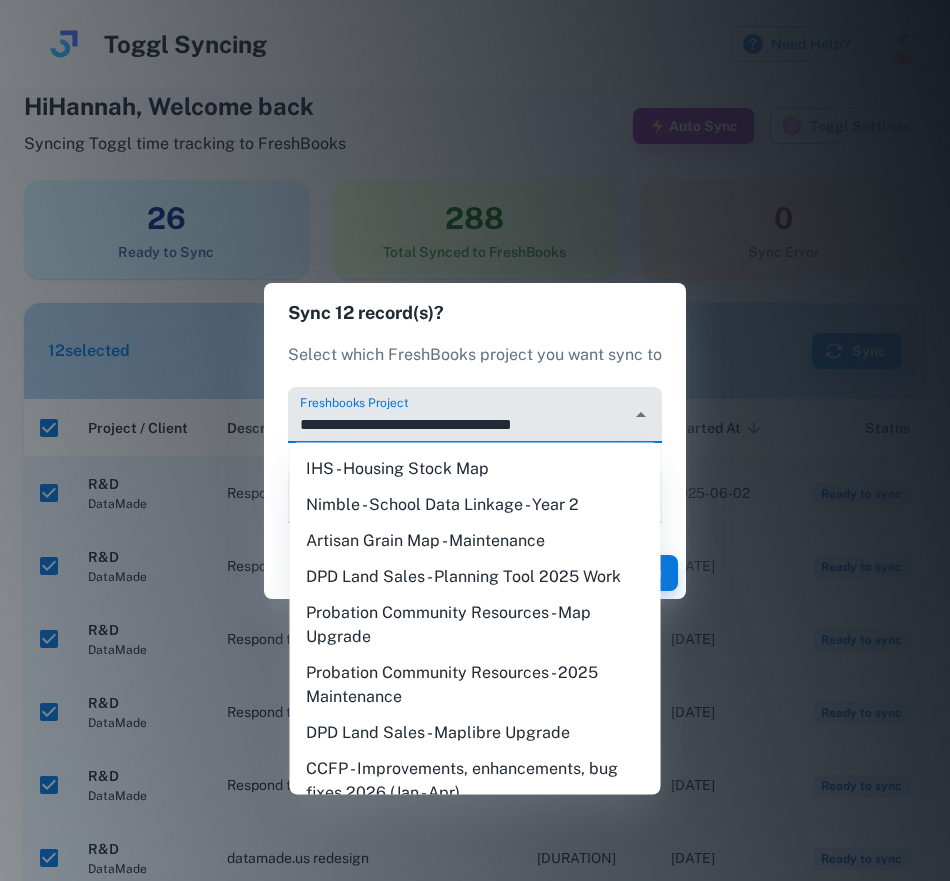 click on "**********" at bounding box center (459, 424) 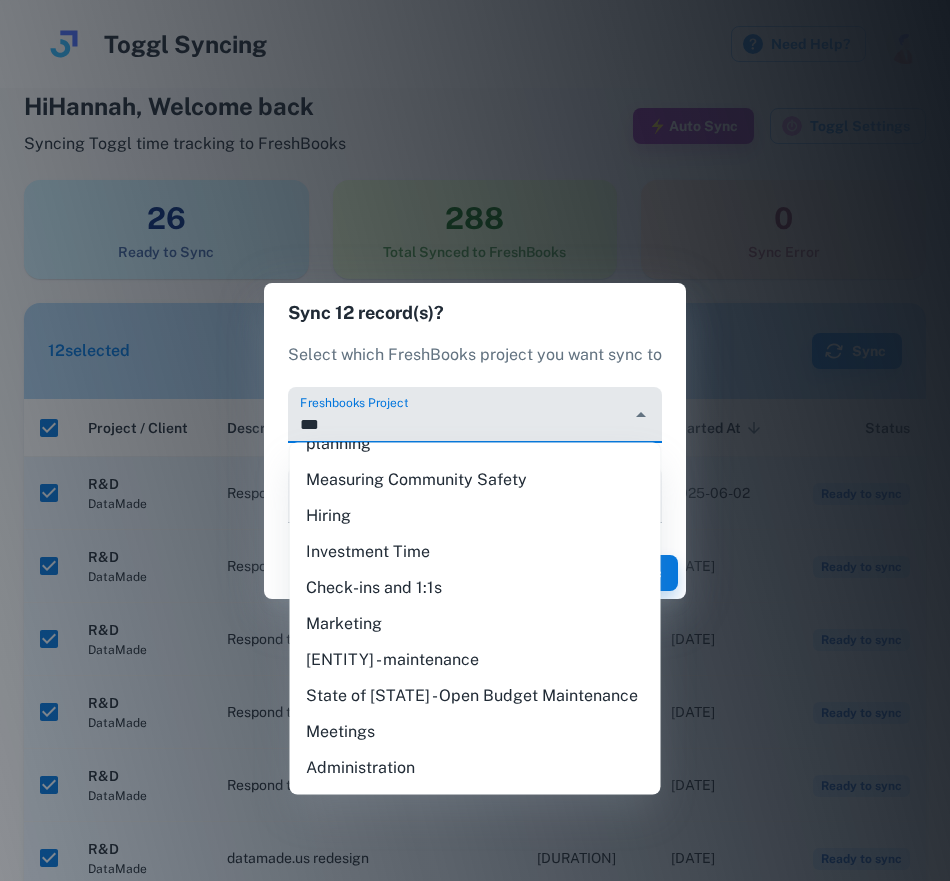 scroll, scrollTop: 0, scrollLeft: 0, axis: both 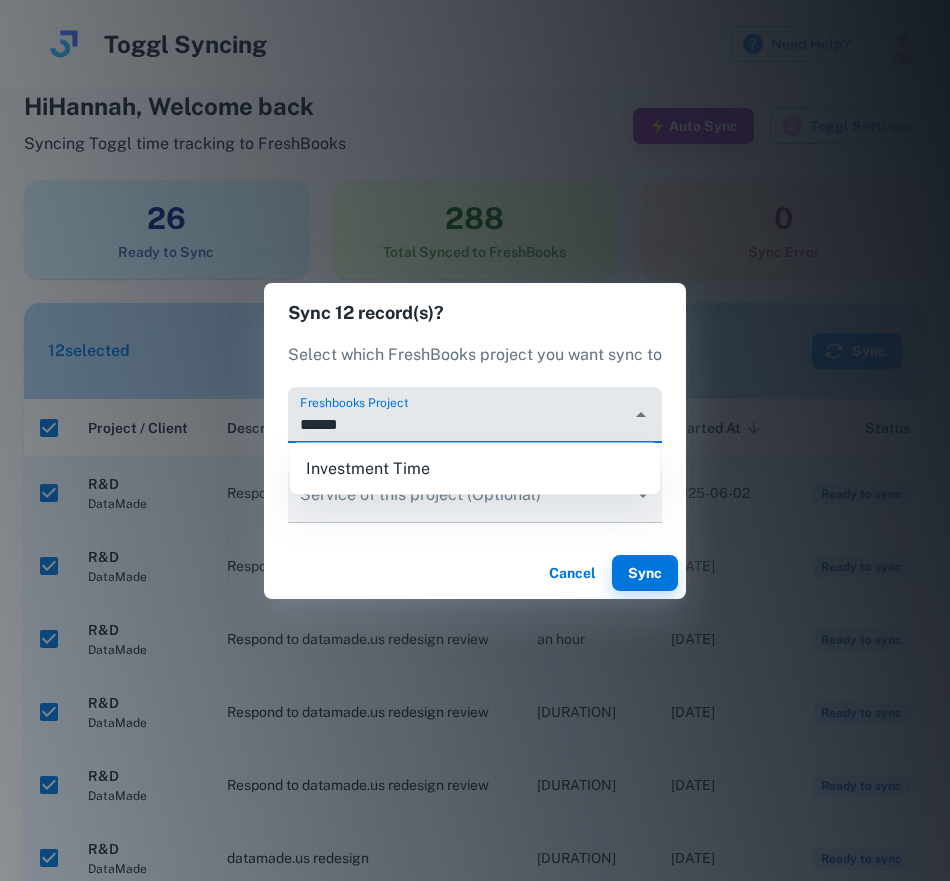 click on "Investment Time" at bounding box center [475, 469] 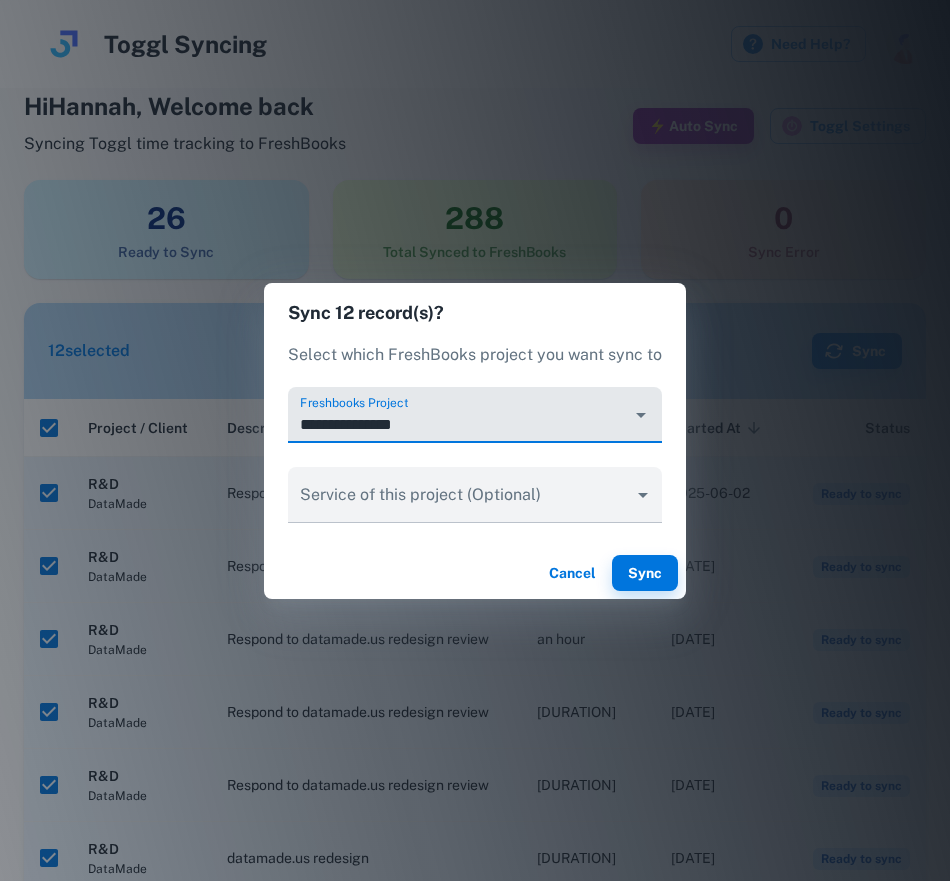 click on "**********" at bounding box center (475, 415) 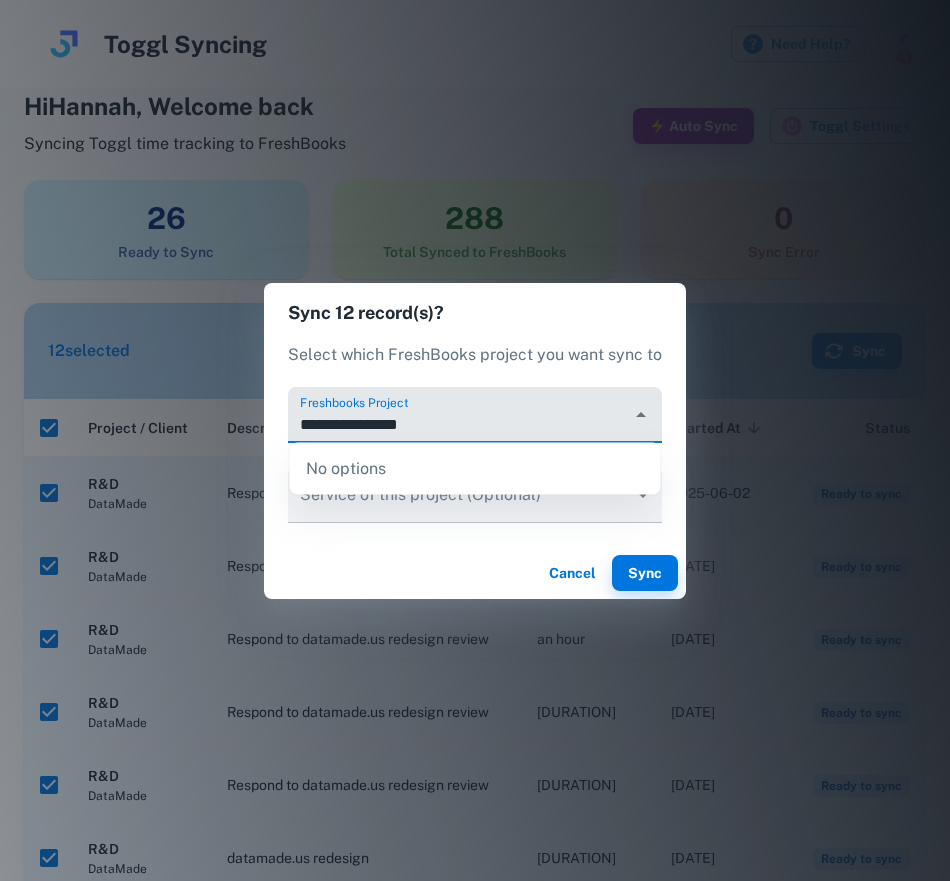 click on "**********" at bounding box center [459, 424] 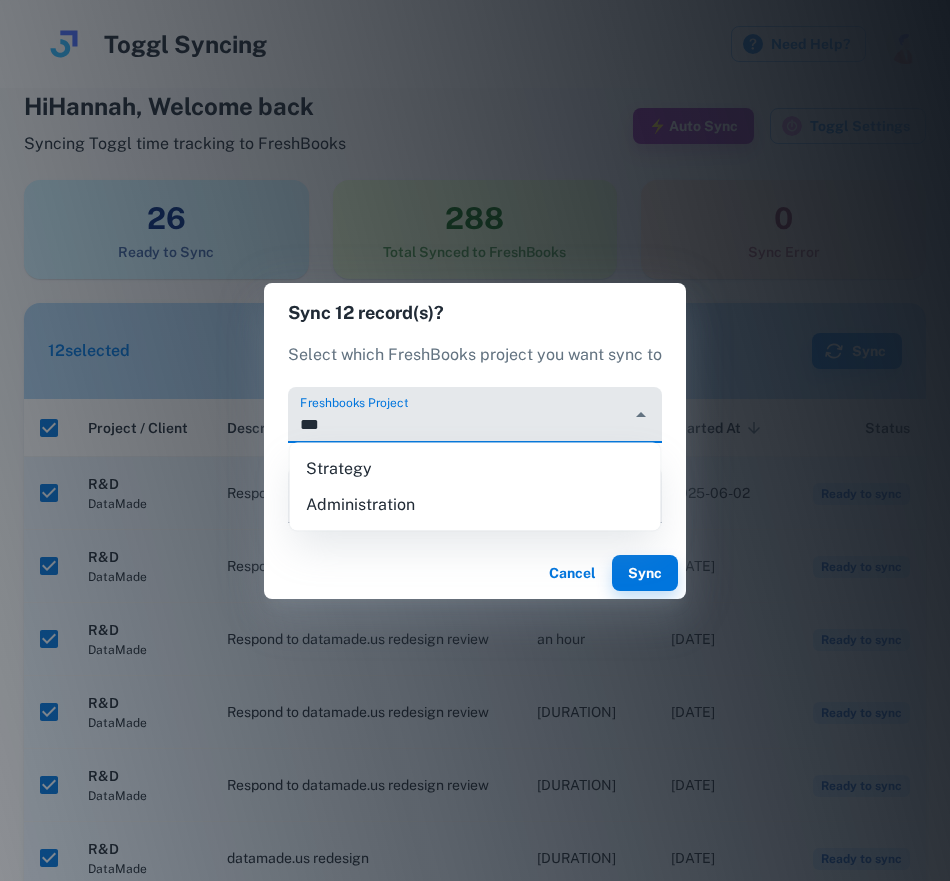 click on "Strategy" at bounding box center (475, 469) 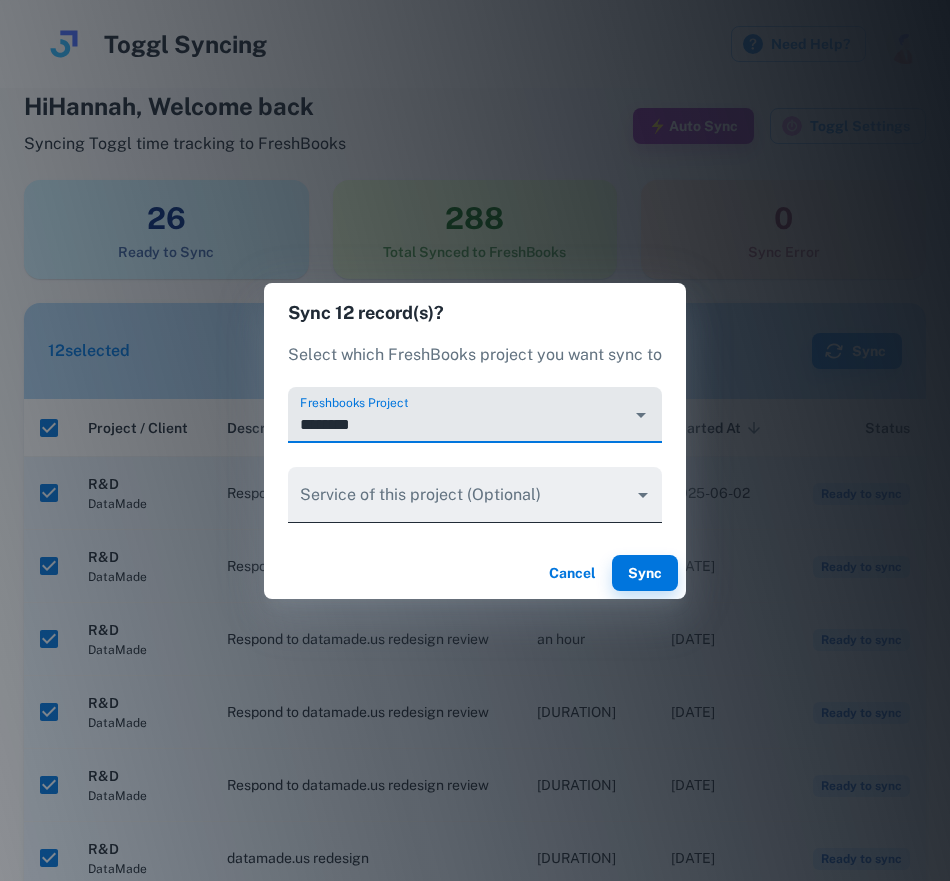 type on "********" 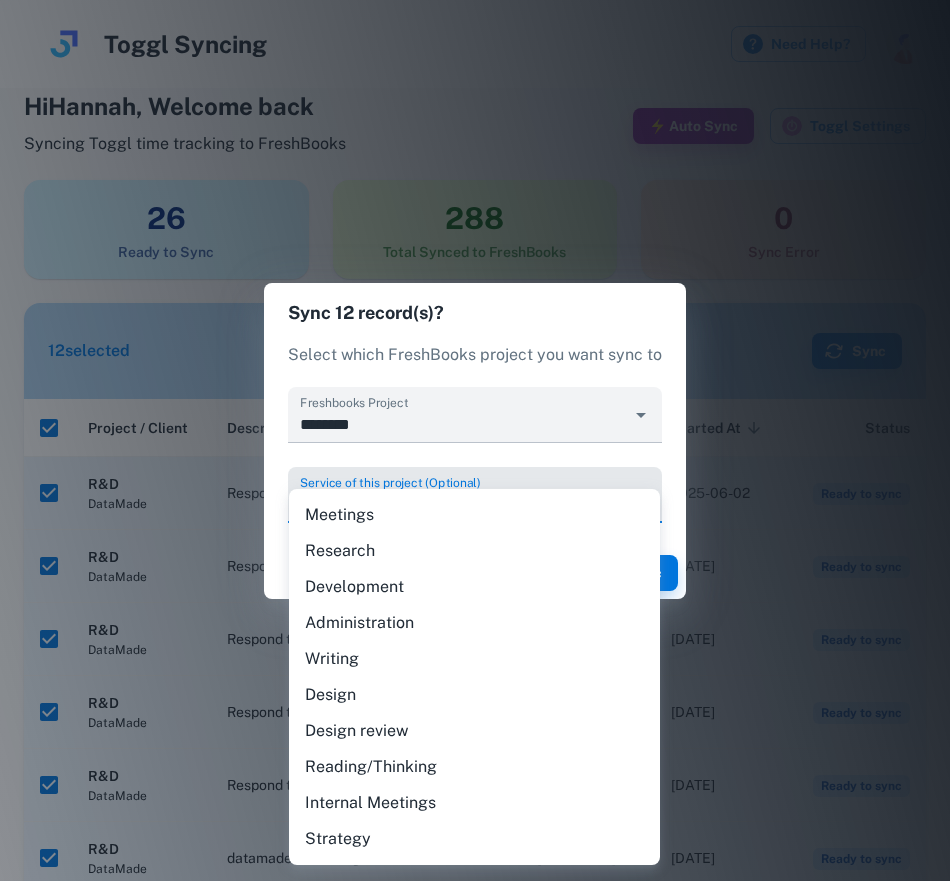 click on "Development" at bounding box center [474, 587] 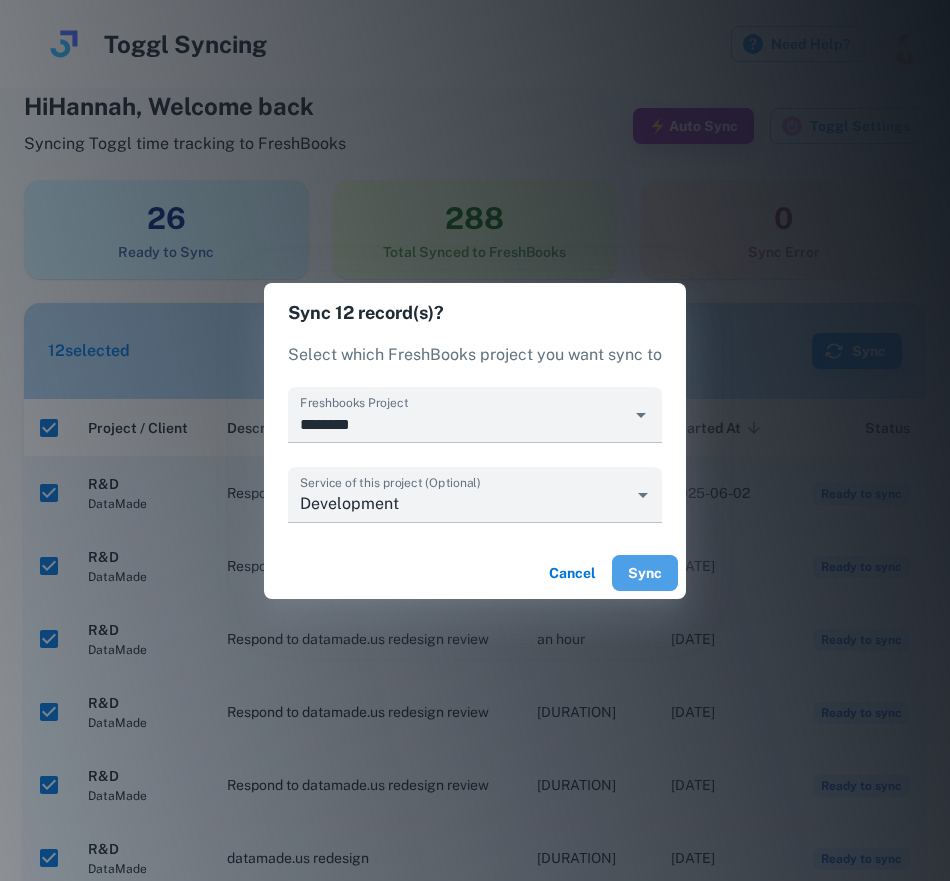 click on "Sync" at bounding box center (645, 573) 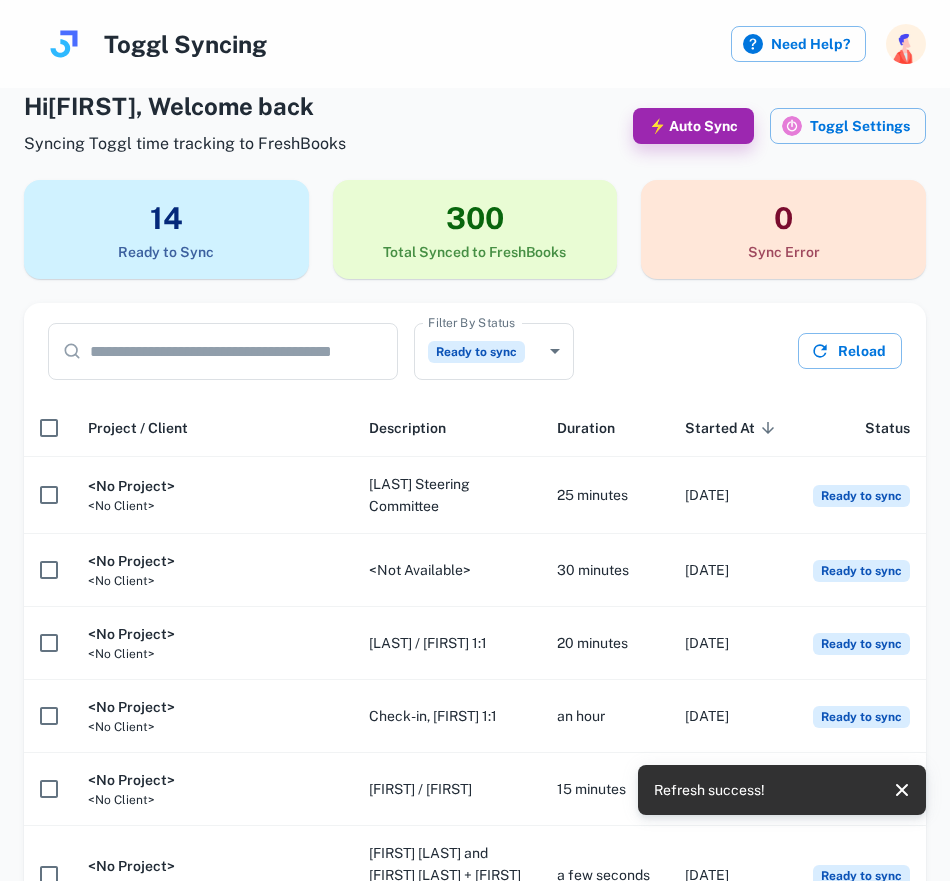 scroll, scrollTop: 494, scrollLeft: 0, axis: vertical 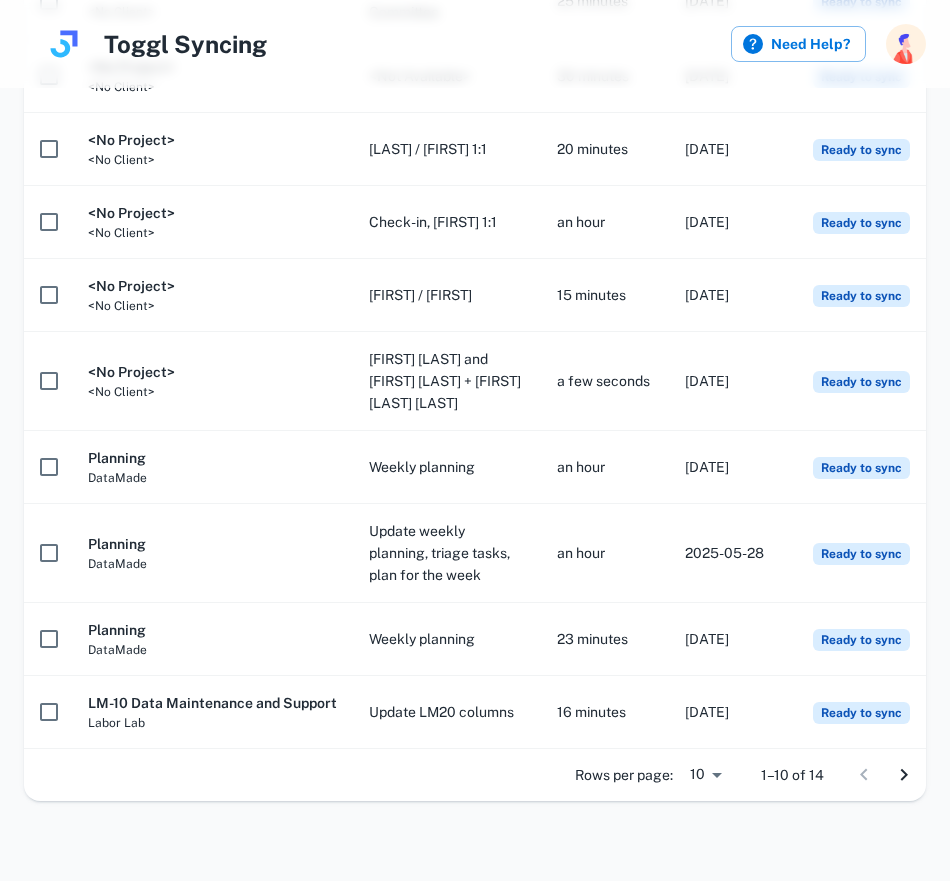 click at bounding box center (904, 775) 